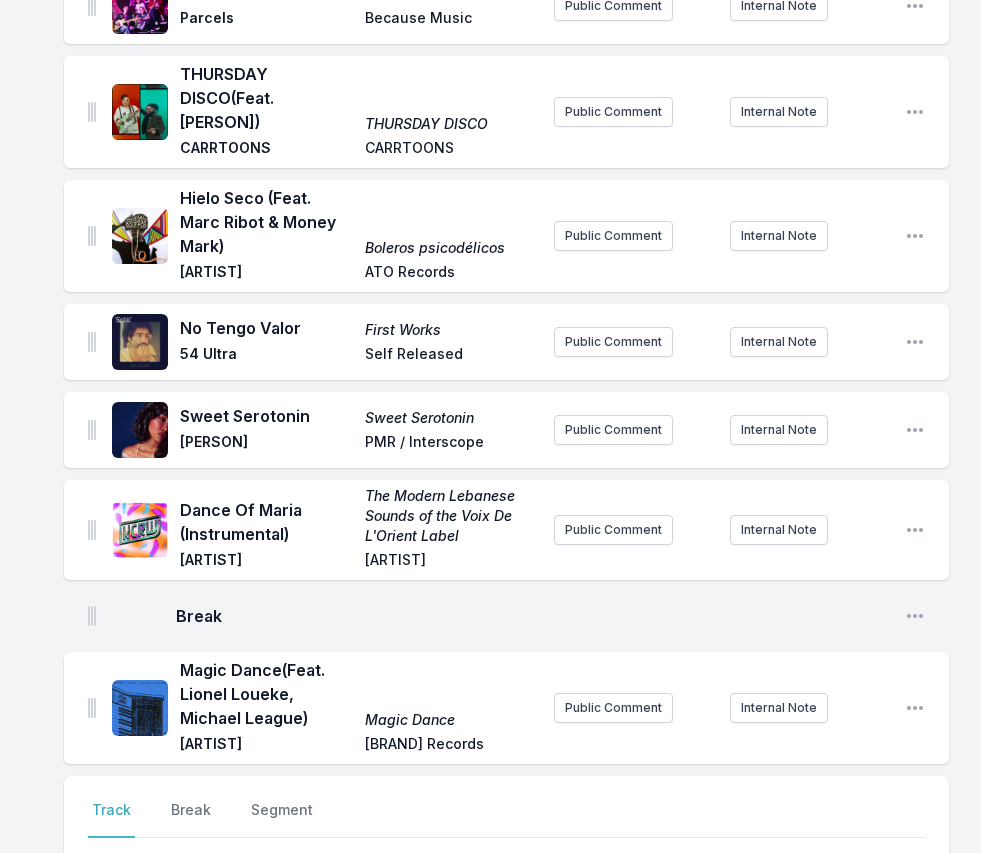 scroll, scrollTop: 1721, scrollLeft: 0, axis: vertical 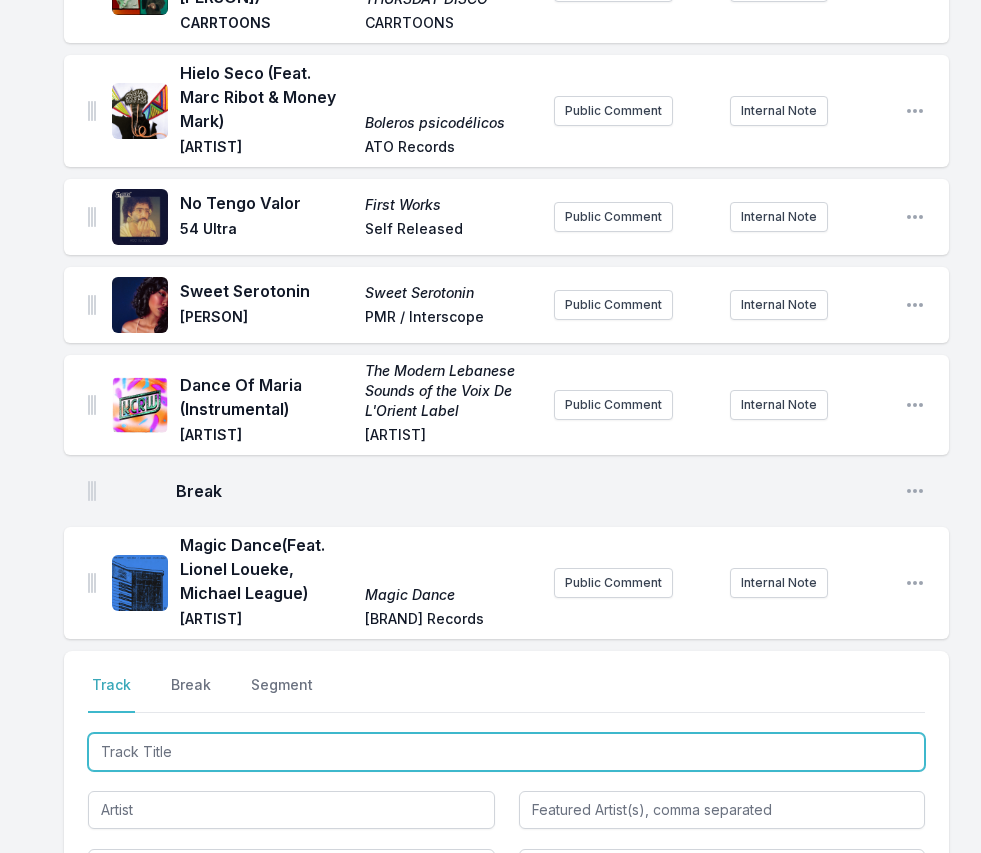 click at bounding box center (506, 752) 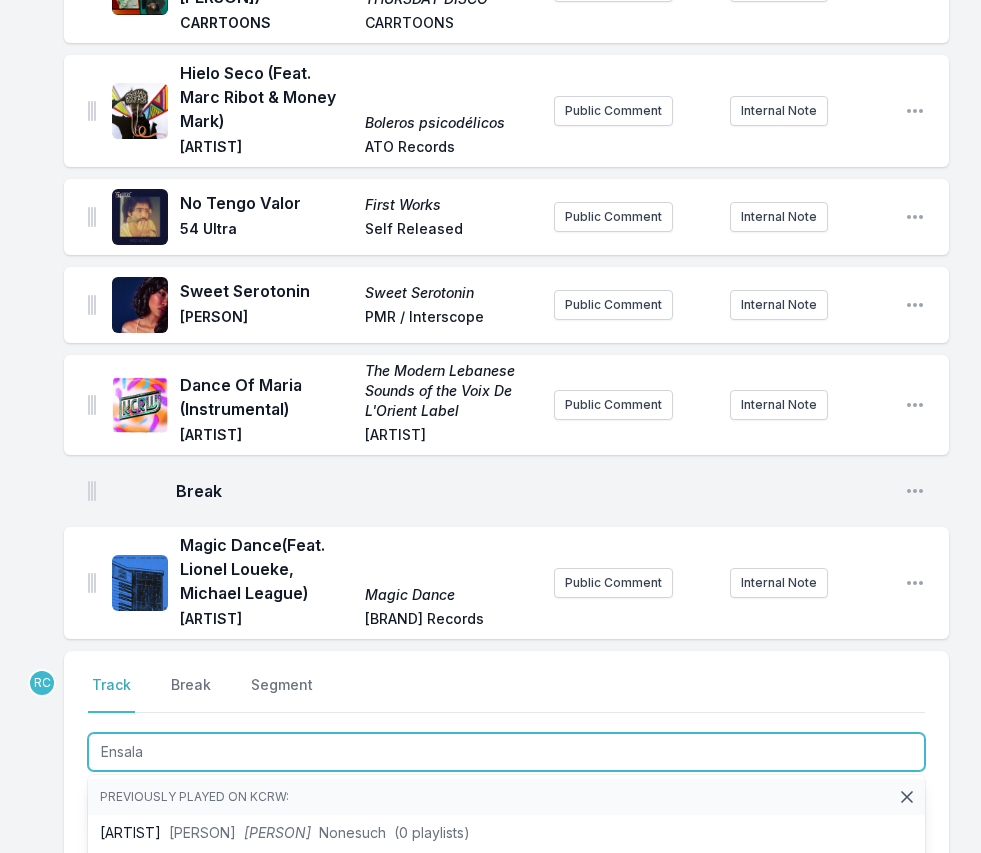 type on "Ensalad" 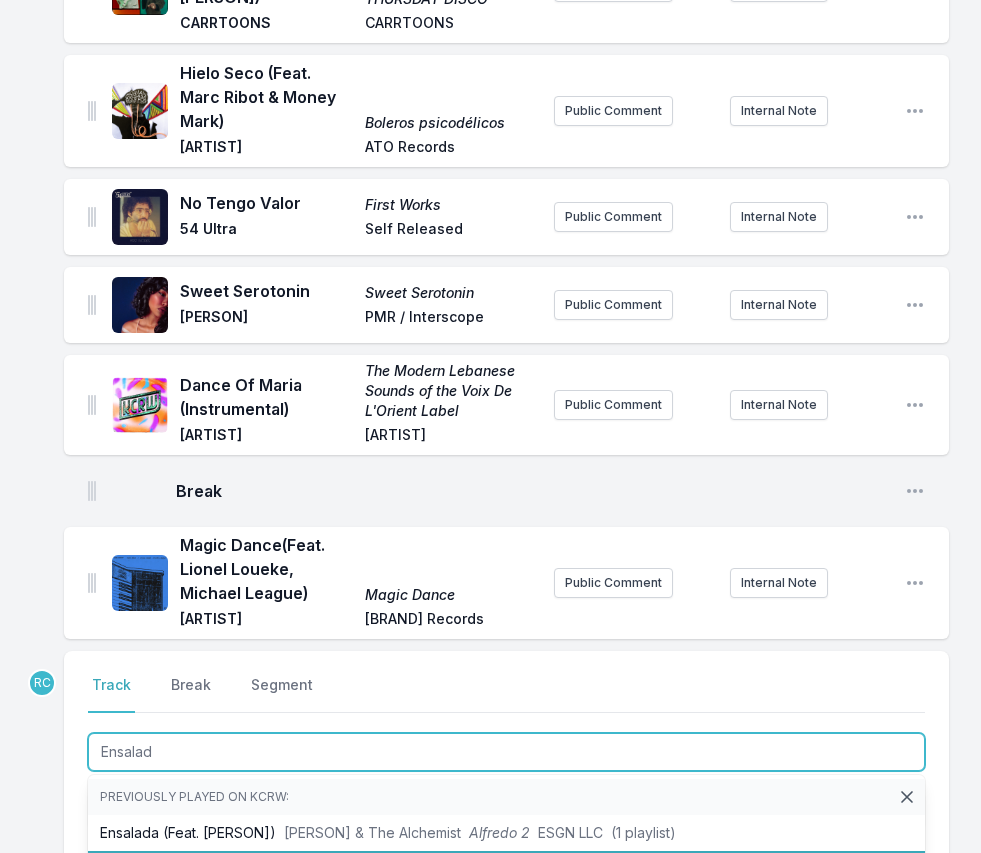 click on "Ensalada [ARTIST] & The Alchemist feat. [ARTIST] Alfredo 2 [ARTIST] / [ARTIST] (0 playlists)" at bounding box center (506, 869) 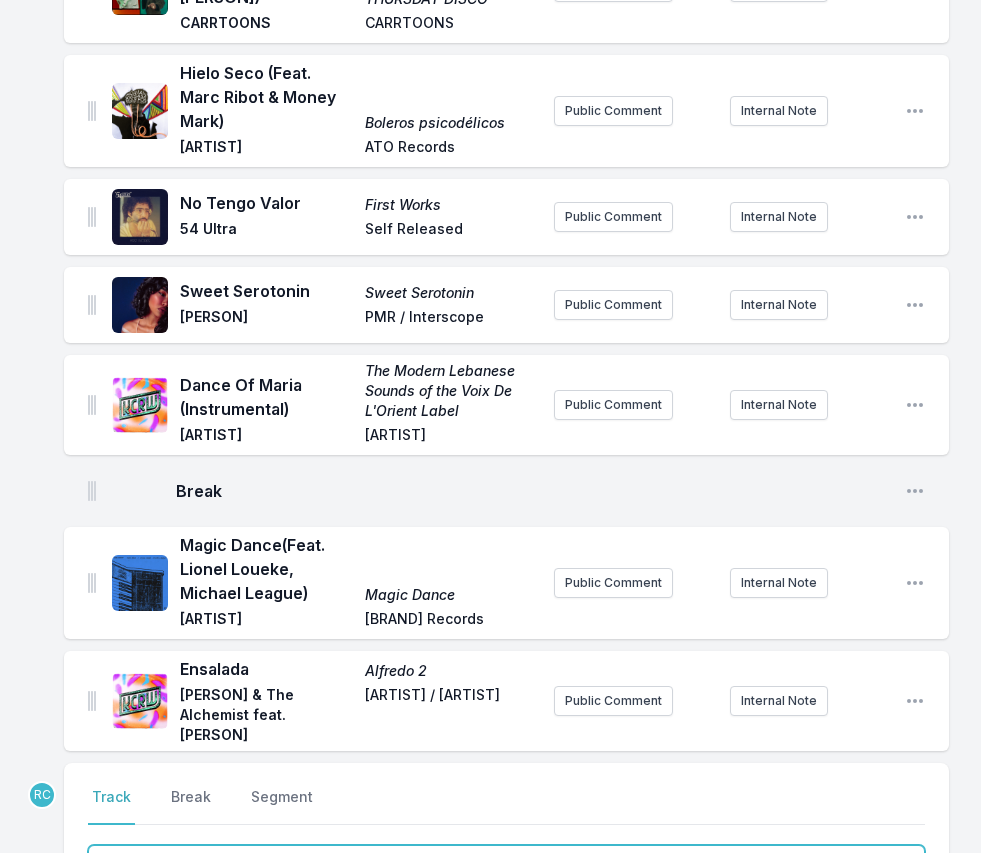 scroll, scrollTop: 1833, scrollLeft: 0, axis: vertical 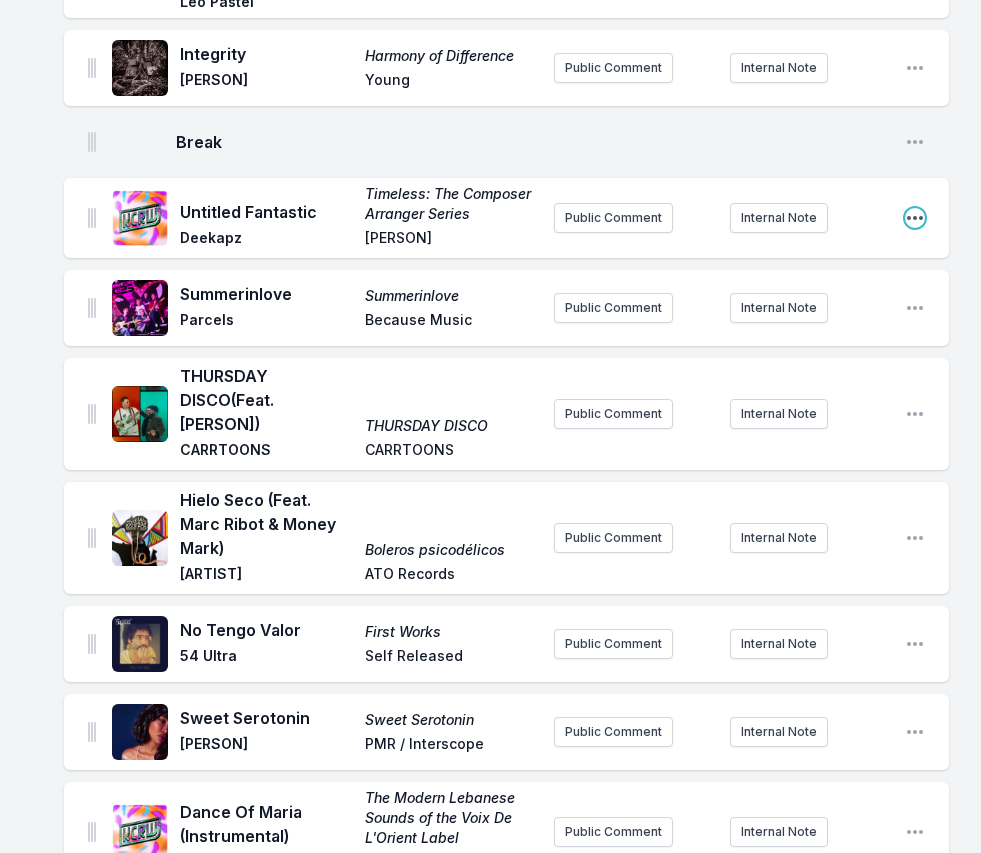 click 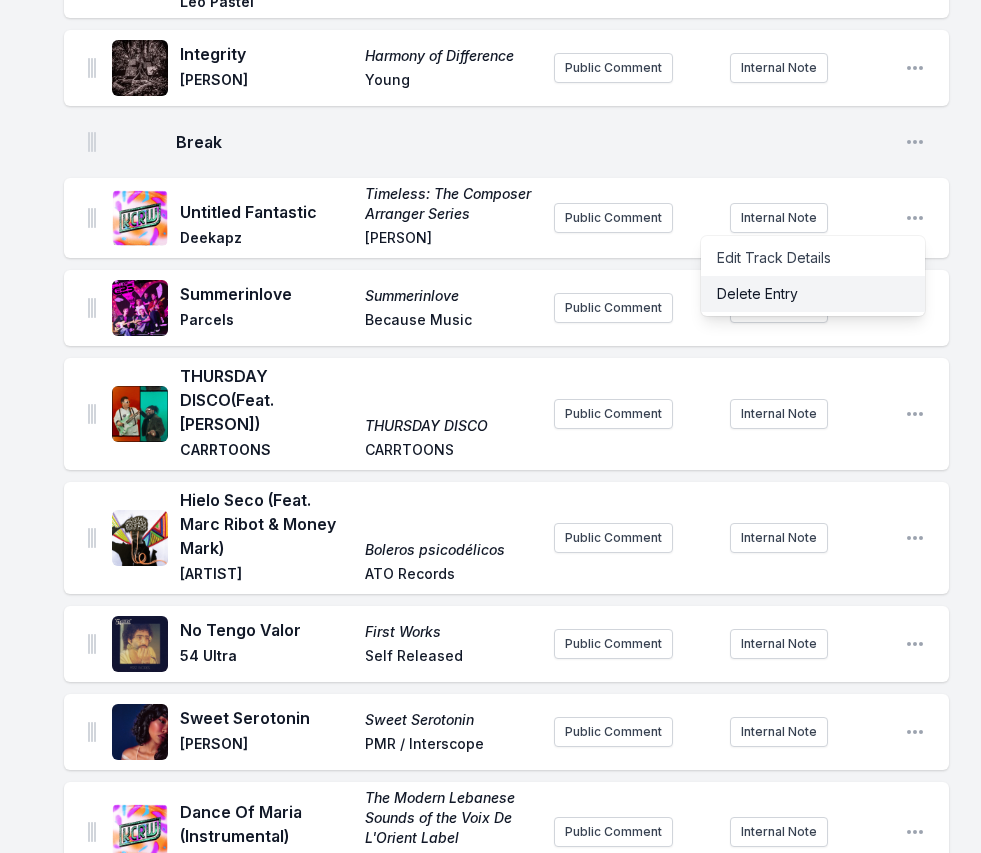click on "Delete Entry" at bounding box center [813, 294] 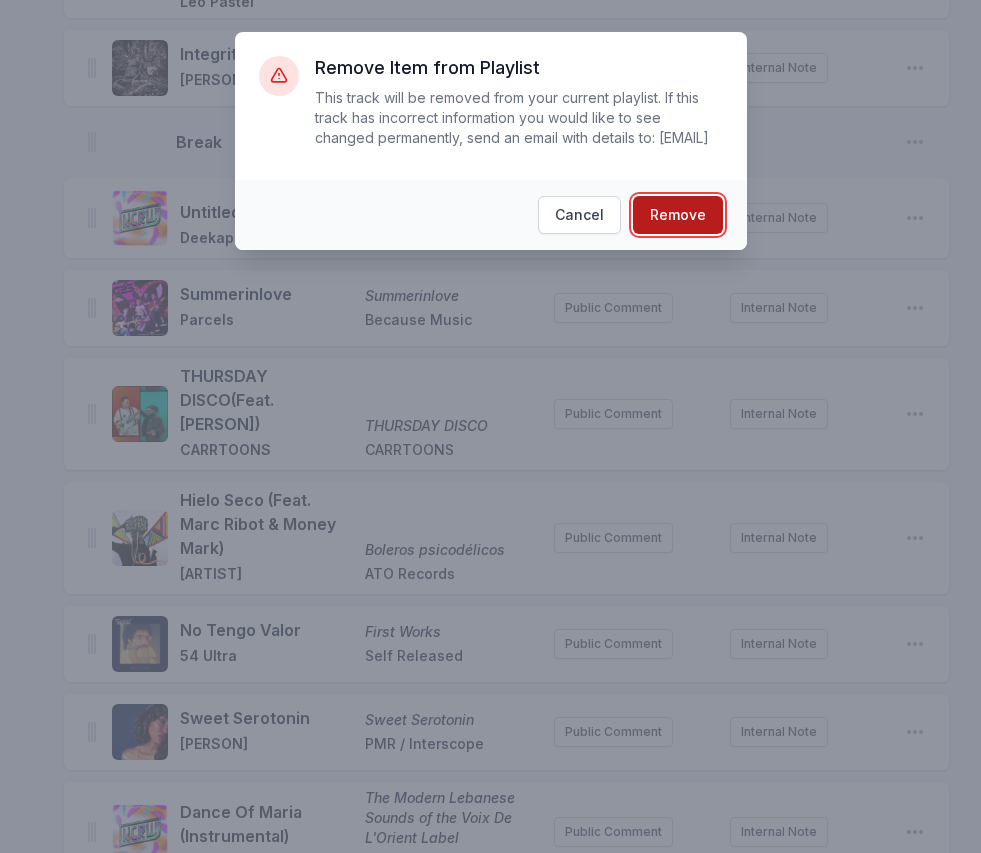 click on "Remove" at bounding box center [678, 215] 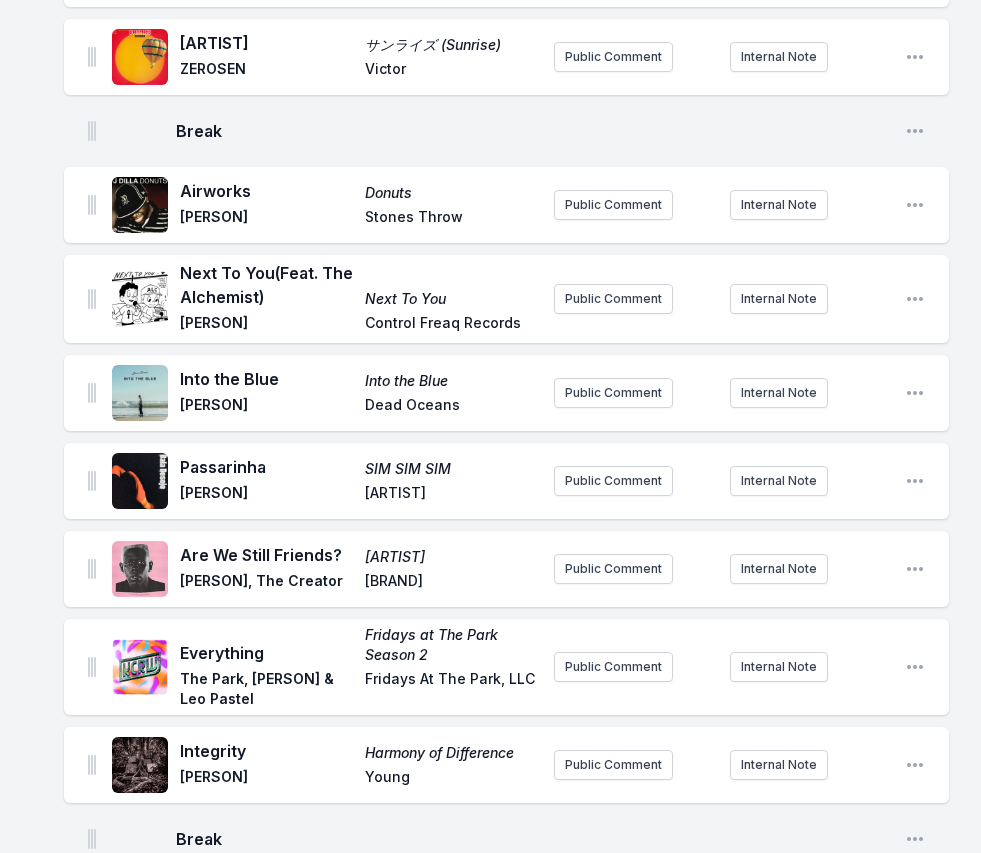 scroll, scrollTop: 601, scrollLeft: 0, axis: vertical 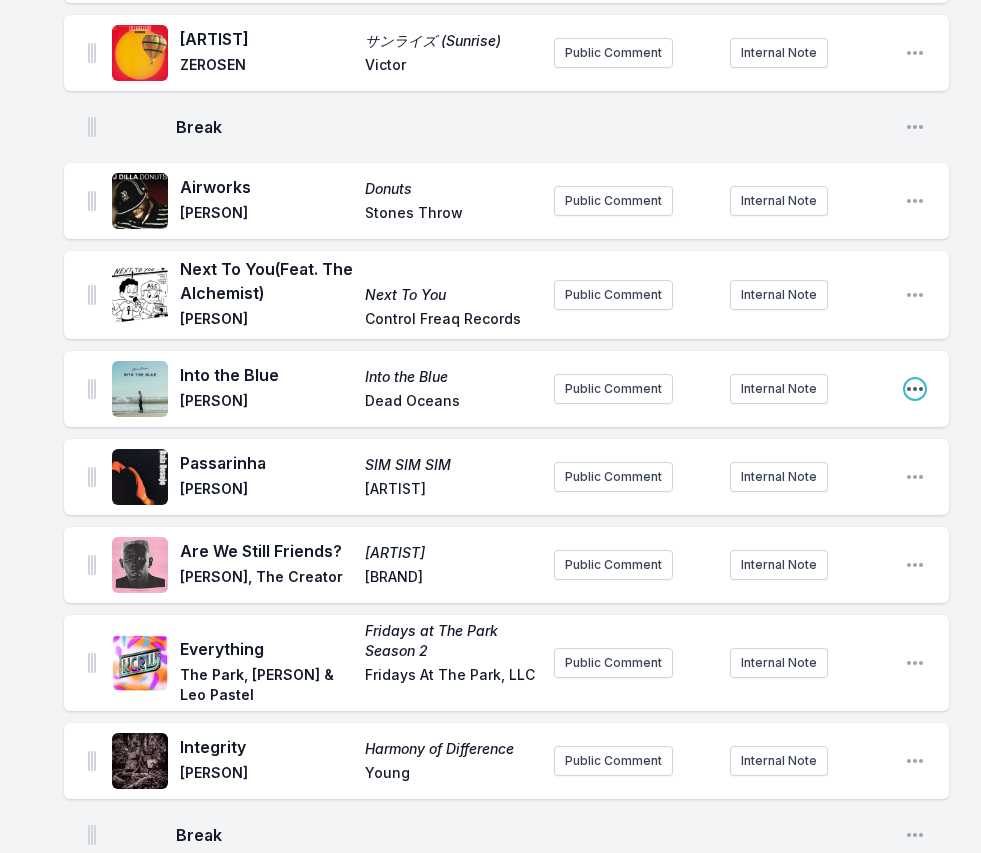 click 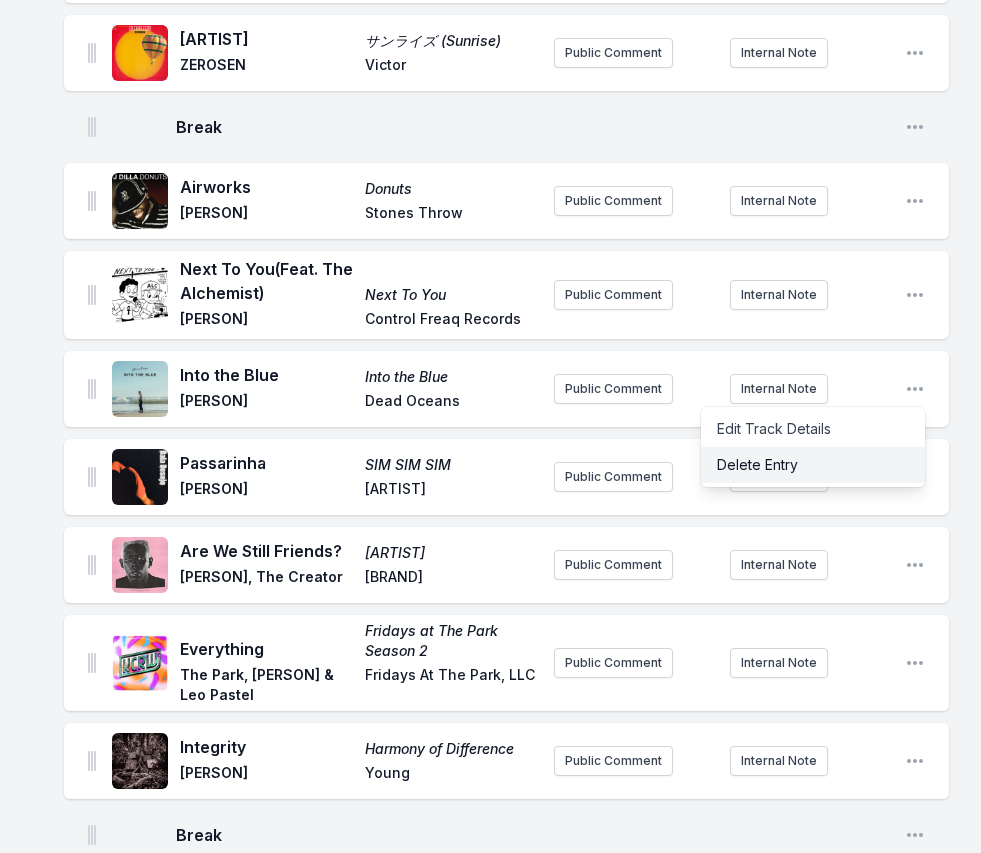 click on "Delete Entry" at bounding box center (813, 465) 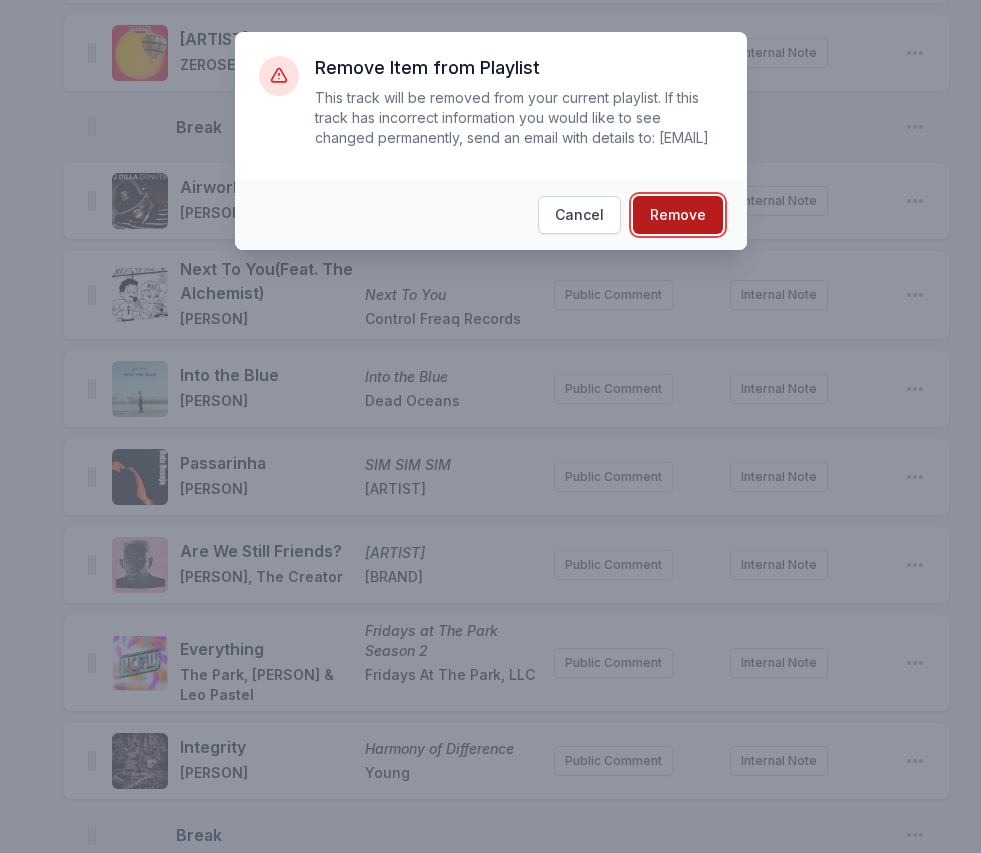 click on "Remove" at bounding box center (678, 215) 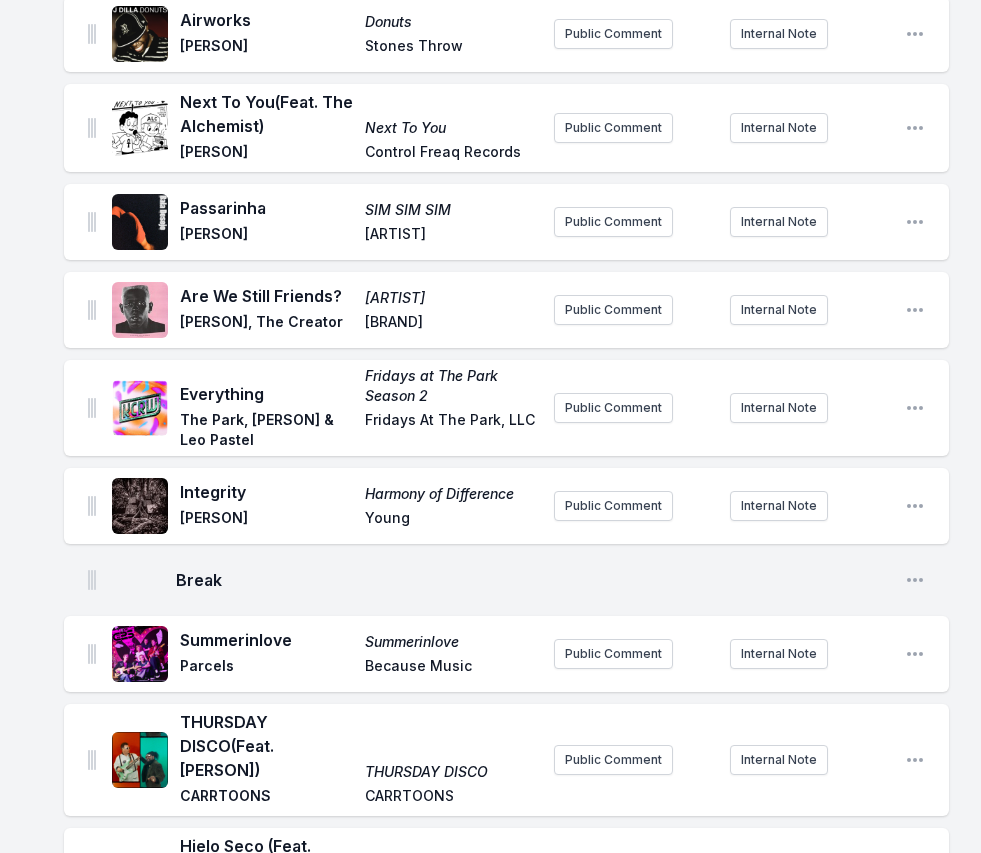 scroll, scrollTop: 767, scrollLeft: 0, axis: vertical 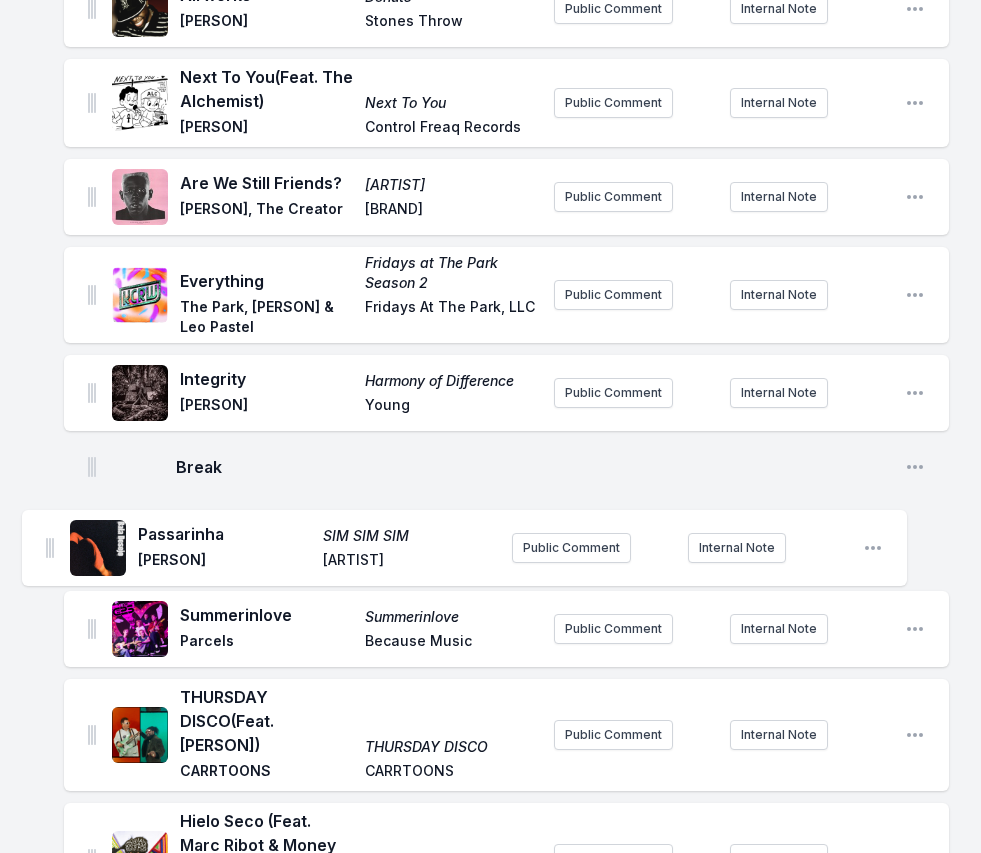 drag, startPoint x: 92, startPoint y: 199, endPoint x: 49, endPoint y: 553, distance: 356.60202 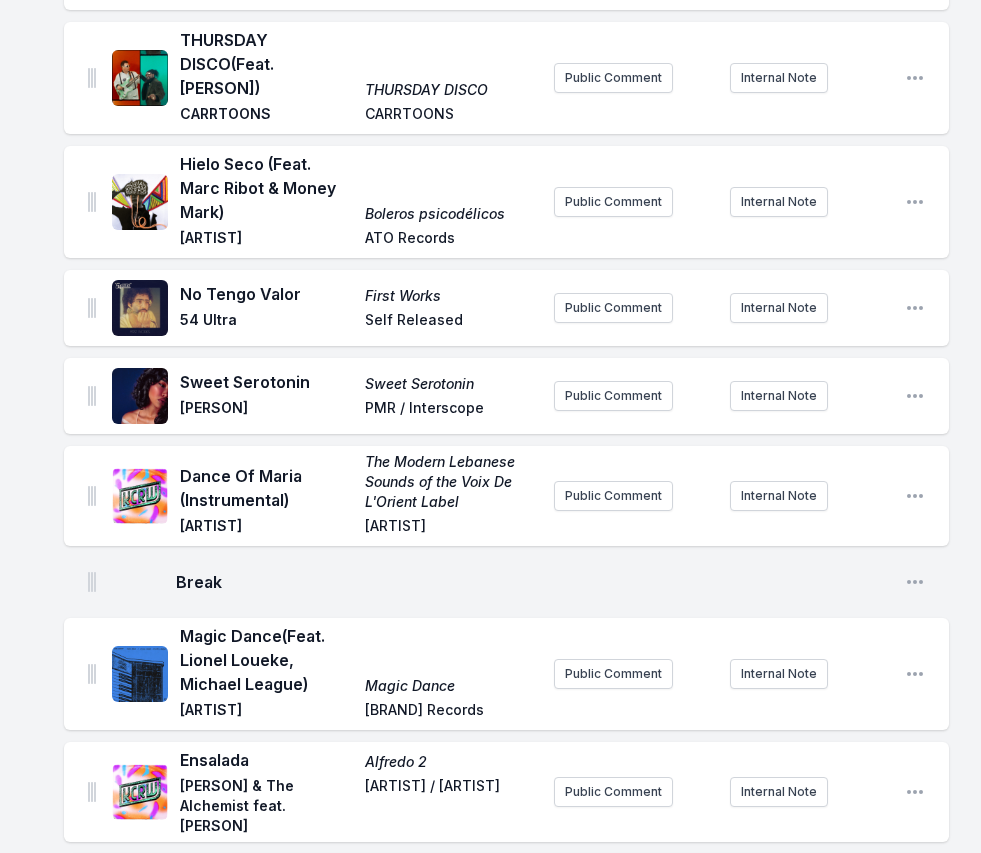 scroll, scrollTop: 1448, scrollLeft: 0, axis: vertical 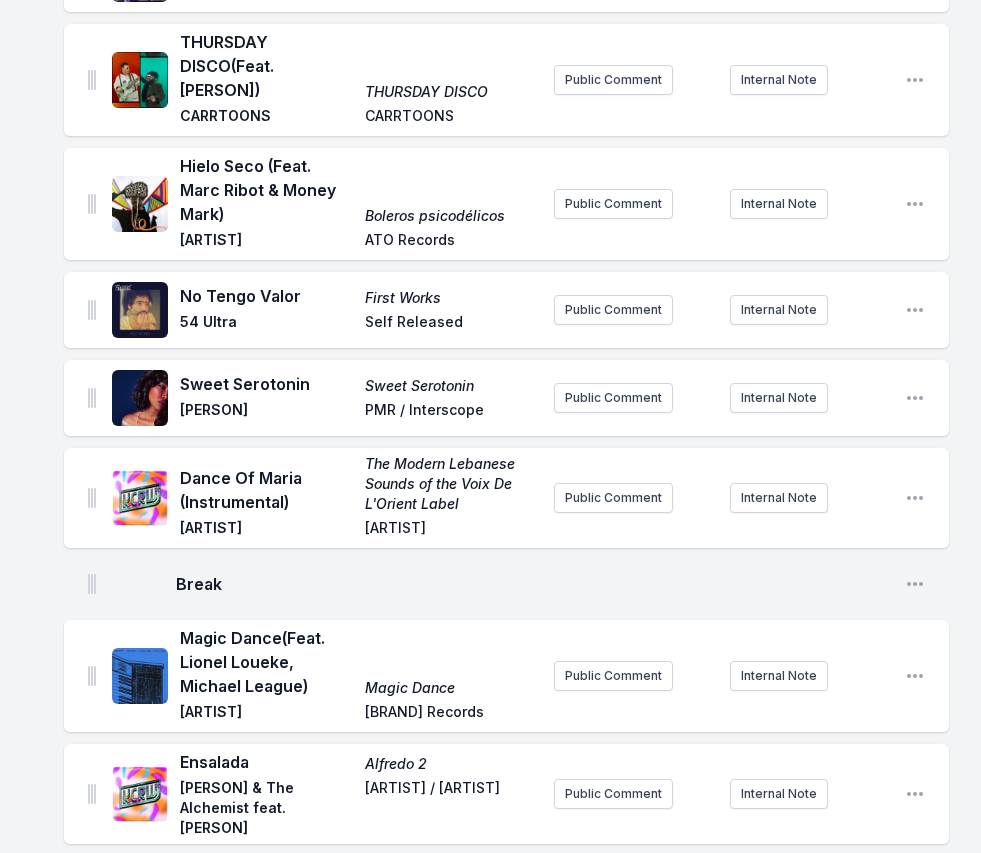 click on "[PERSON] [PERSON] [PERSON] & The [PERSON] feat. [PERSON] [BRAND] Records / [BRAND] Public Comment Internal Note Open playlist item options" at bounding box center [506, 794] 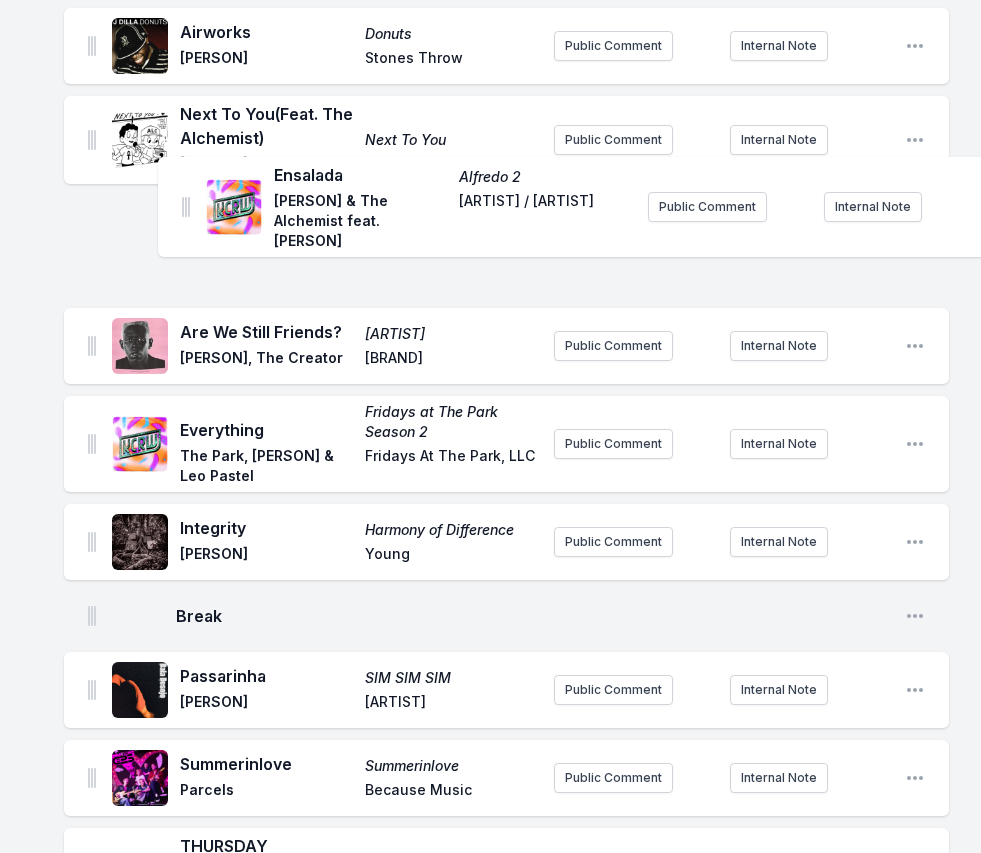 scroll, scrollTop: 737, scrollLeft: 0, axis: vertical 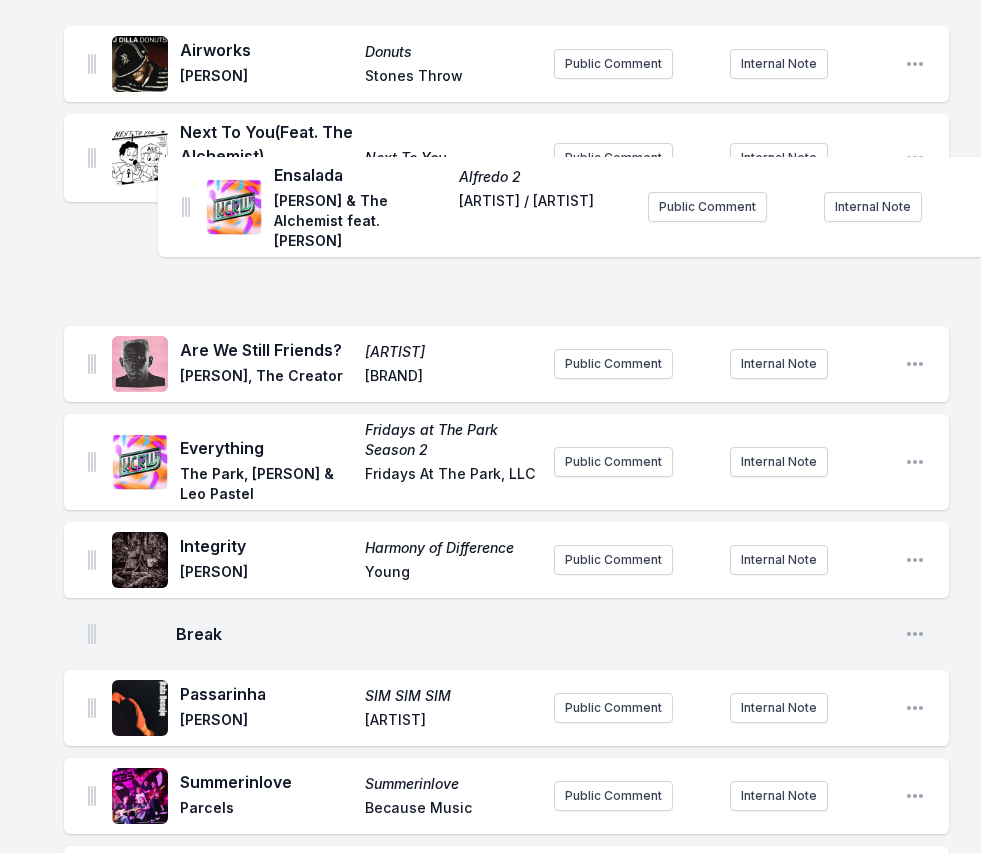 drag, startPoint x: 94, startPoint y: 747, endPoint x: 187, endPoint y: 201, distance: 553.8637 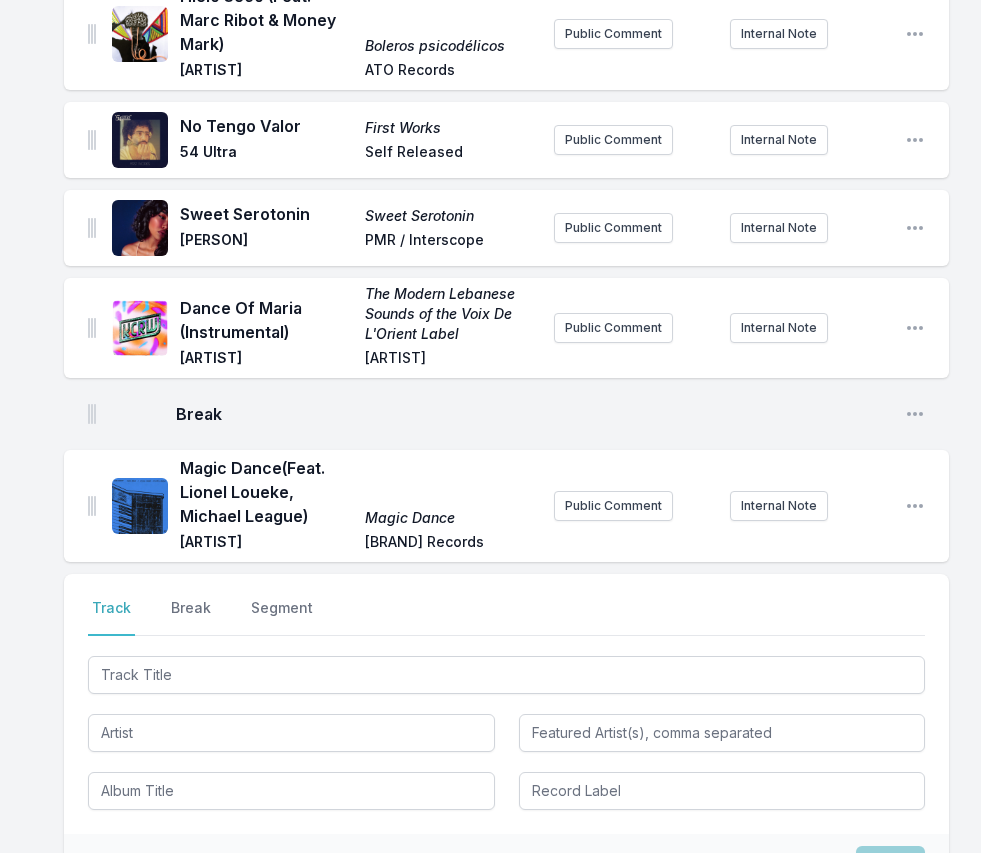 scroll, scrollTop: 1779, scrollLeft: 0, axis: vertical 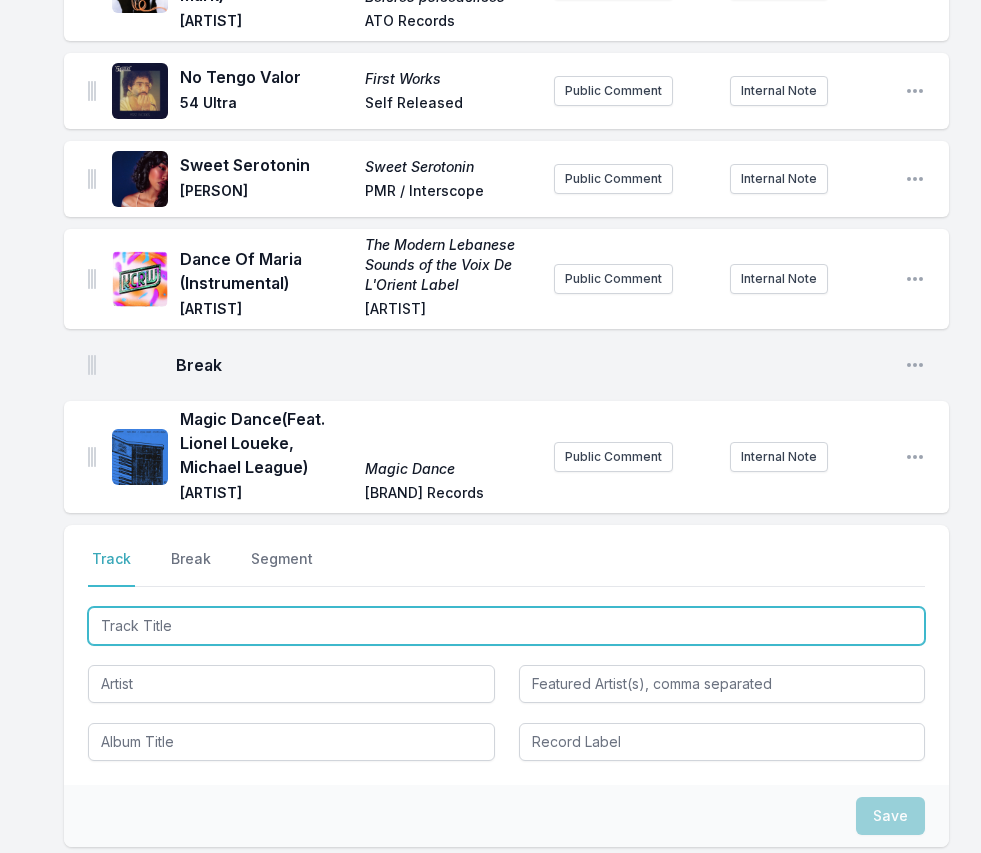 click at bounding box center (506, 626) 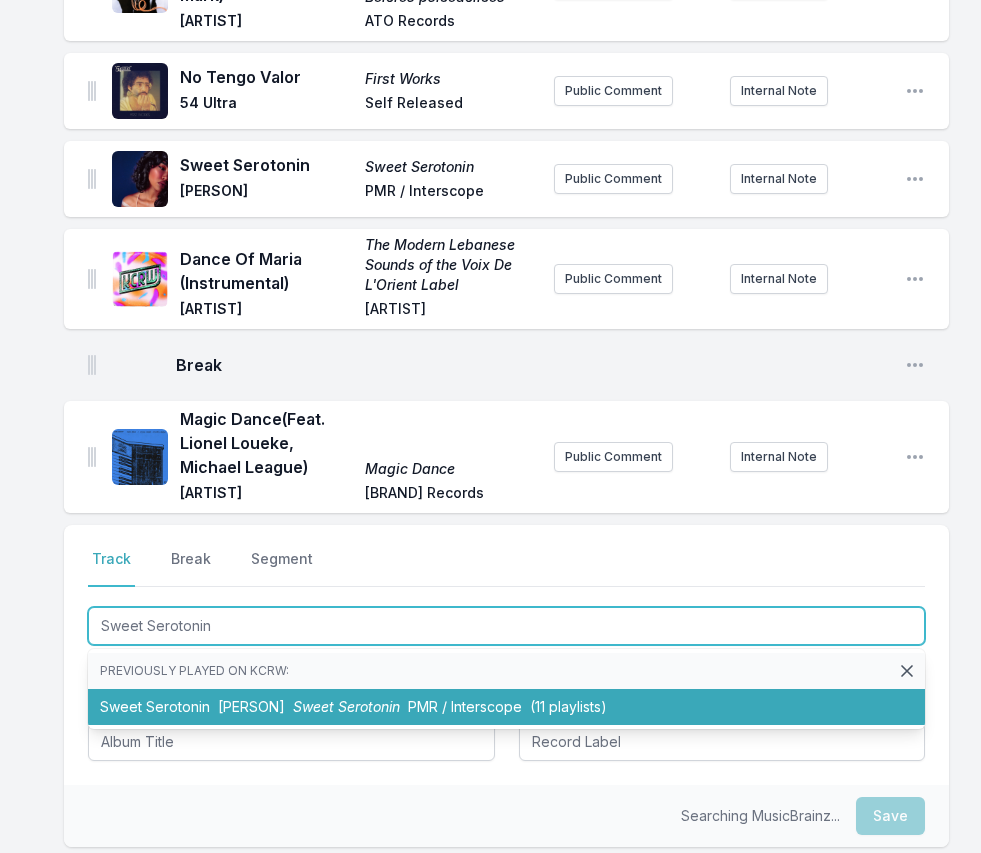 click on "Sweet Serotonin" at bounding box center [346, 706] 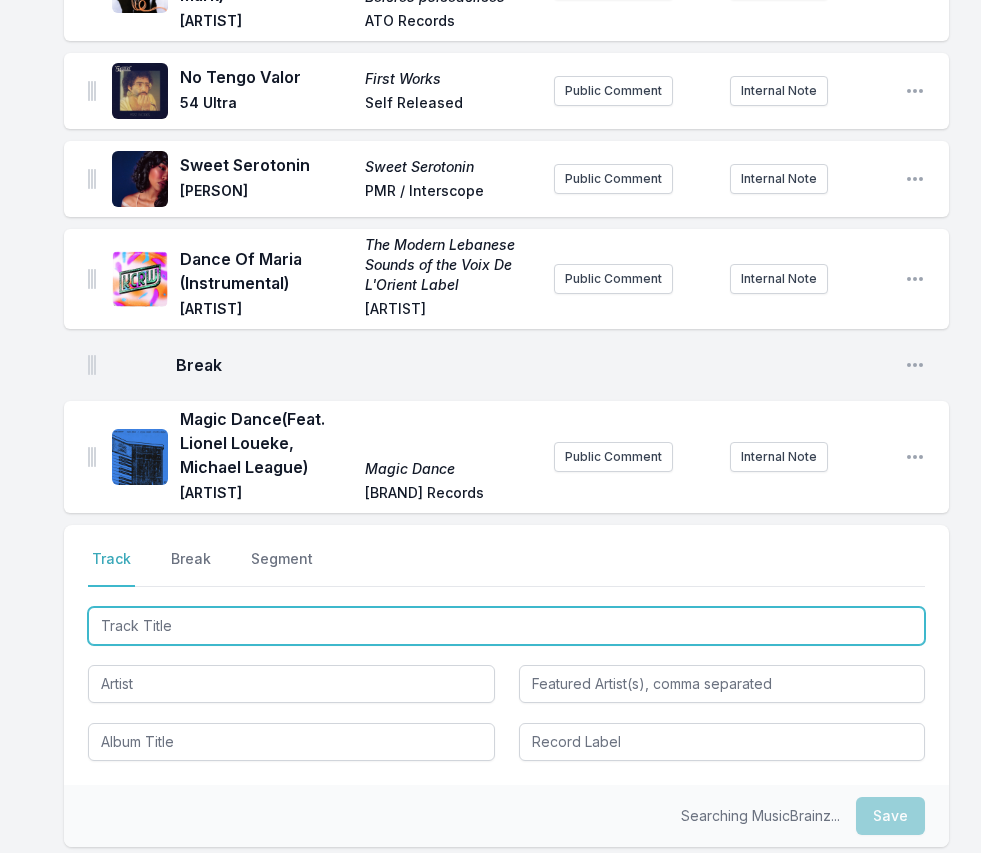 scroll, scrollTop: 1867, scrollLeft: 0, axis: vertical 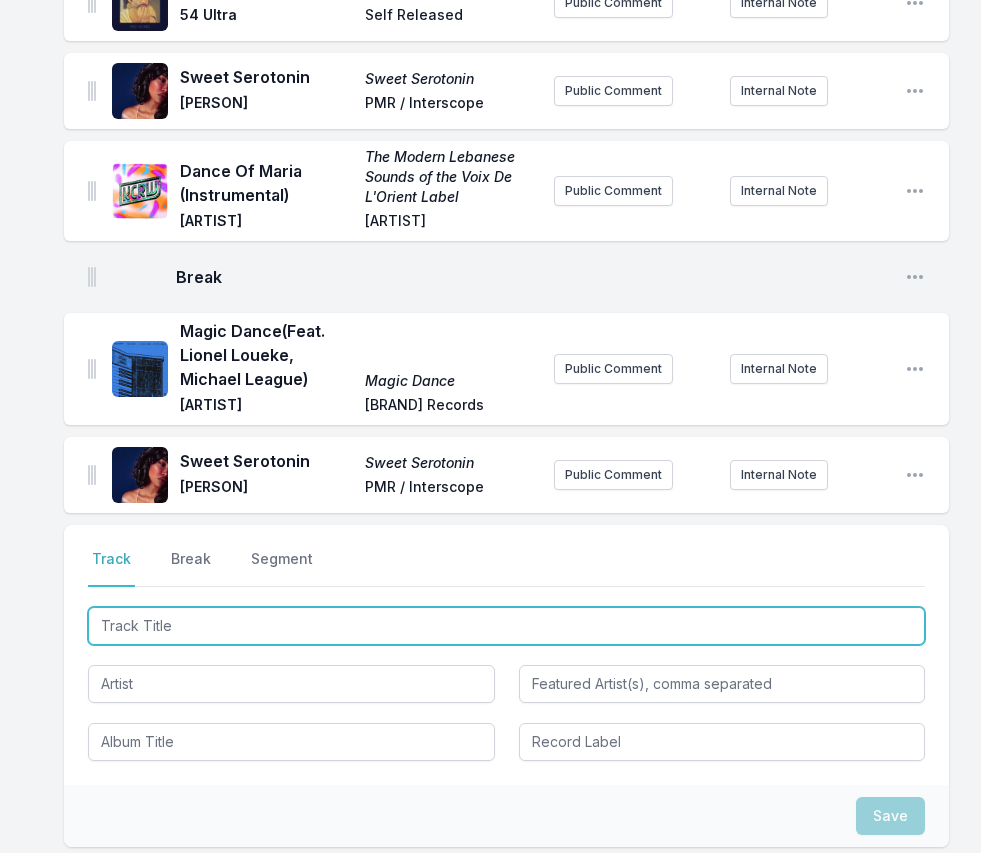 click at bounding box center [506, 626] 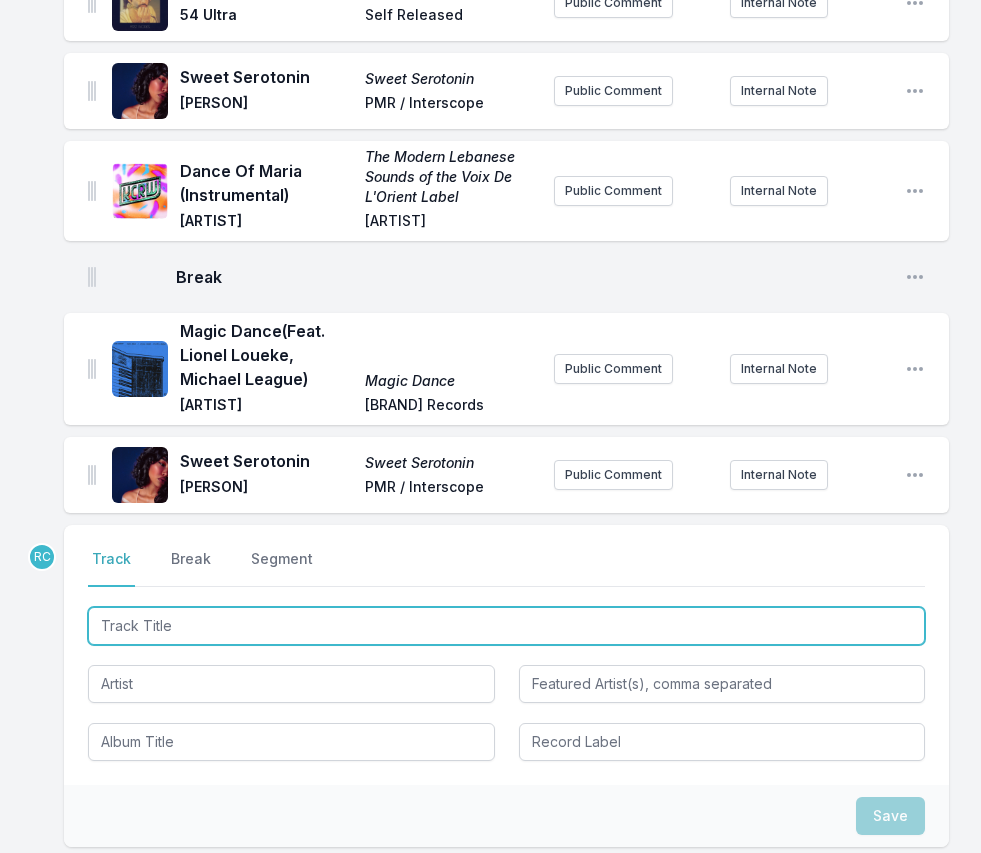 paste on "Didn't I (Johnny Bolzan Remix)" 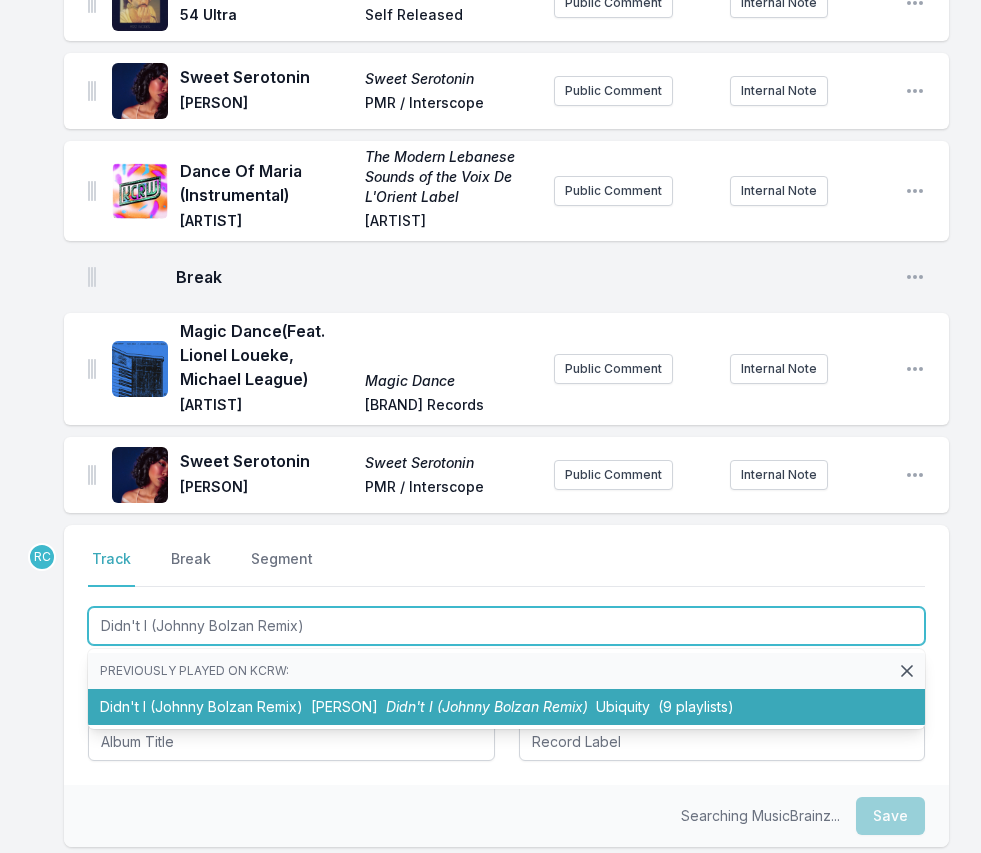 click on "[PERSON]" at bounding box center [344, 706] 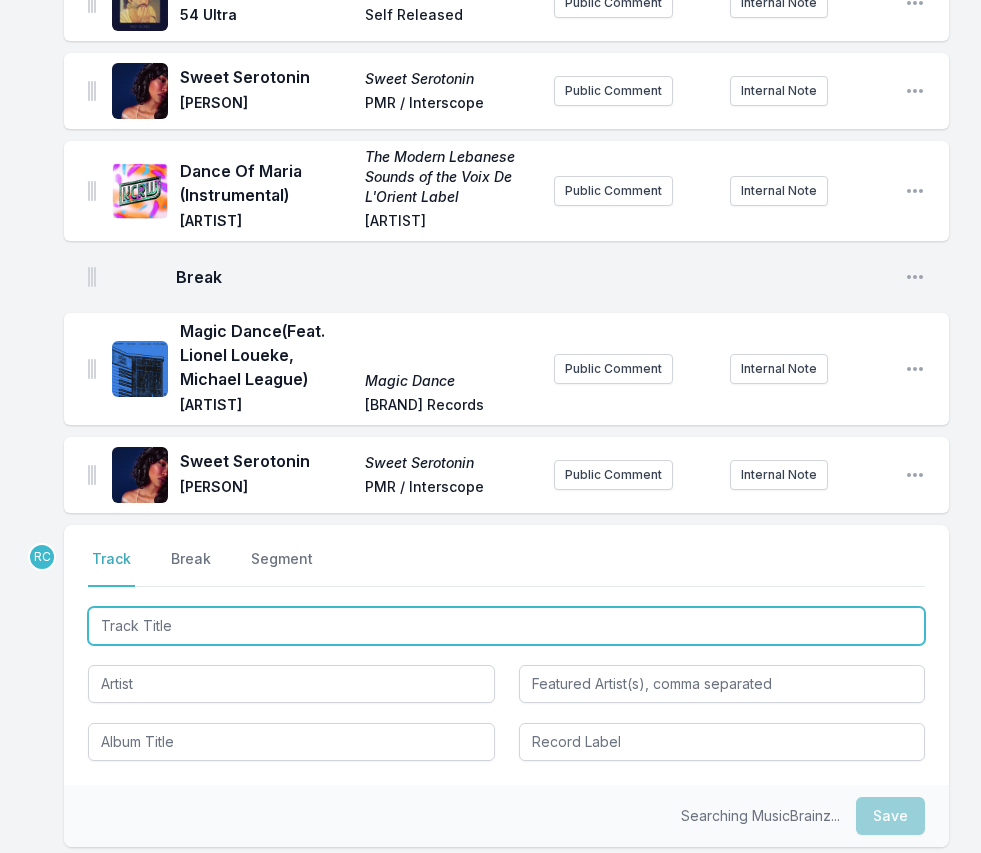 scroll, scrollTop: 1967, scrollLeft: 0, axis: vertical 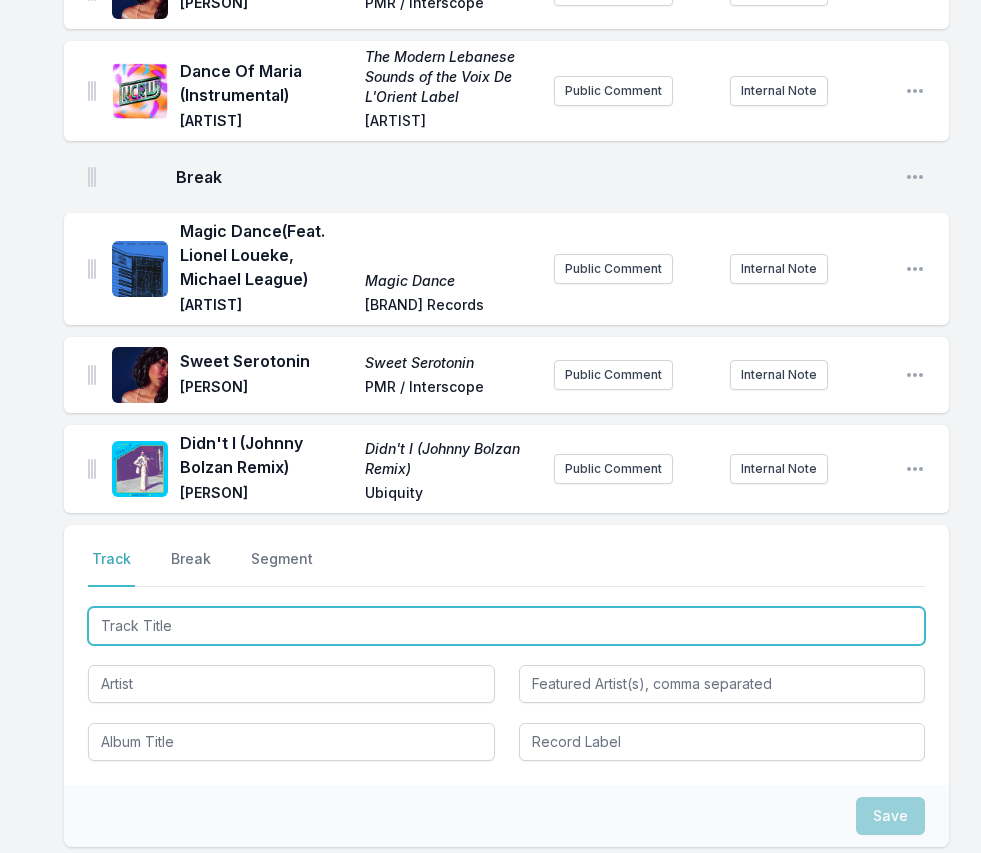 click at bounding box center [506, 626] 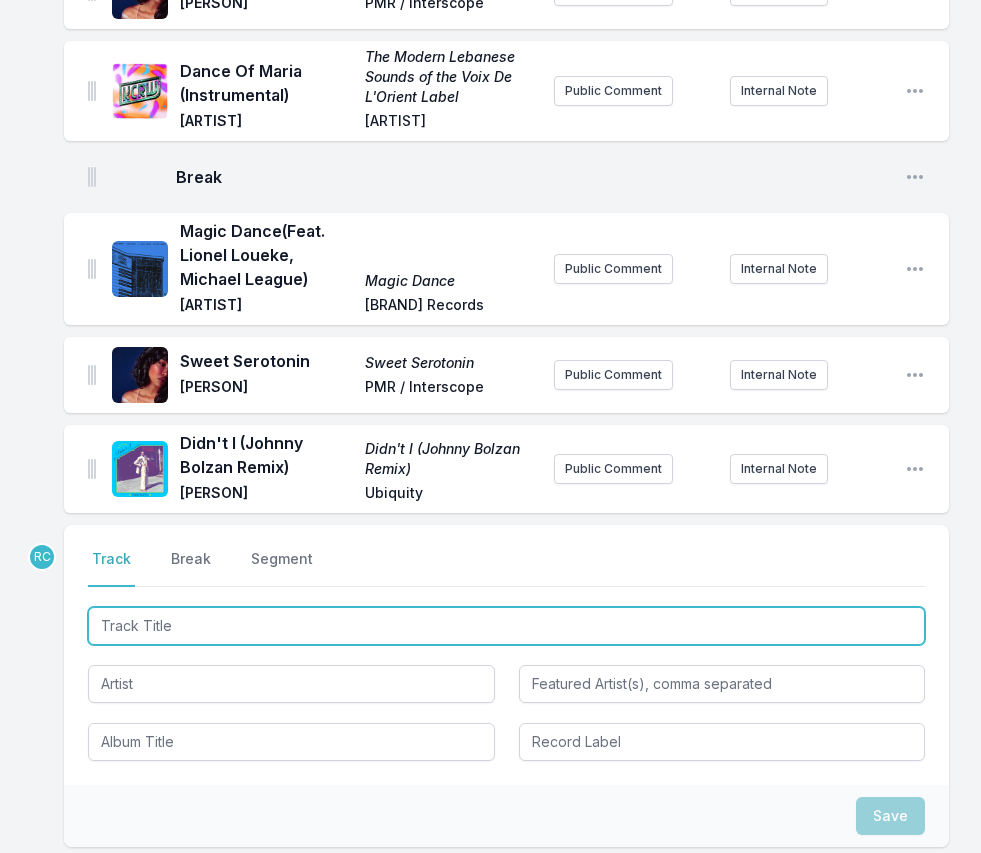 paste on "As Alive As You Need Me To Be" 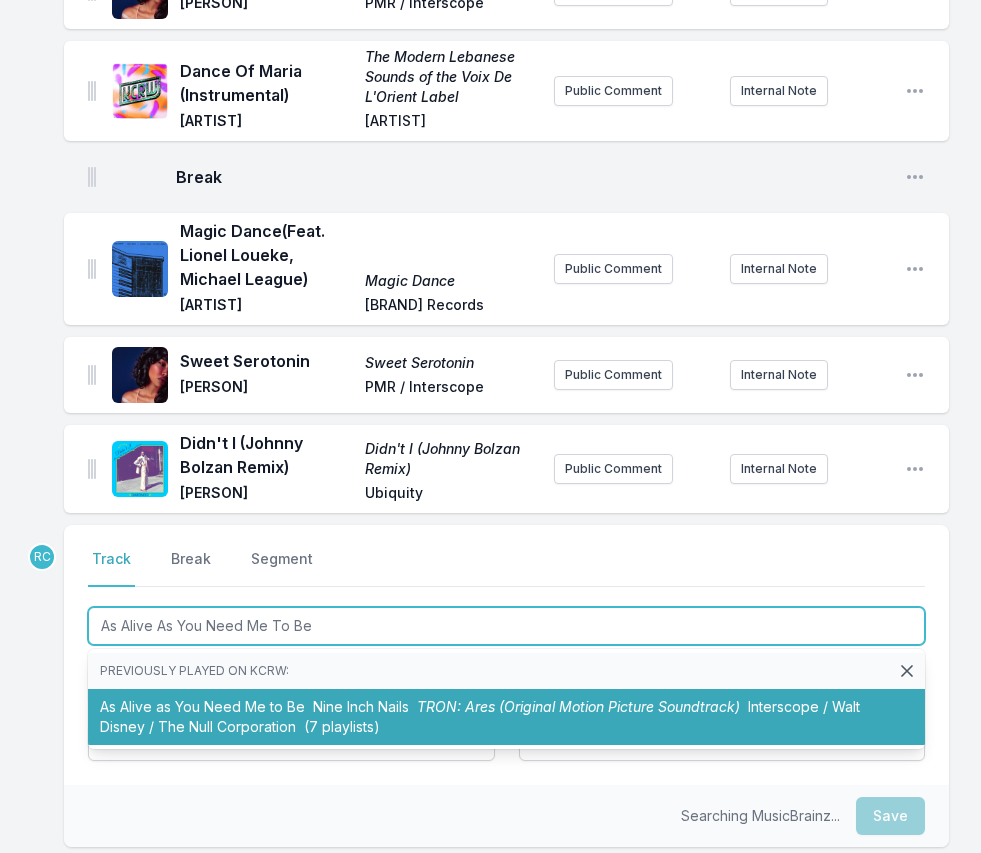 click on "As Alive as You Need Me to Be Nine Inch Nails TRON: Ares (Original Motion Picture Soundtrack) Interscope / Walt Disney / The Null Corporation (7 playlists)" at bounding box center (506, 717) 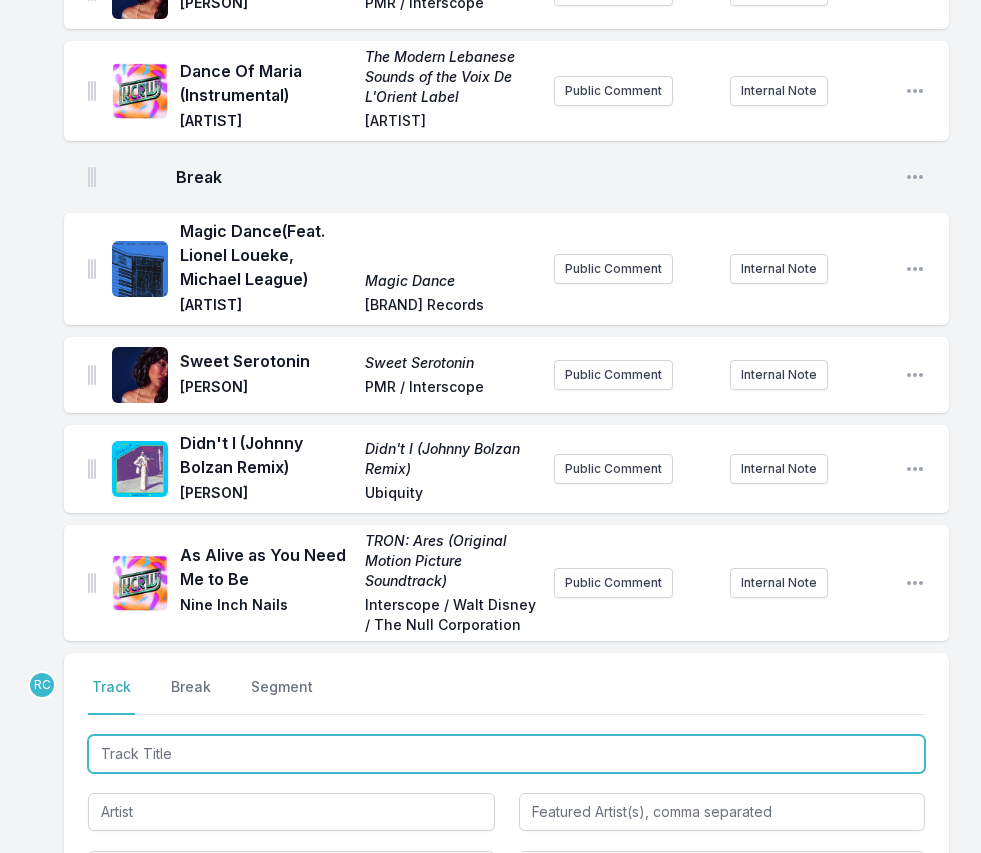 scroll, scrollTop: 2095, scrollLeft: 0, axis: vertical 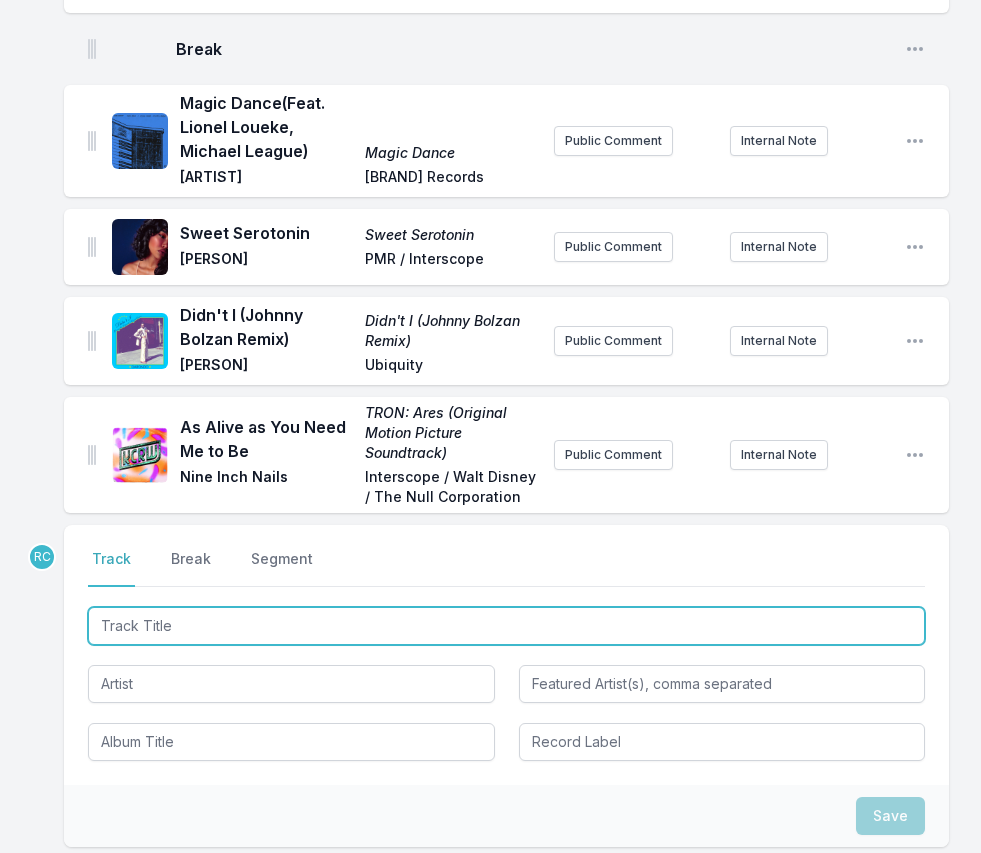 click at bounding box center (506, 626) 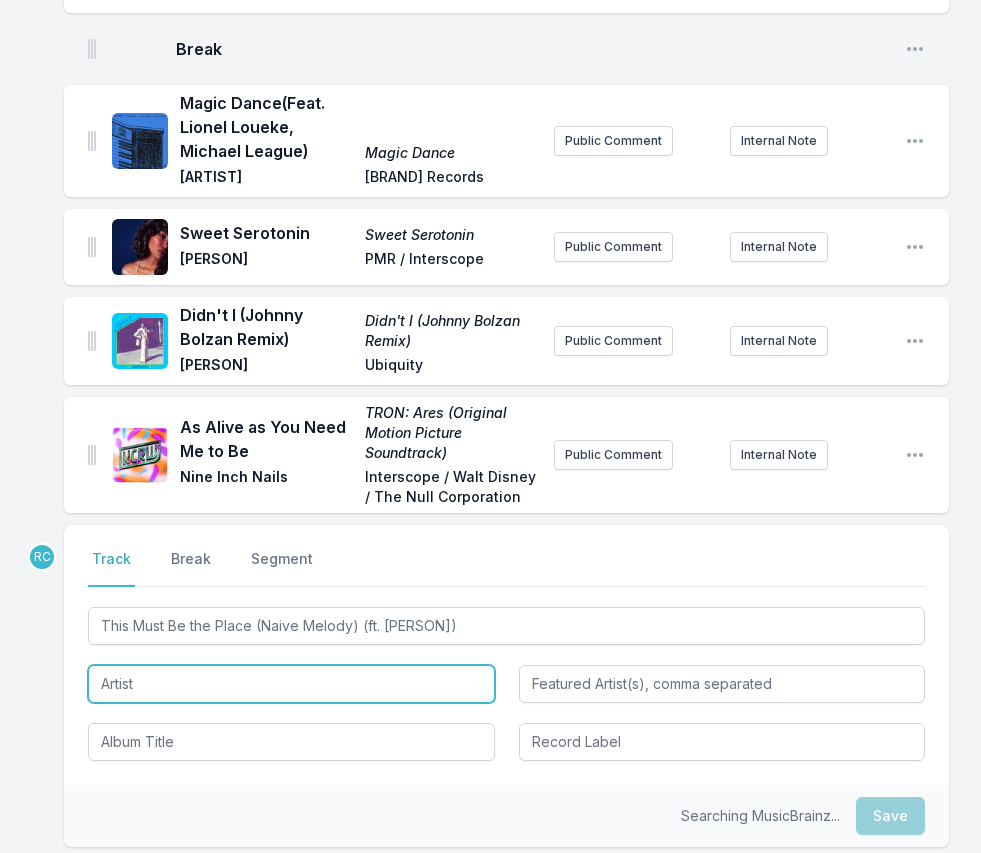 type on "This Must Be the Place (Naive Melody)" 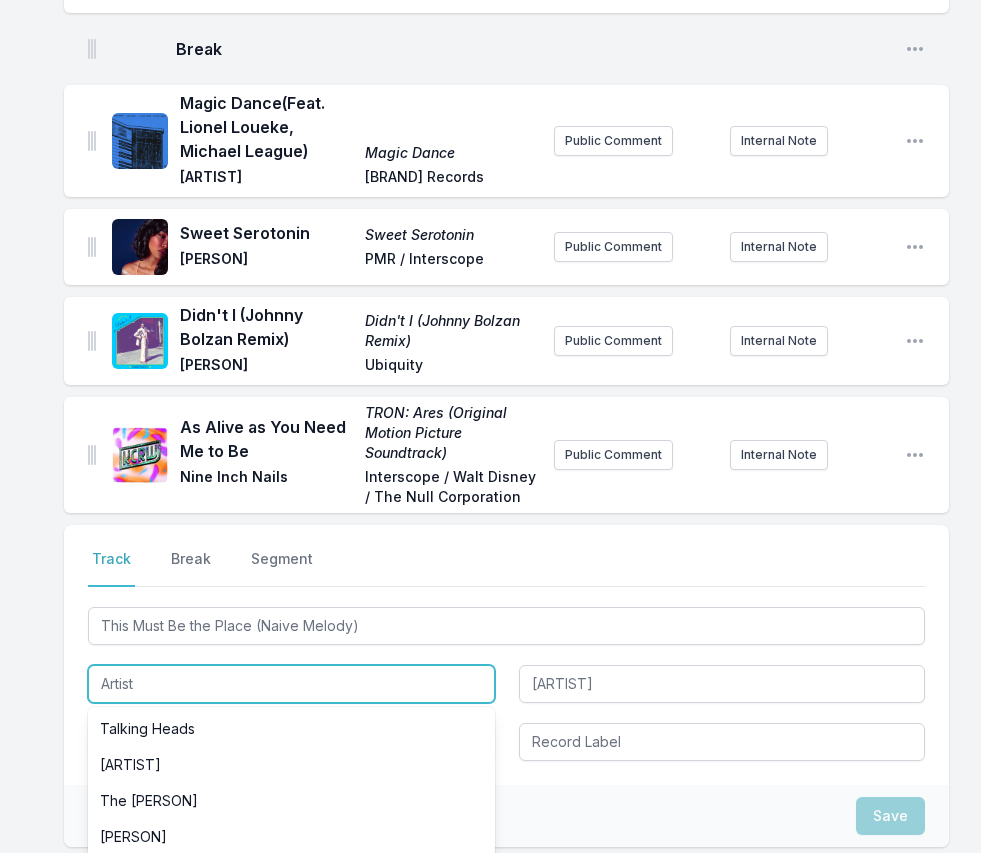 paste on "BADBADNOTGOOD" 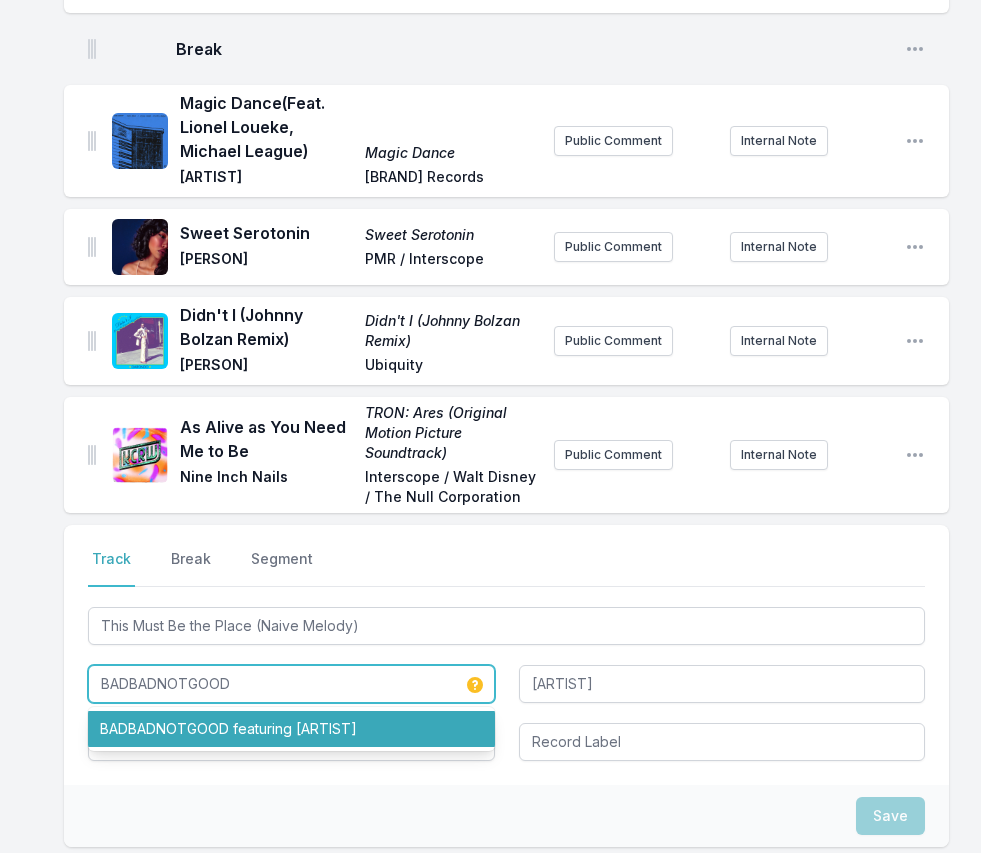 click on "BADBADNOTGOOD featuring [ARTIST]" at bounding box center (291, 729) 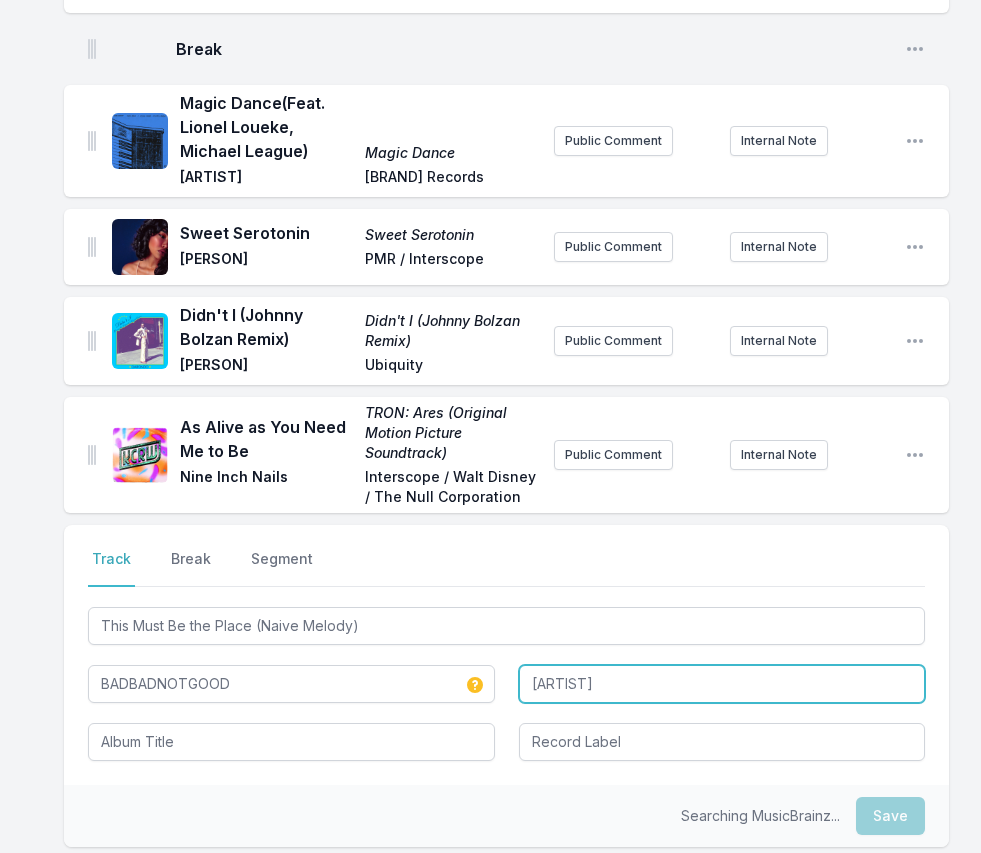 type on "BADBADNOTGOOD" 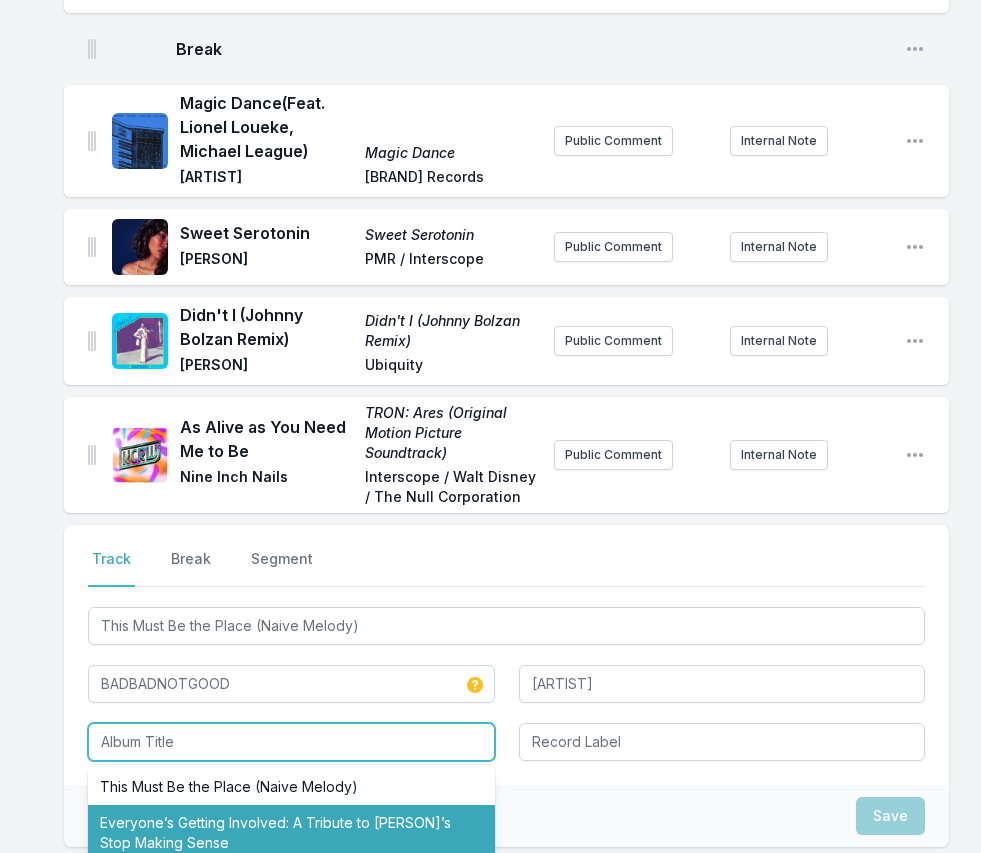 click on "Everyone’s Getting Involved: A Tribute to [PERSON]’s Stop Making Sense" at bounding box center [291, 833] 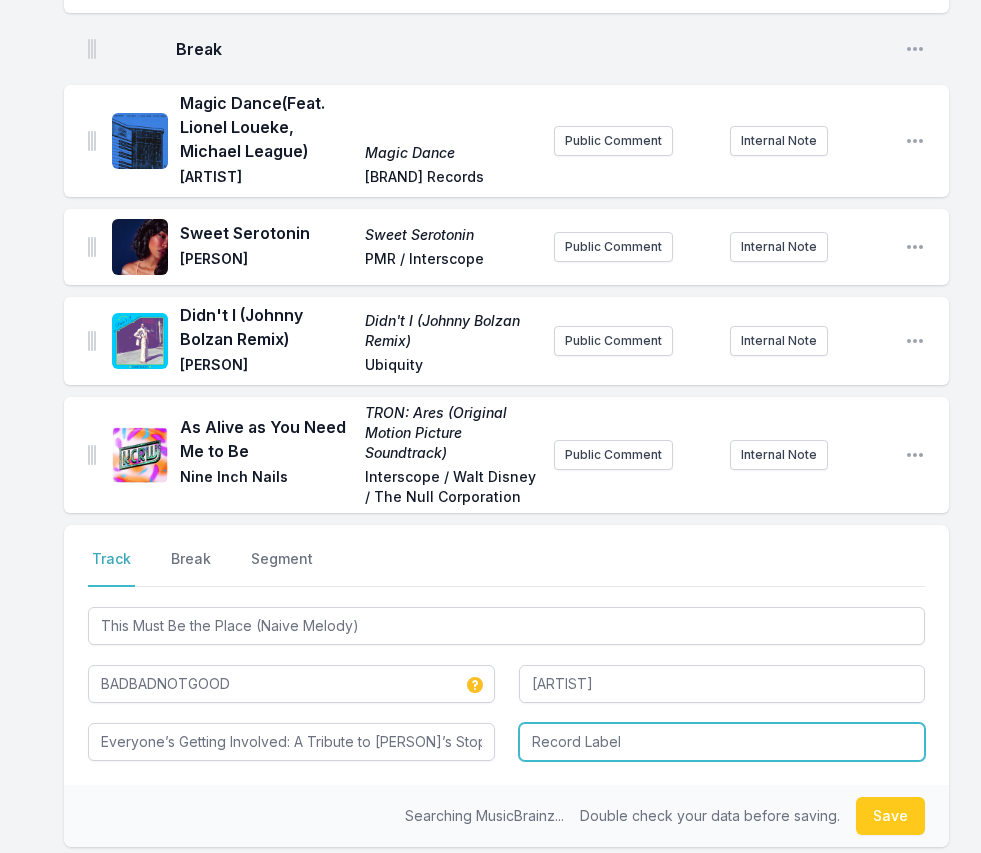 type on "Everyone’s Getting Involved: A Tribute to [PERSON]’s Stop Making Sense" 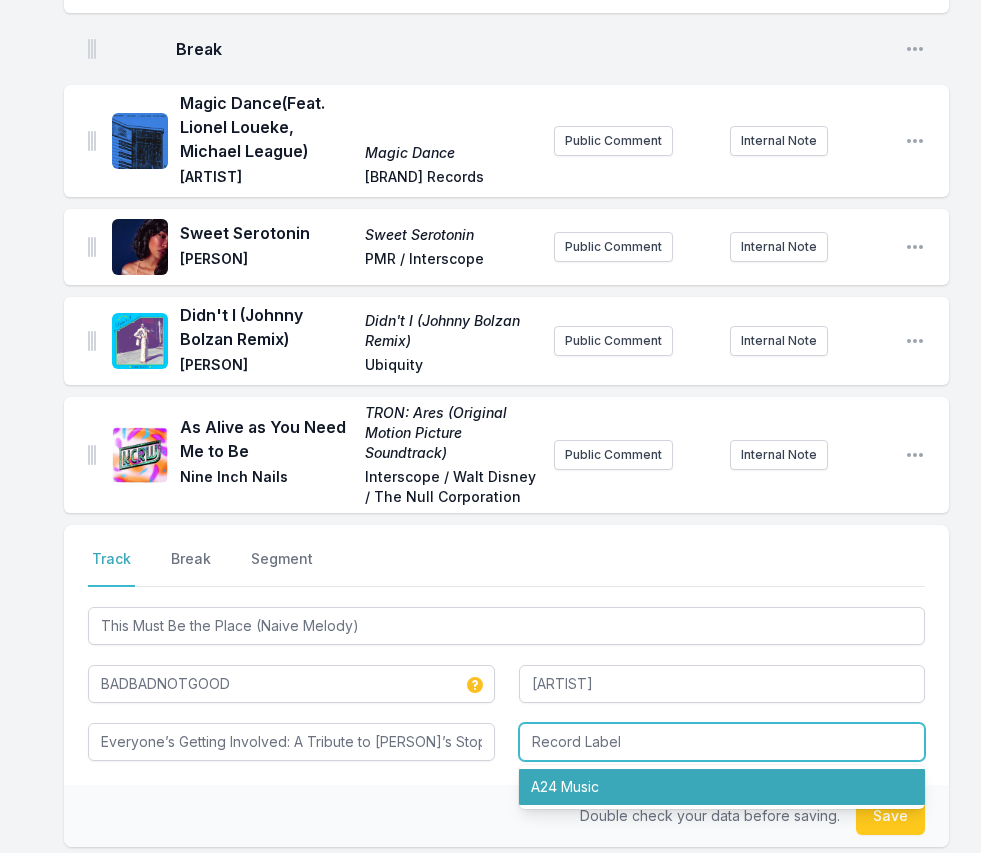 click on "A24 Music" at bounding box center [722, 787] 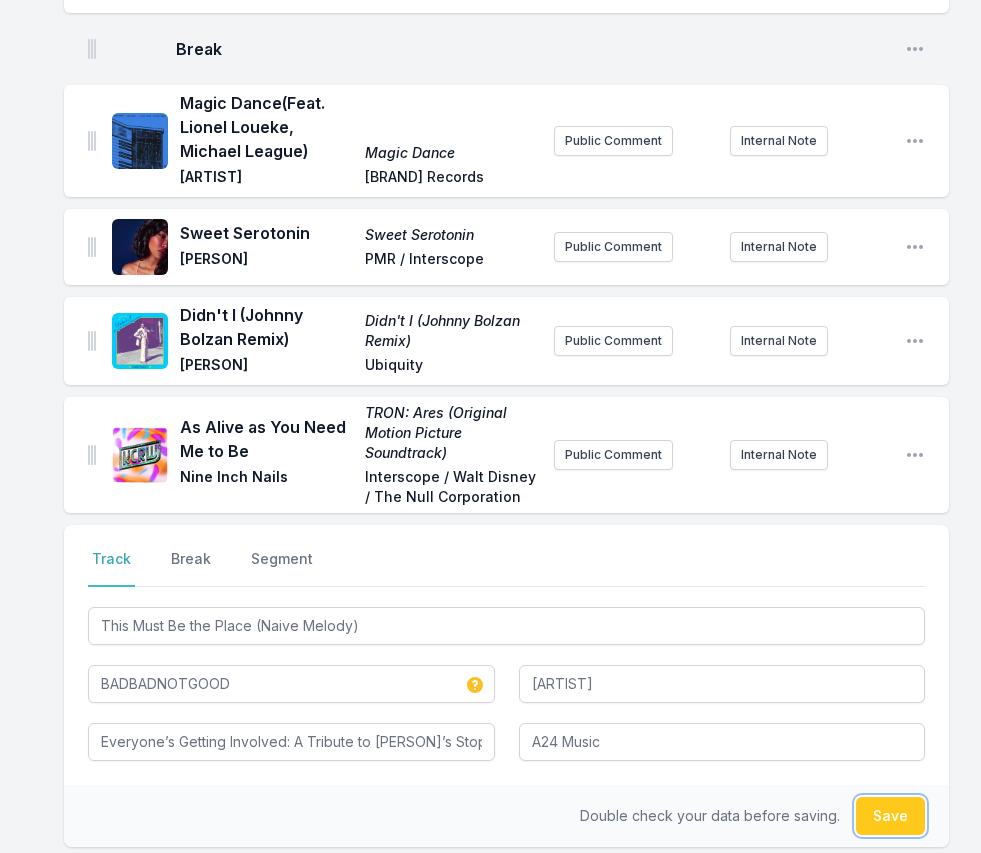 click on "Save" at bounding box center [890, 816] 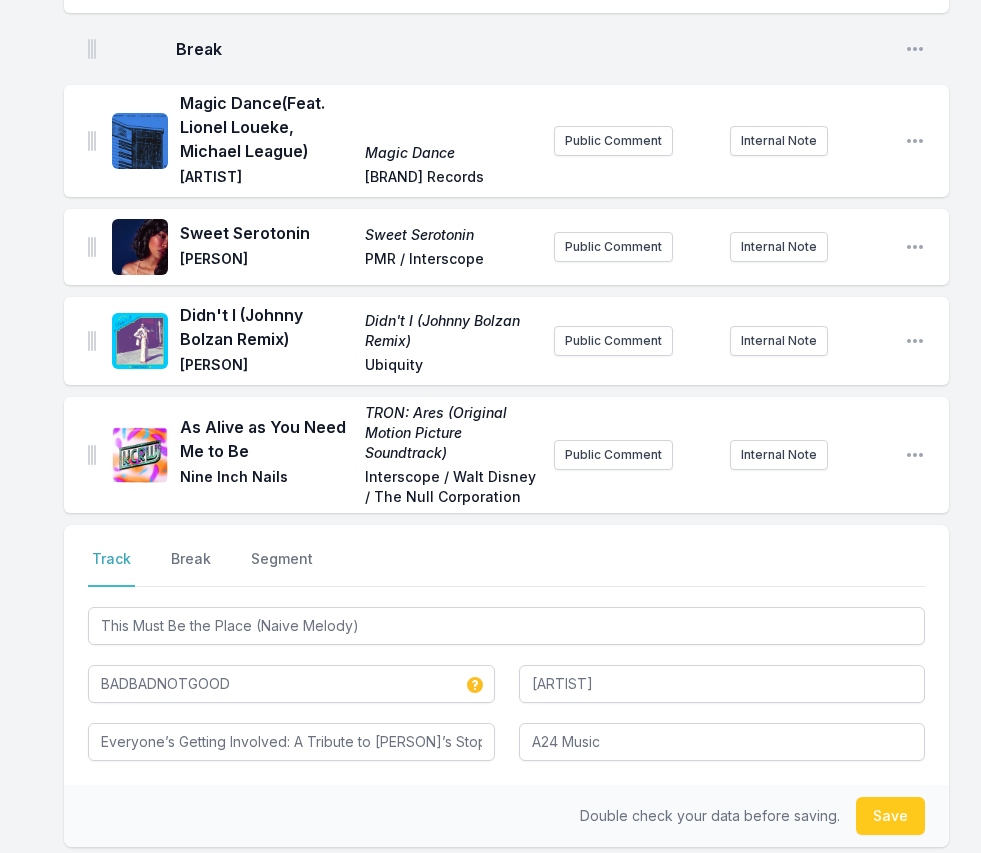 type 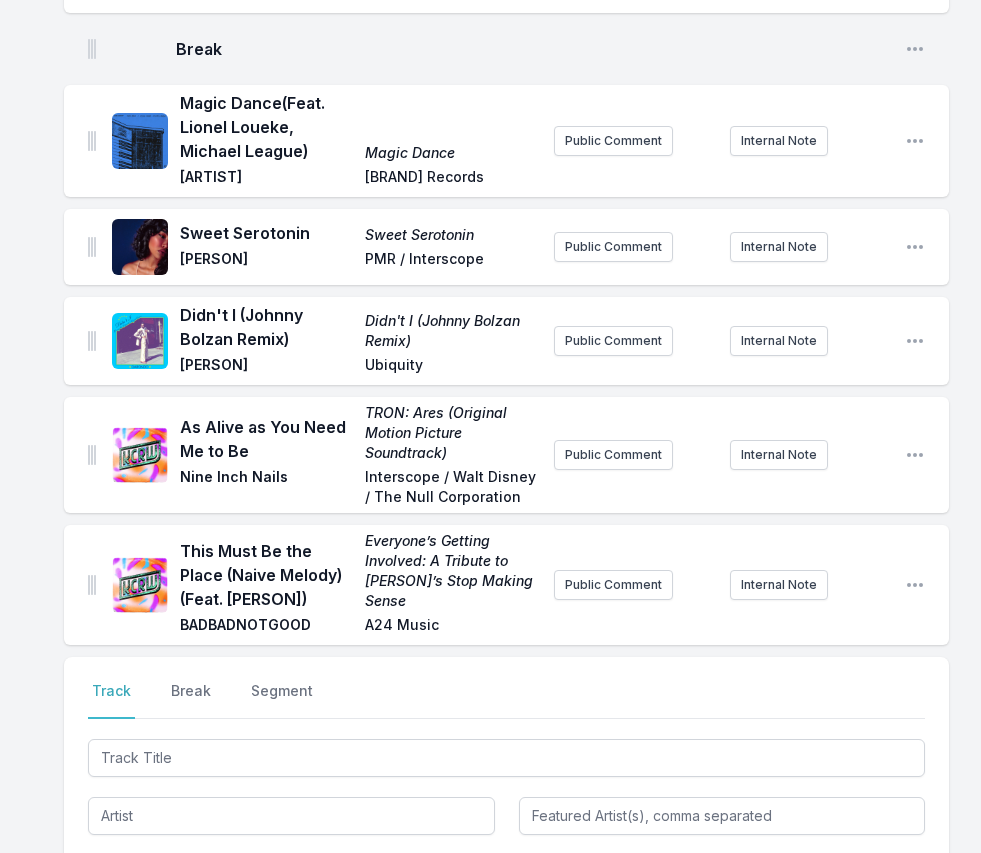 scroll, scrollTop: 2227, scrollLeft: 0, axis: vertical 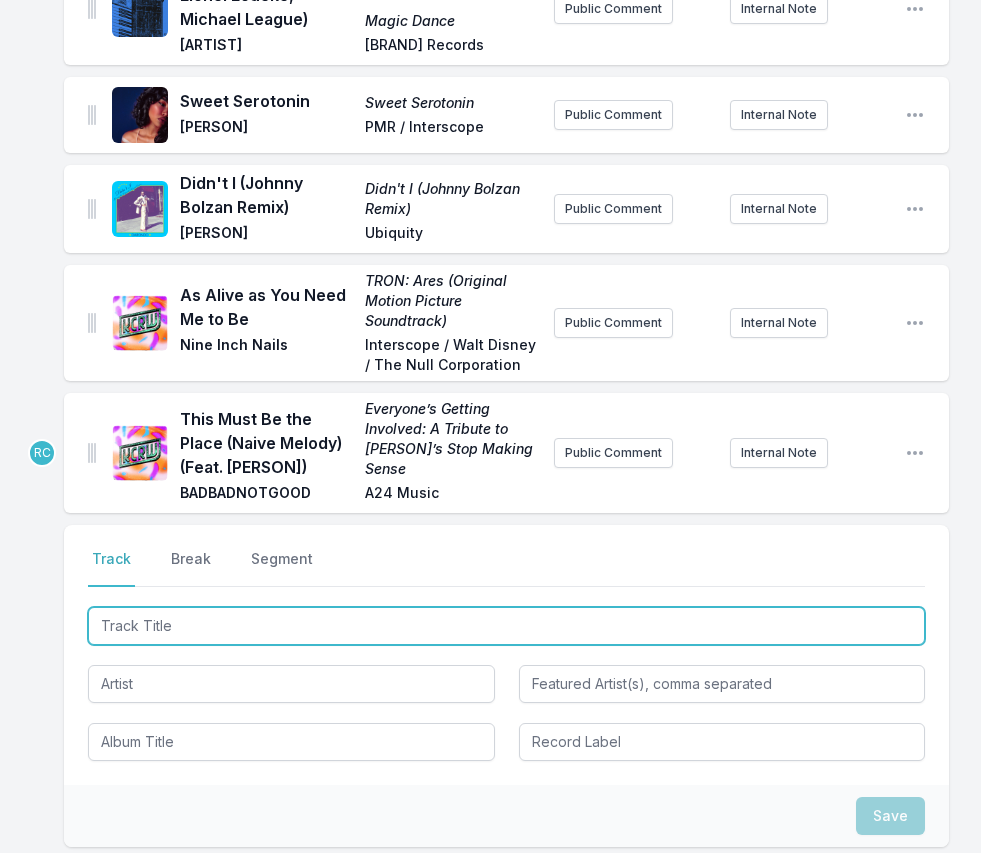 click at bounding box center (506, 626) 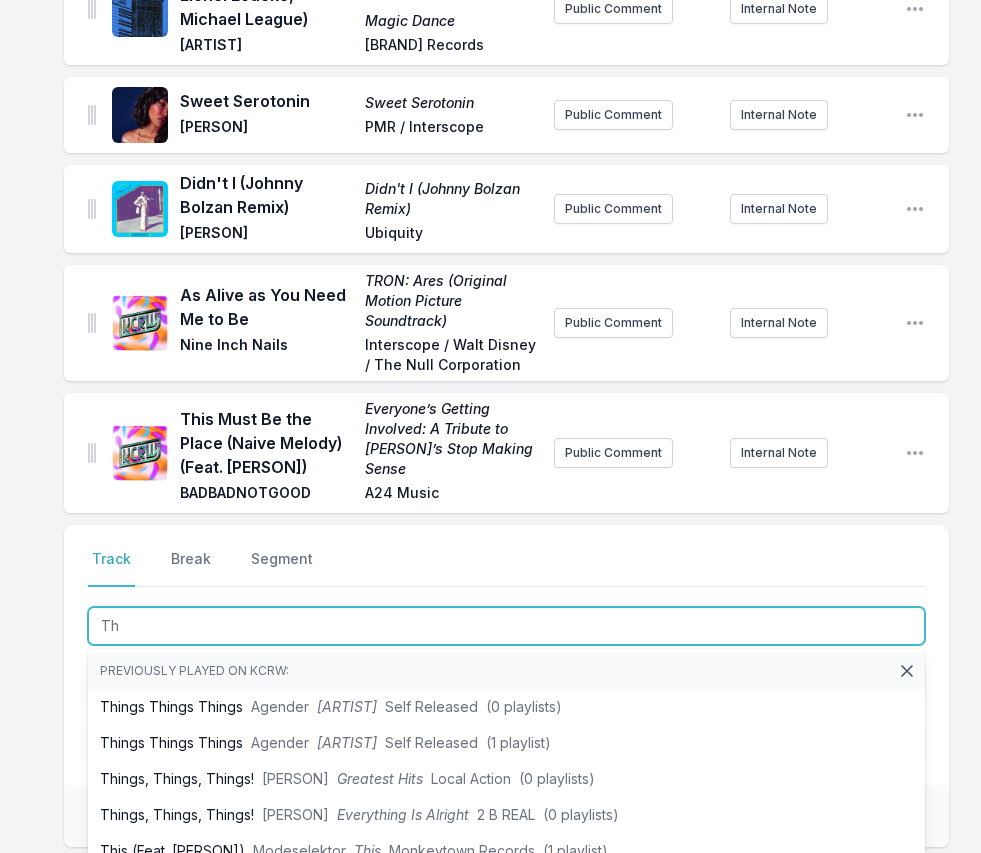 type on "T" 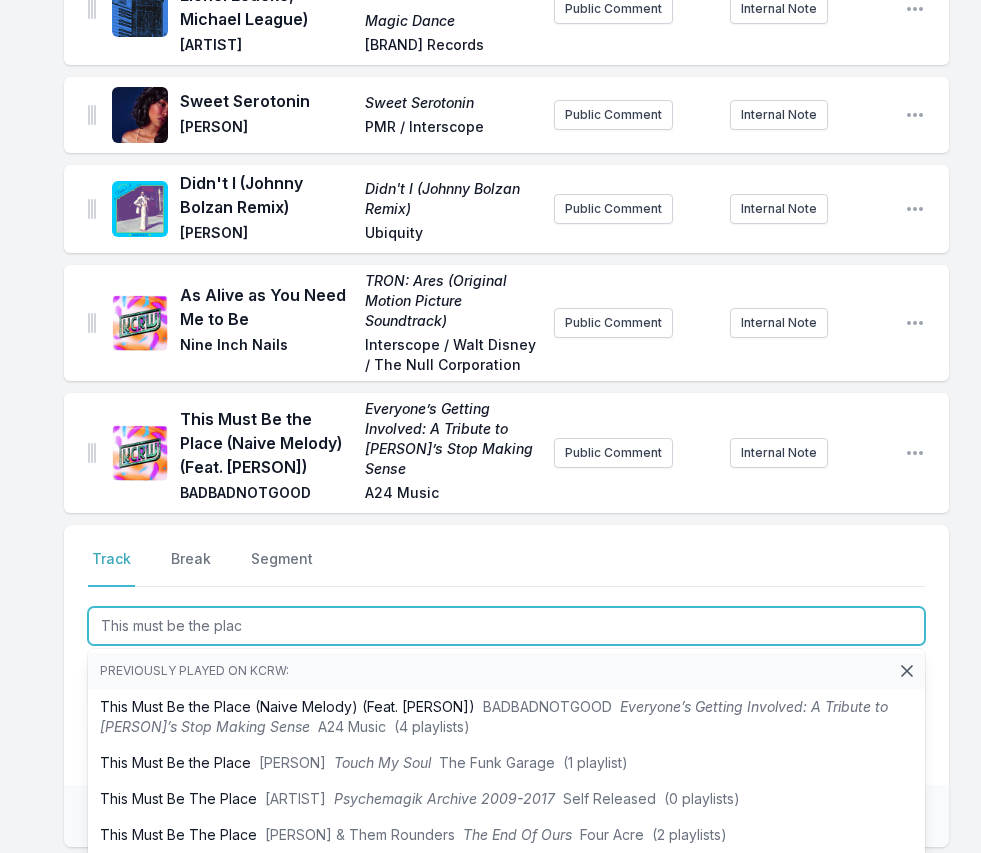 type on "This must be the place" 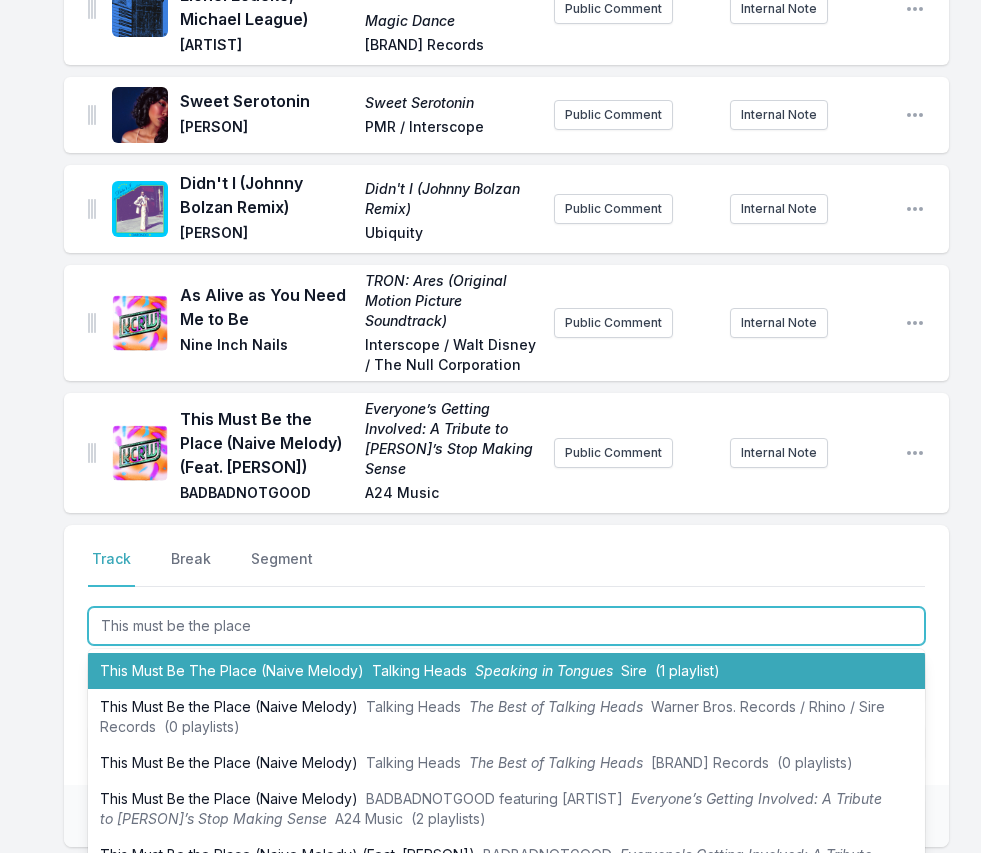 scroll, scrollTop: 279, scrollLeft: 0, axis: vertical 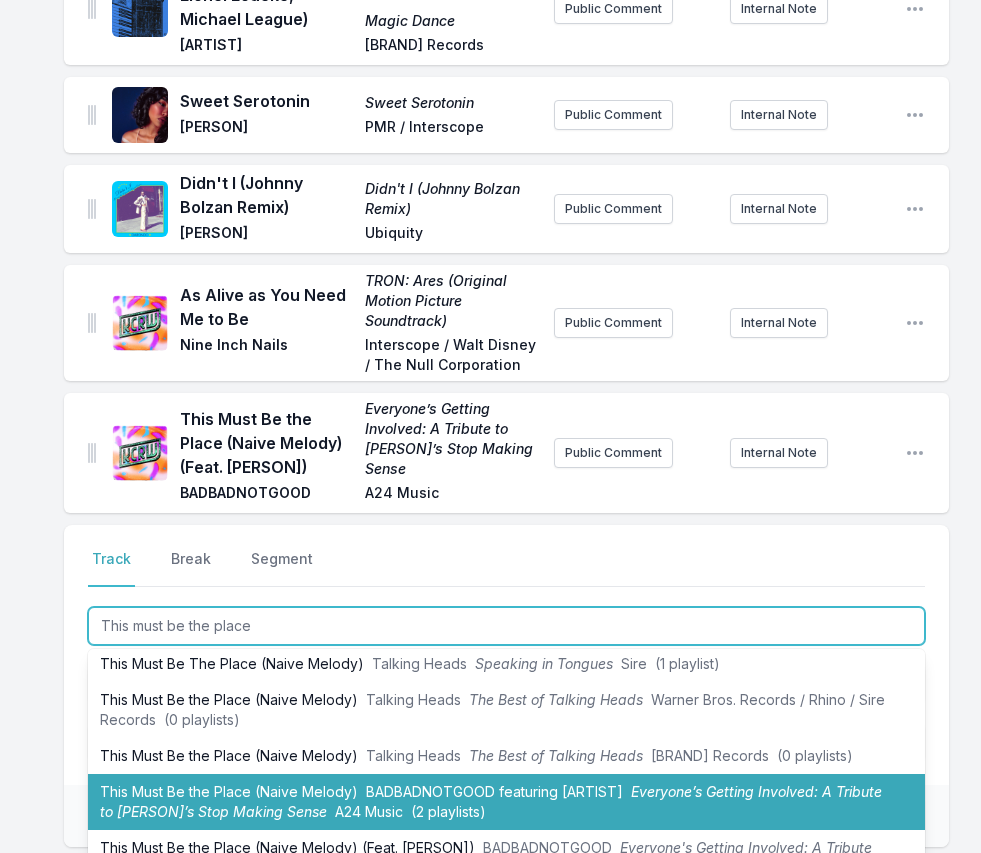 click on "This Must Be the Place (Naive Melody) BADBADNOTGOOD featuring [ARTIST] Everyone’s Getting Involved: A Tribute to Talking Heads’ Stop Making Sense A24 Music (2 playlists)" at bounding box center [506, 802] 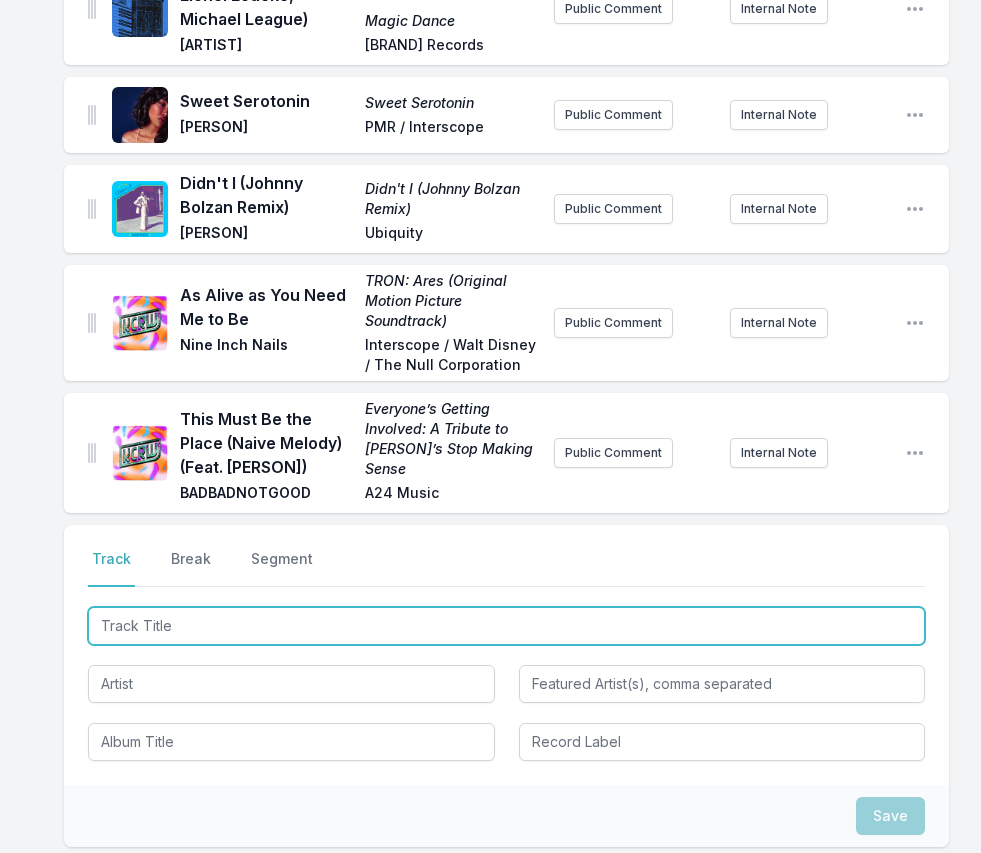 scroll, scrollTop: 2375, scrollLeft: 0, axis: vertical 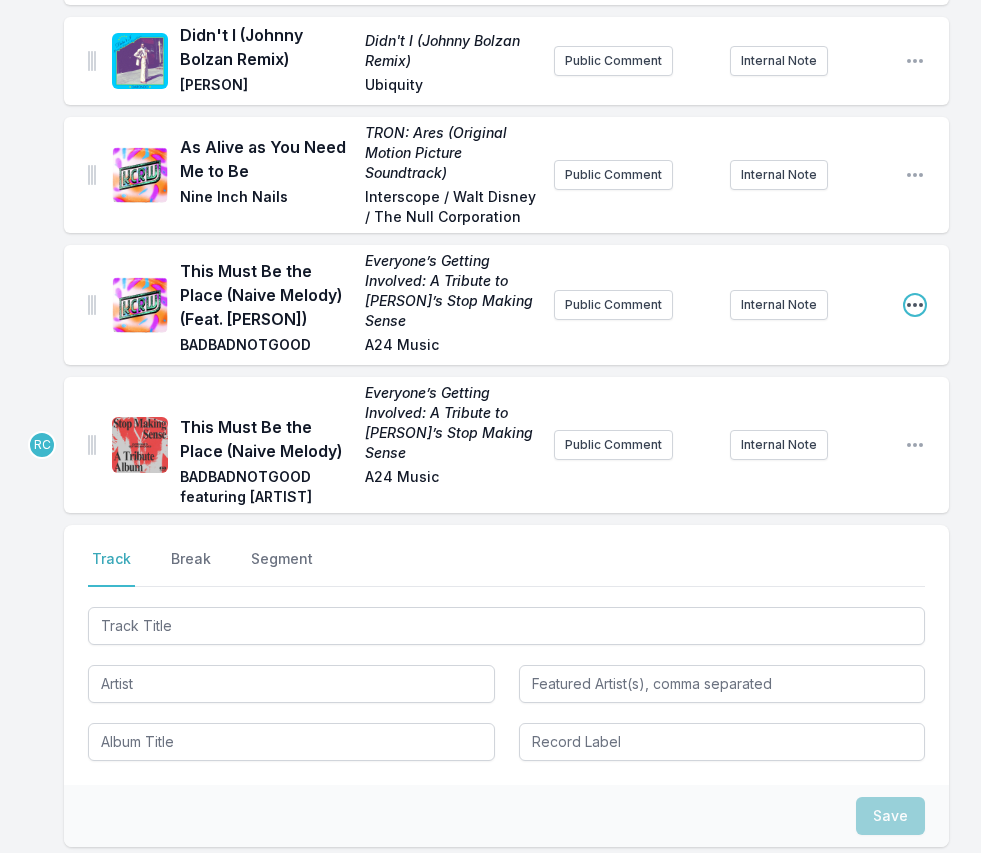 click 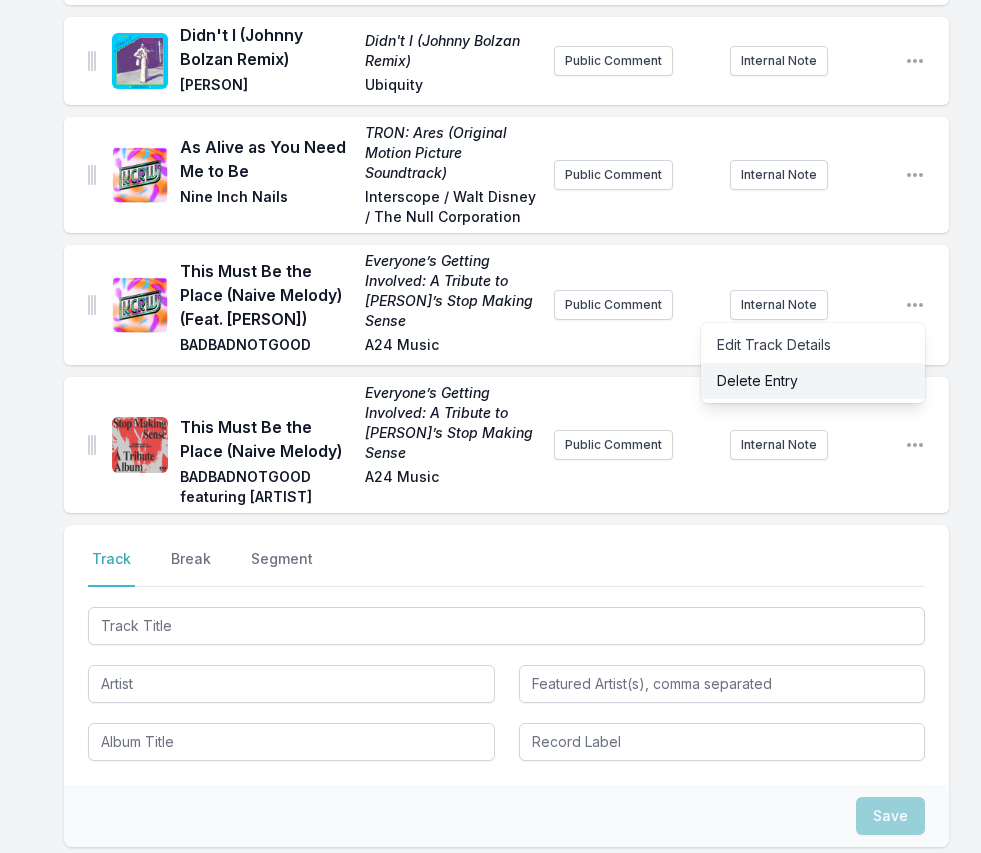 click on "Delete Entry" at bounding box center [813, 381] 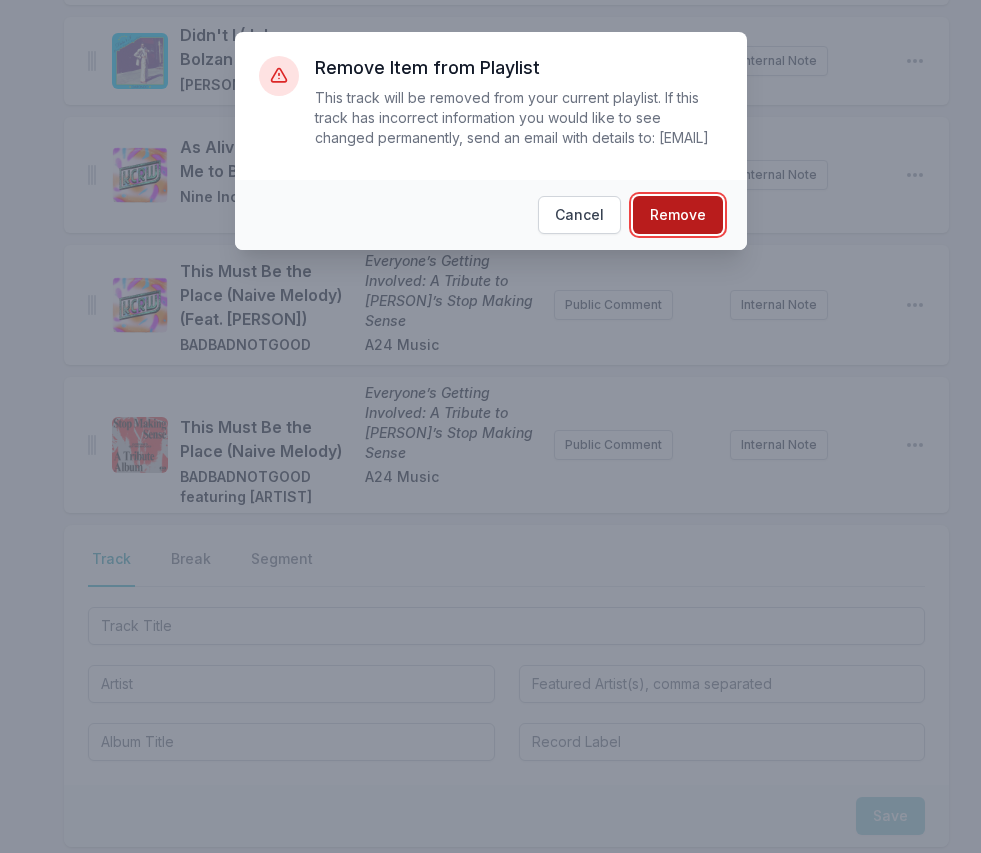 click on "Remove" at bounding box center [678, 215] 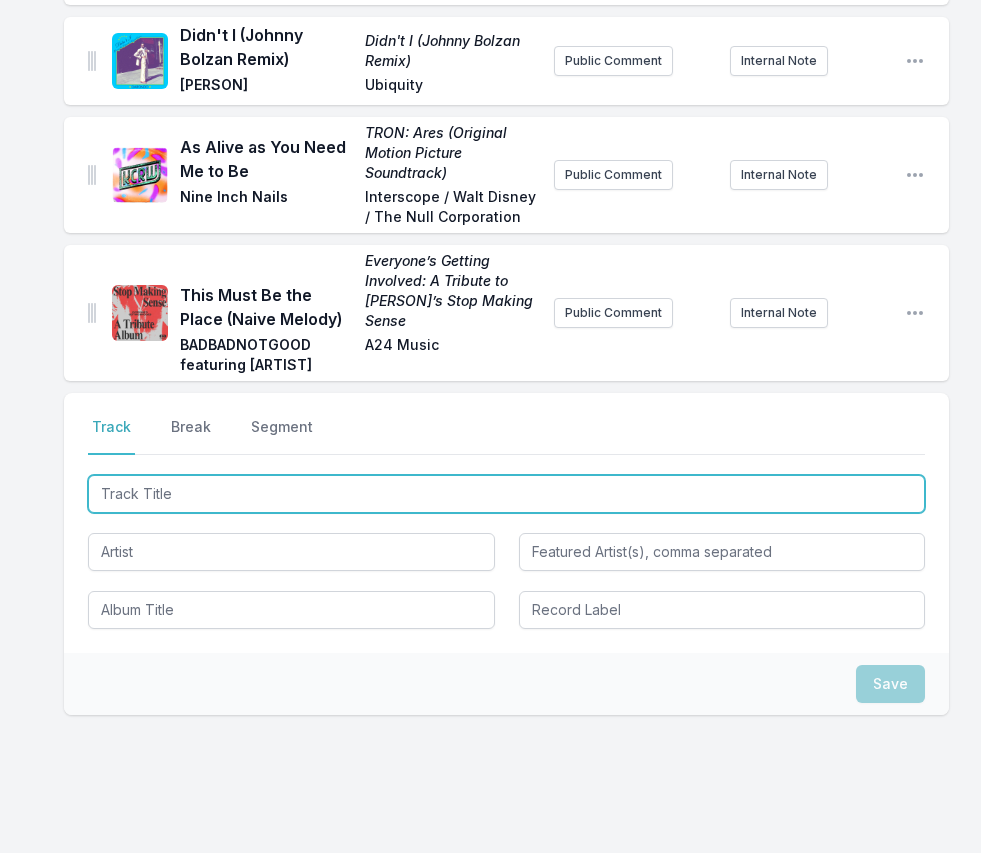scroll, scrollTop: 2243, scrollLeft: 0, axis: vertical 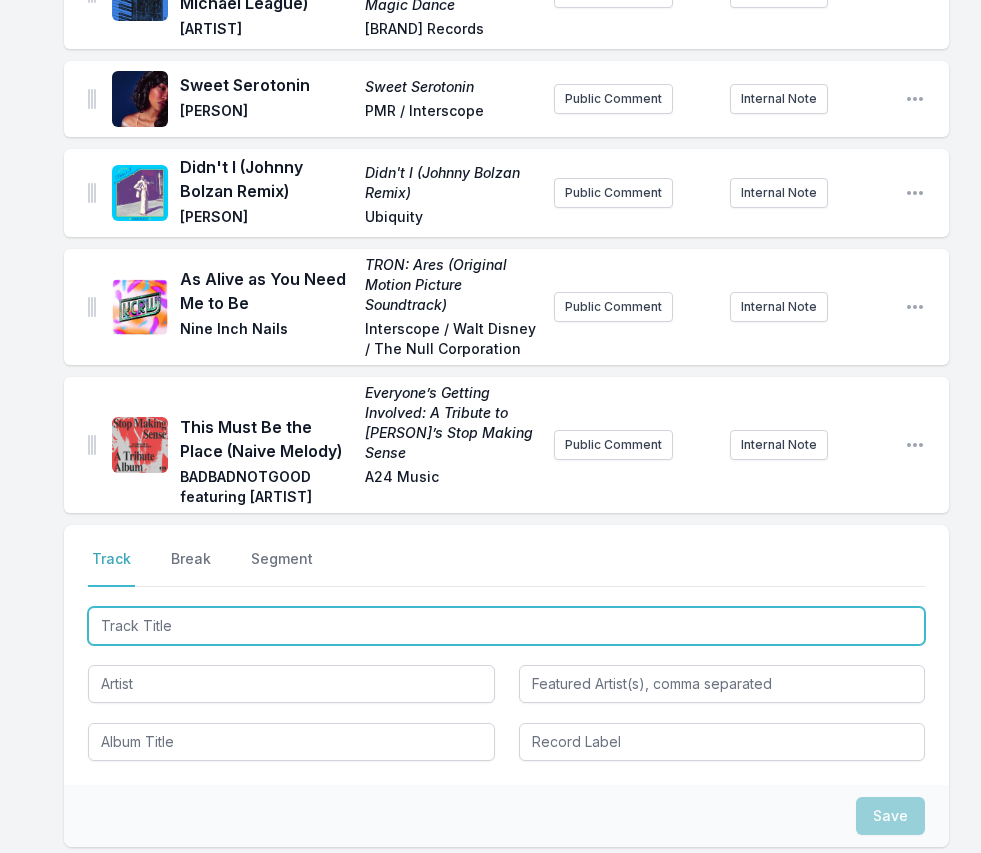 click at bounding box center (506, 626) 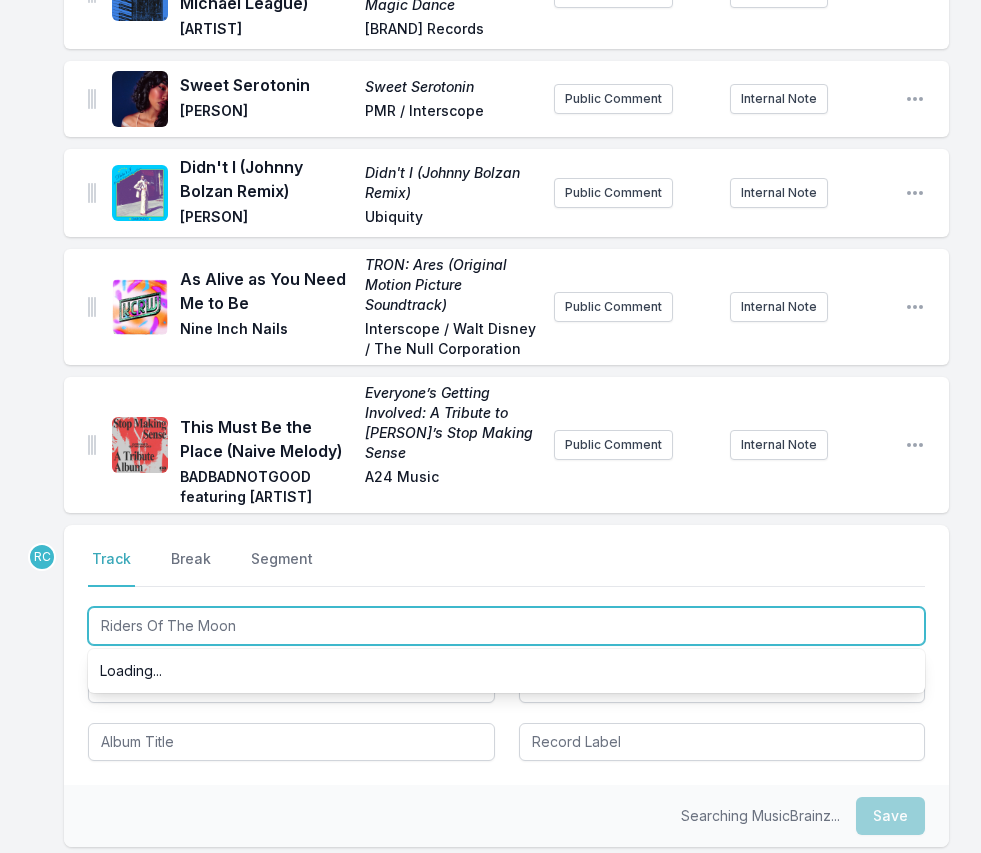 scroll, scrollTop: 0, scrollLeft: 0, axis: both 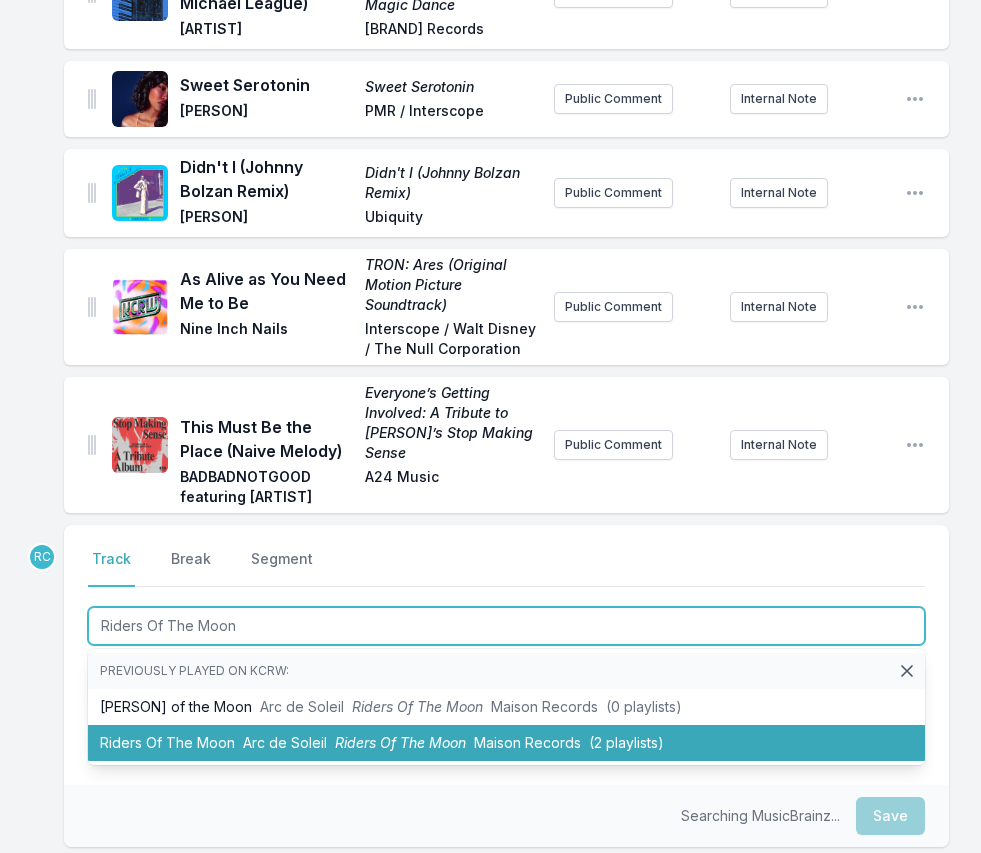 click on "Riders Of The Moon Arc de Soleil Riders Of The Moon Maison Records (2 playlists)" at bounding box center [506, 743] 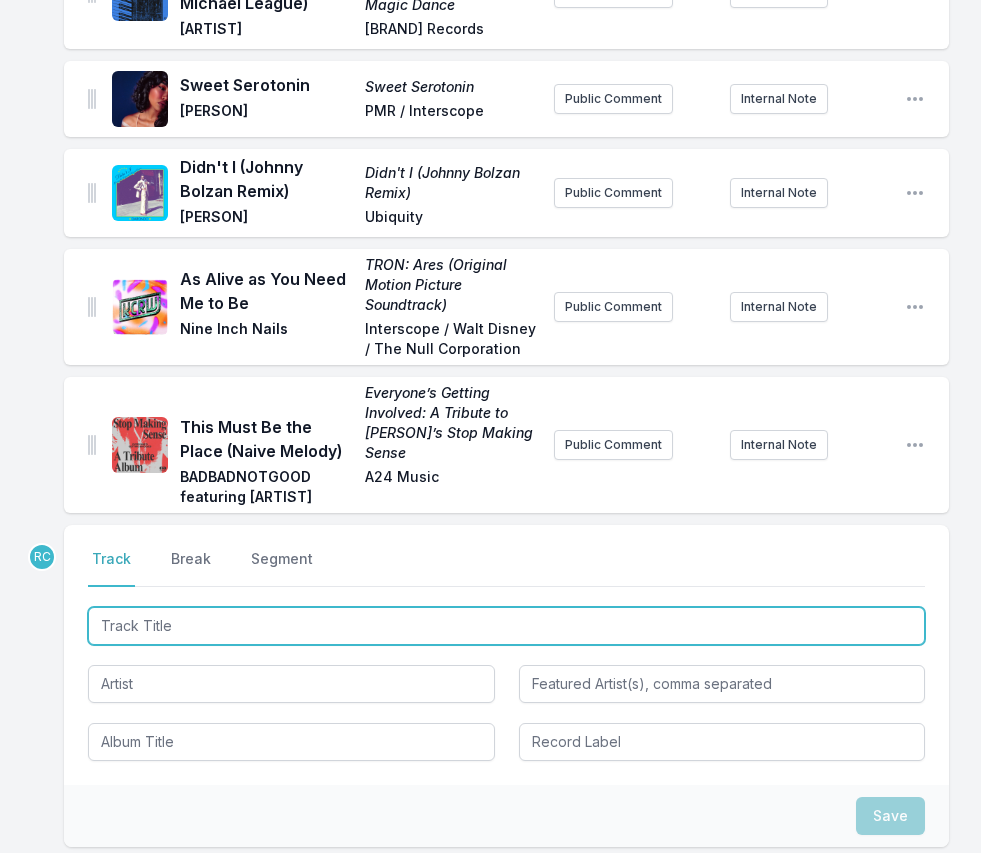 scroll, scrollTop: 2331, scrollLeft: 0, axis: vertical 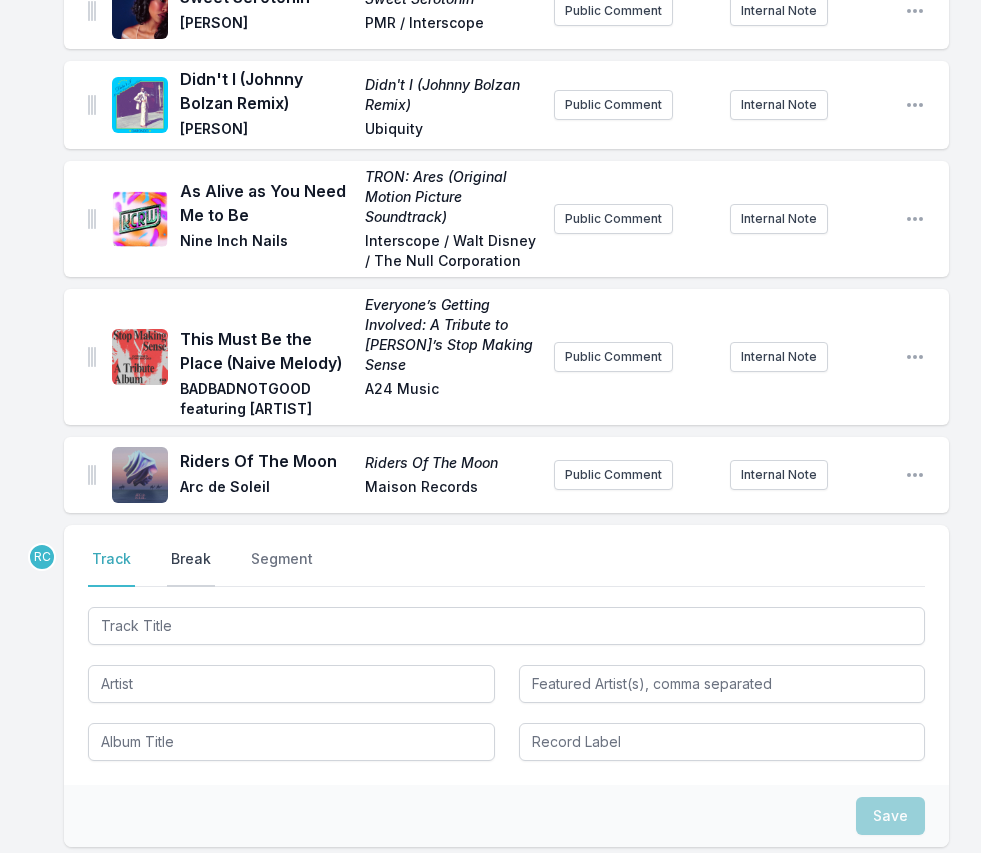 click on "Break" at bounding box center [191, 568] 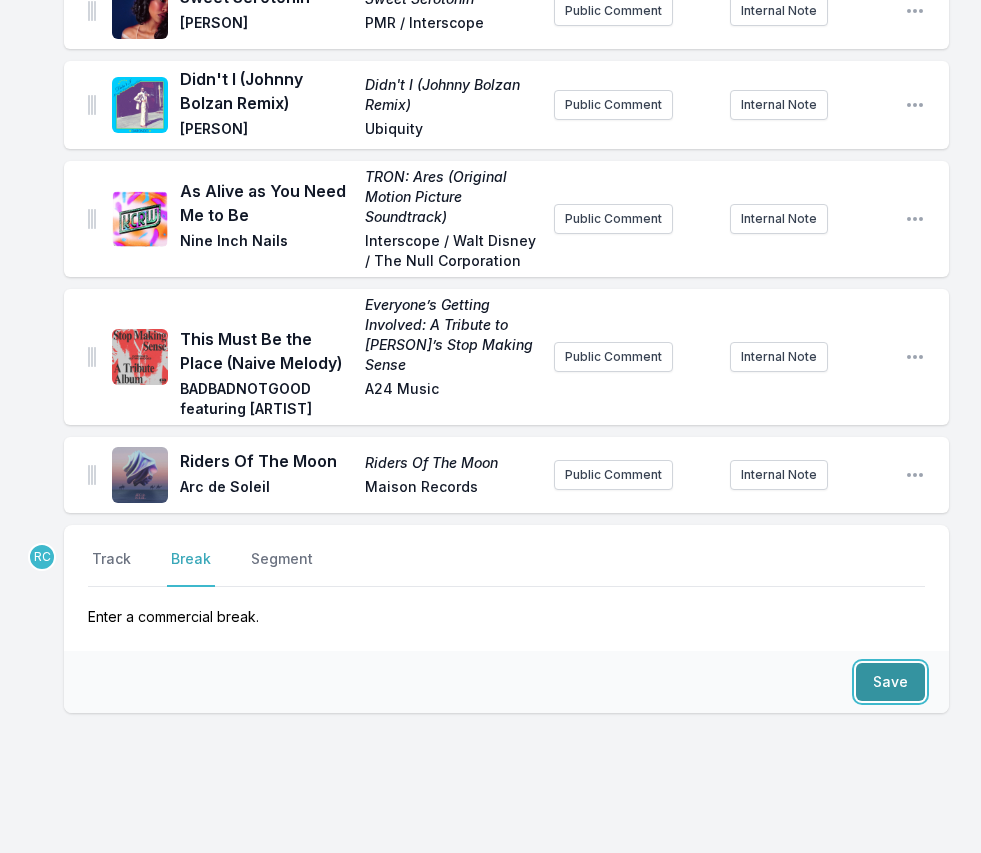 click on "Save" at bounding box center [890, 682] 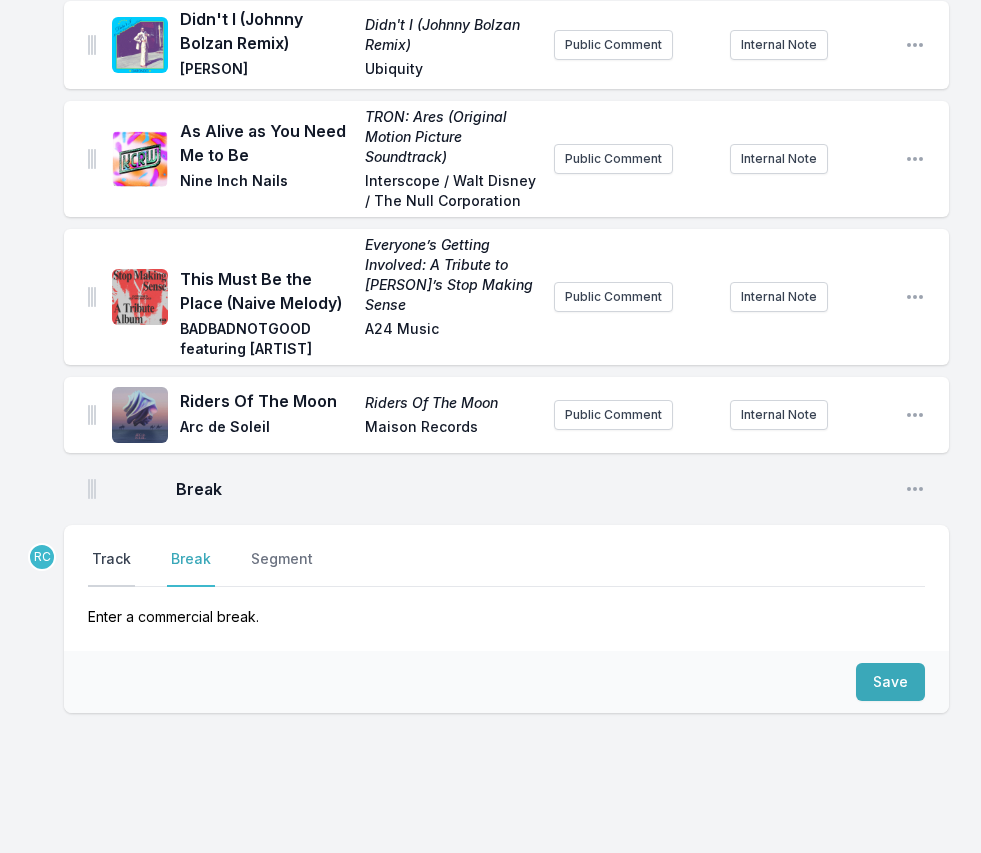 click on "Track" at bounding box center [111, 568] 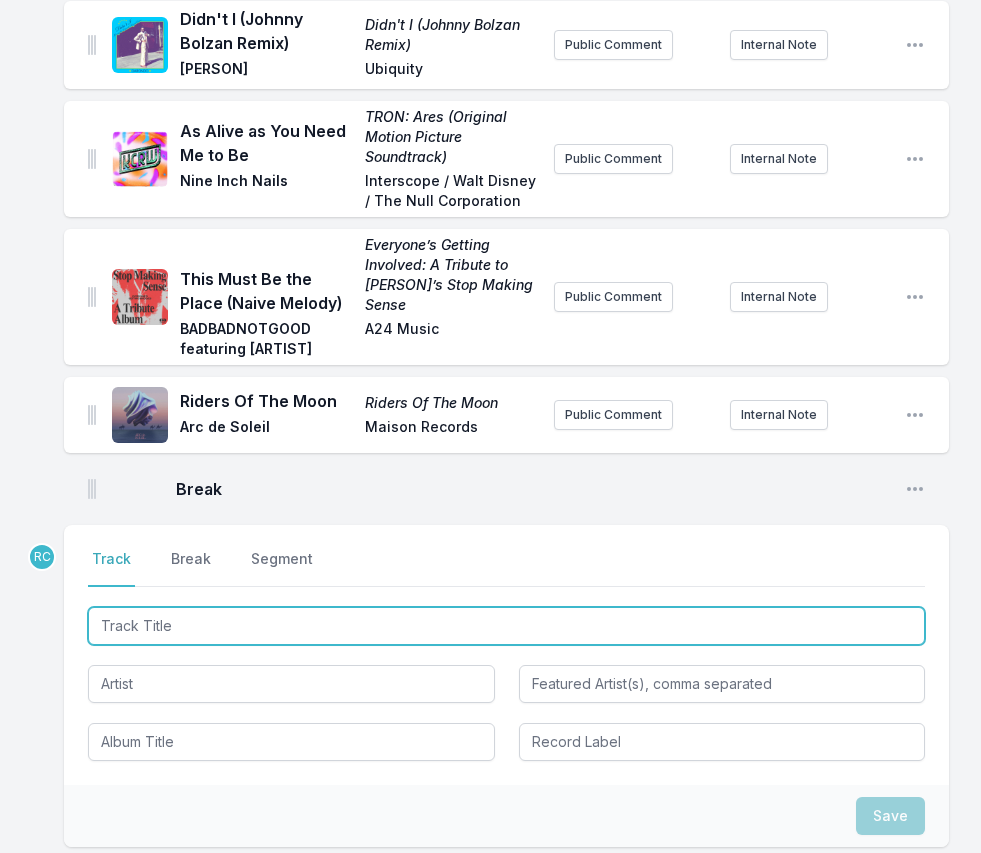 click at bounding box center (506, 626) 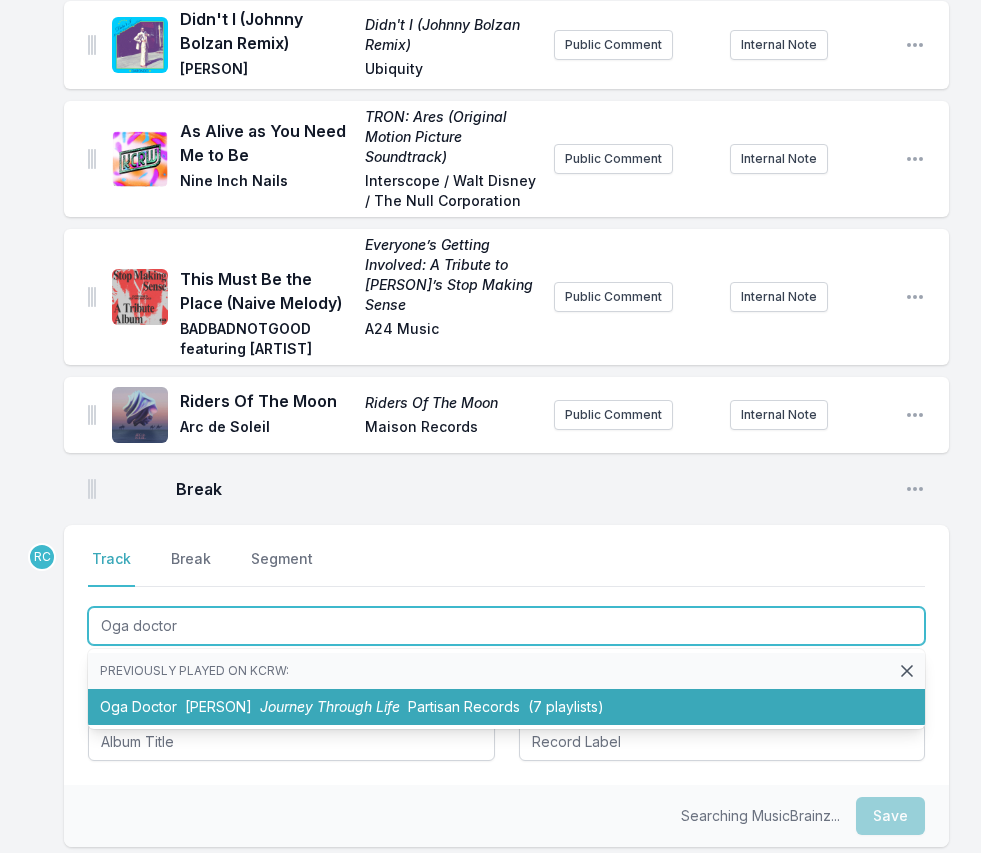 click on "[ARTIST], [ARTIST] Journey Through Life Partisan Records (7 playlists)" at bounding box center (506, 707) 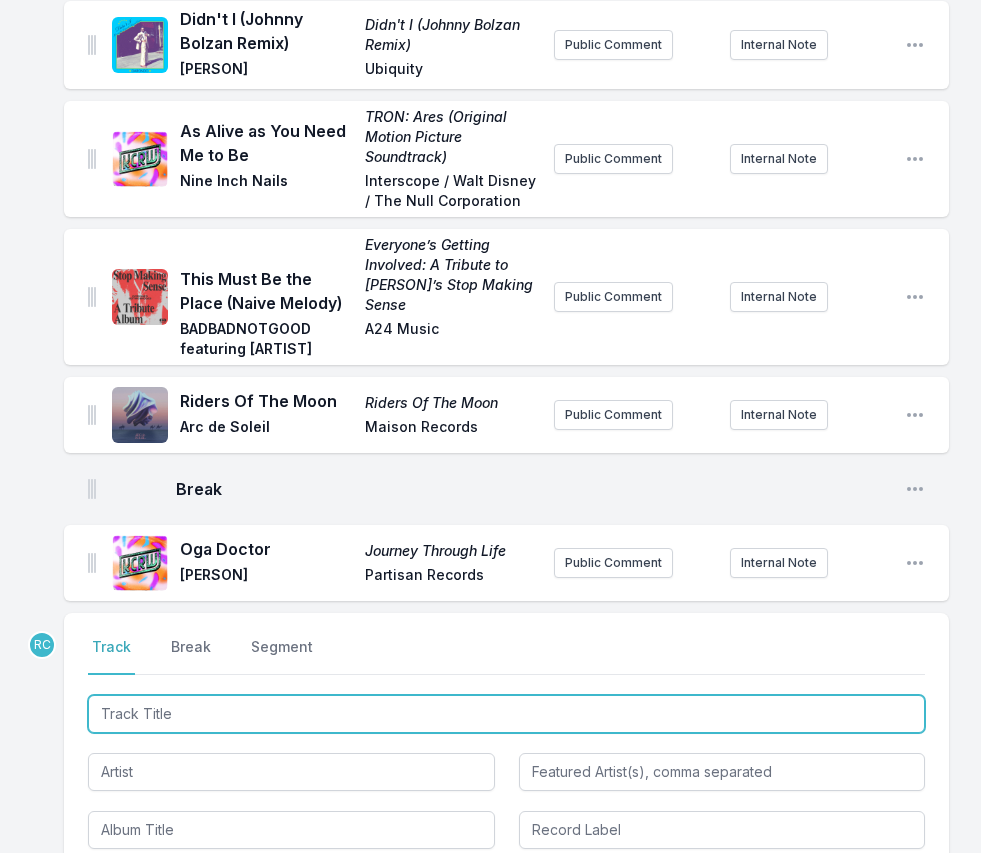 scroll, scrollTop: 2479, scrollLeft: 0, axis: vertical 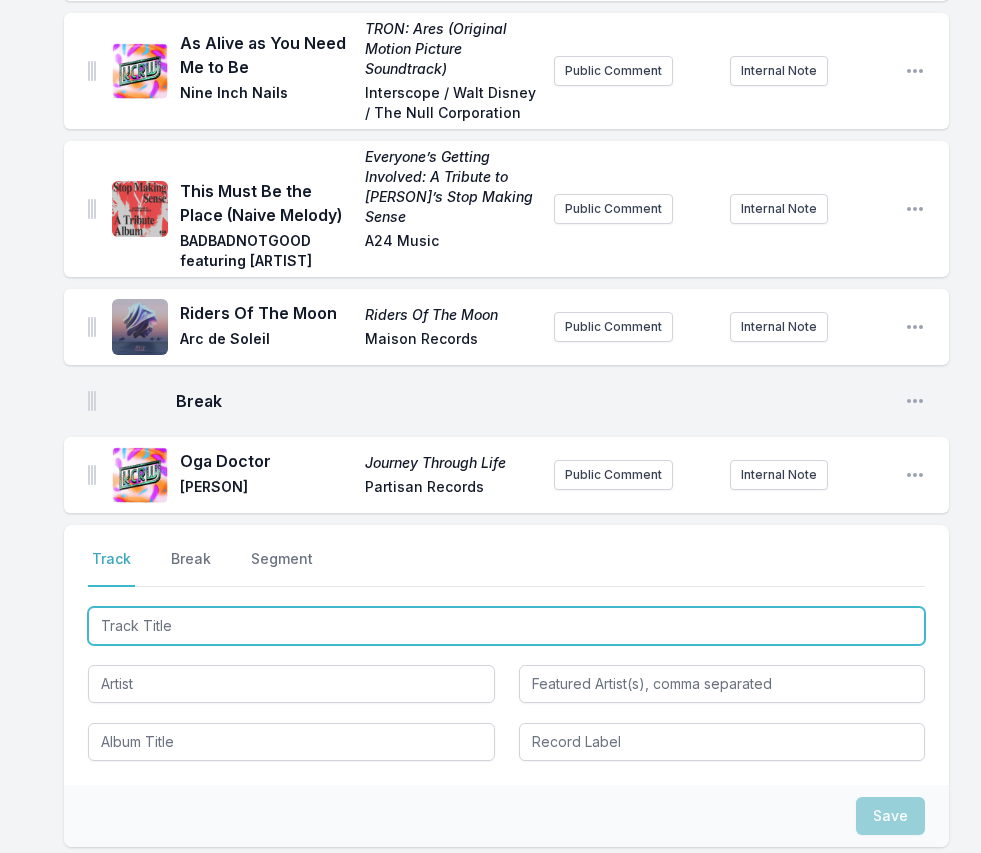 click at bounding box center (506, 626) 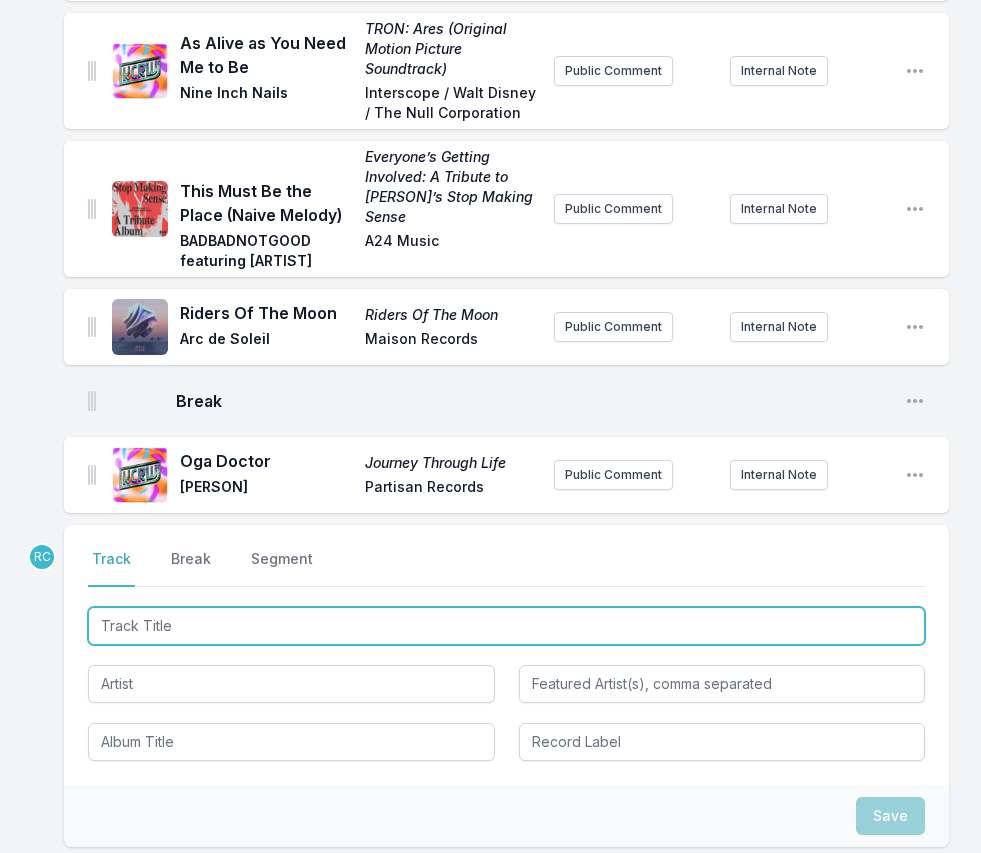 paste on "Solitude" 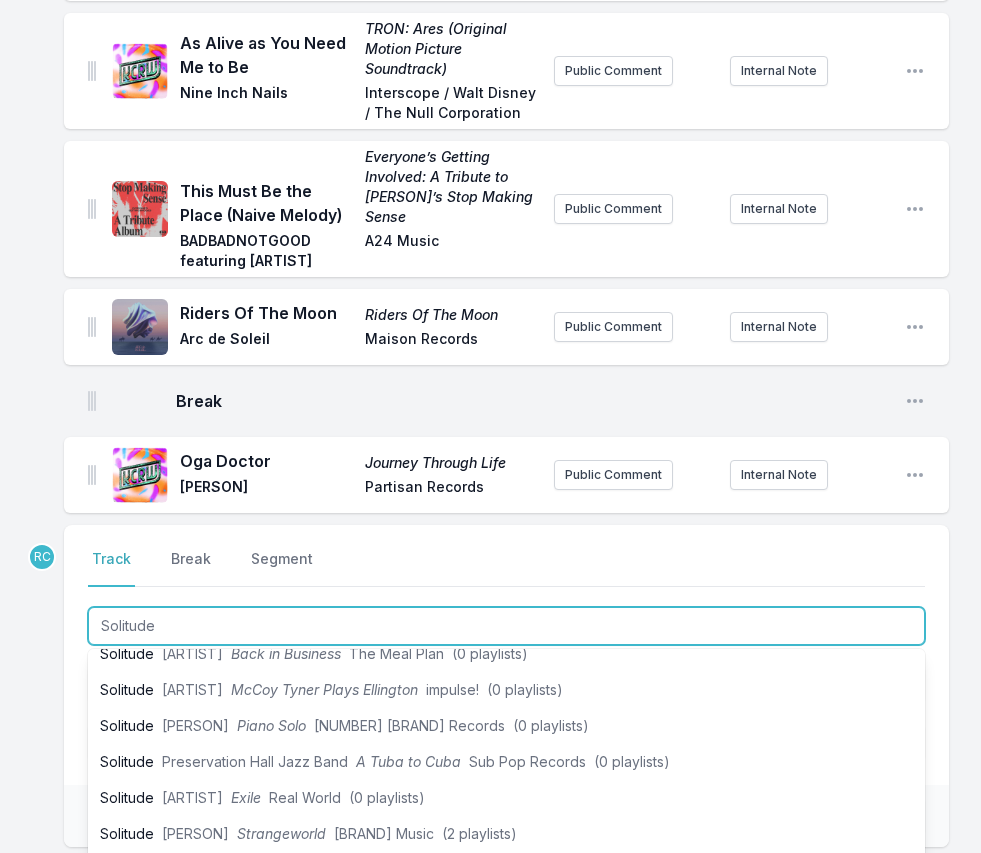 scroll, scrollTop: 544, scrollLeft: 0, axis: vertical 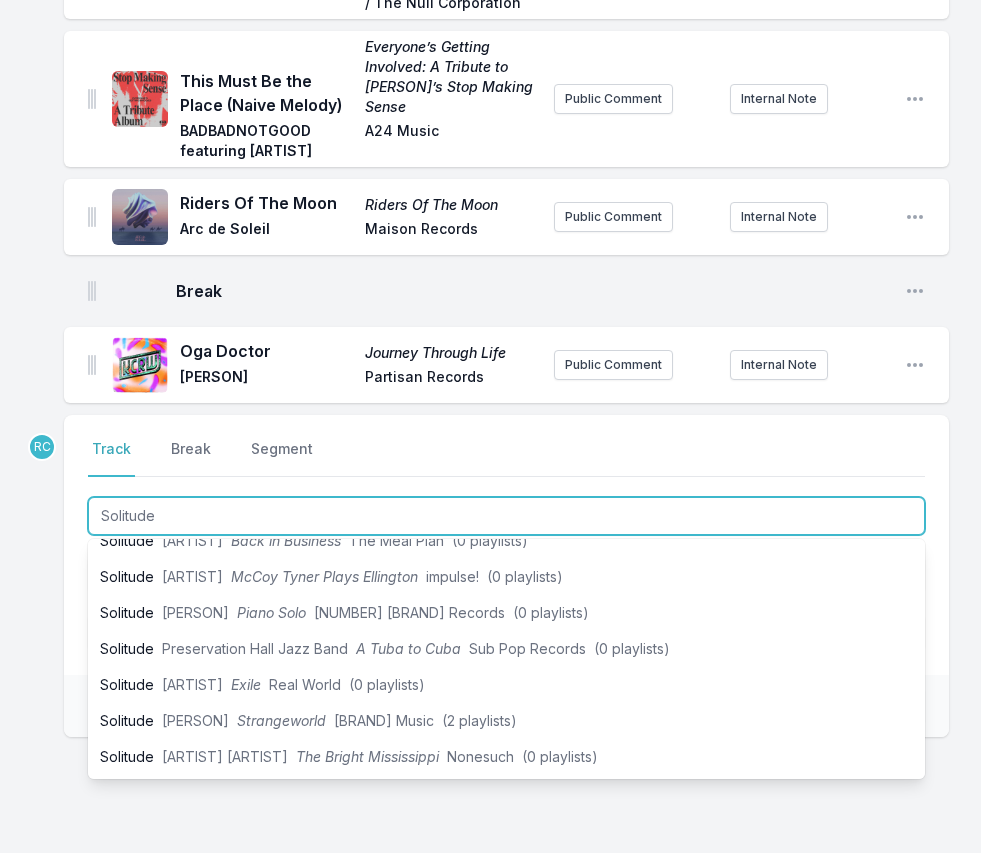 type on "Solitude" 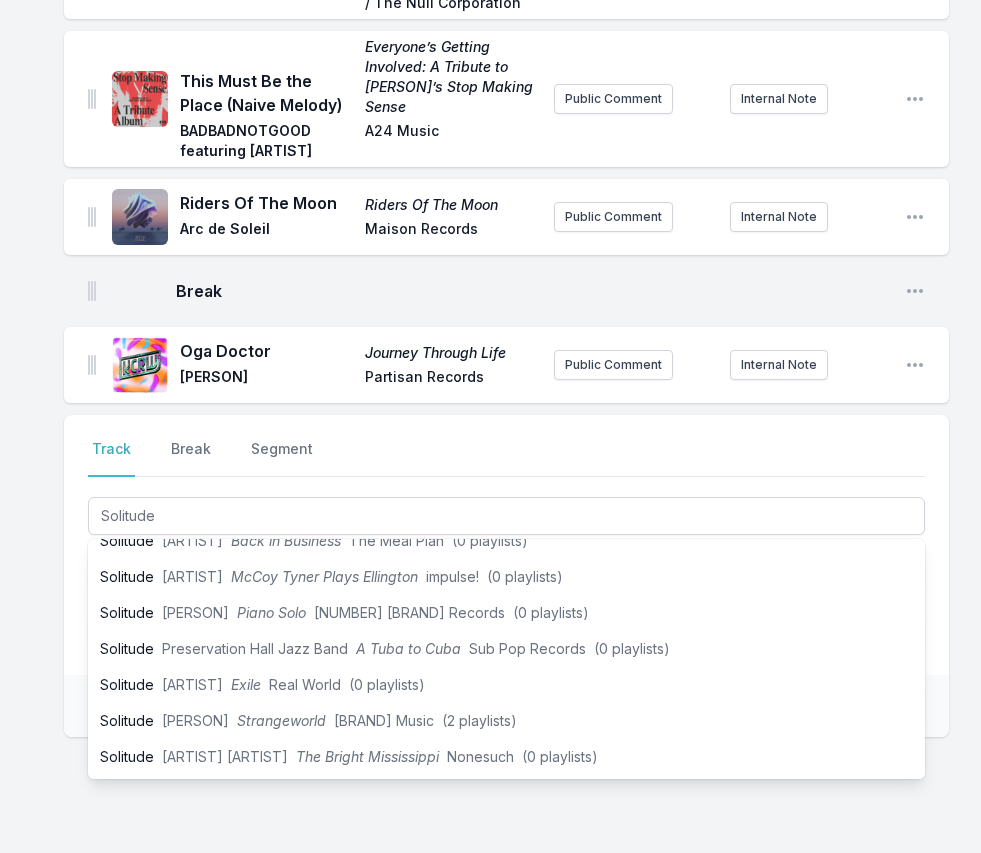 click on "Cruisin' to the Parque  (Feat. [ARTIST]) Cruisin' to the Parque Durand Jones & The Indications Dead Oceans Public Comment Internal Note Open playlist item options Look at You Look at You Johnny Burgos LRK Records Public Comment Internal Note Open playlist item options NyNy Sounds Good Brainstory Big Crown Records Public Comment Internal Note Open playlist item options Tyrant Isolation Kali Uchis feat. Jorja Smith Virgin Public Comment Internal Note Open playlist item options Son of Pin Head サンライズ (Sunrise) ZEROSEN Victor Public Comment Internal Note Open playlist item options Break Open playlist item options Airworks Donuts J Dilla Stones Throw Public Comment Internal Note Open playlist item options Next To You  (Feat. The Alchemist) Next To You Erykah Badu Control Freaq Records Public Comment Internal Note Open playlist item options Ensalada Alfredo 2 Freddie Gibbs & The Alchemist feat. Anderson .Paak ALC Records / ESGN Public Comment Internal Note Open playlist item options Are We Still Friends?" at bounding box center (490, -726) 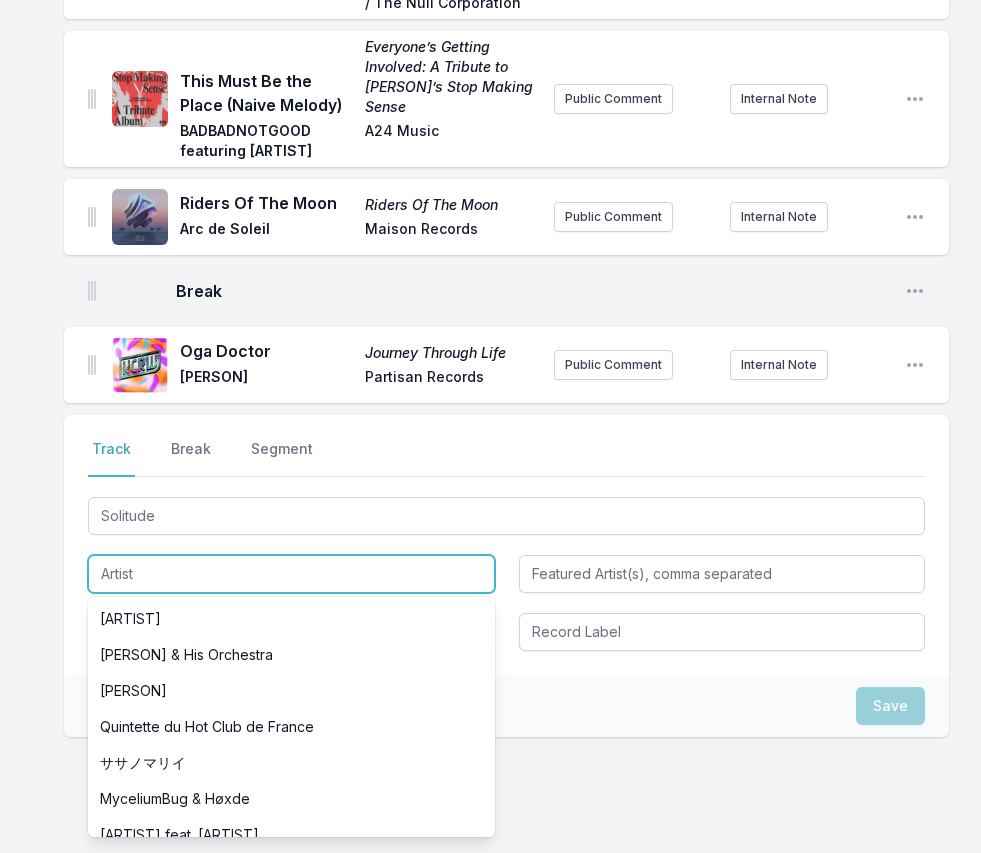 click at bounding box center (291, 574) 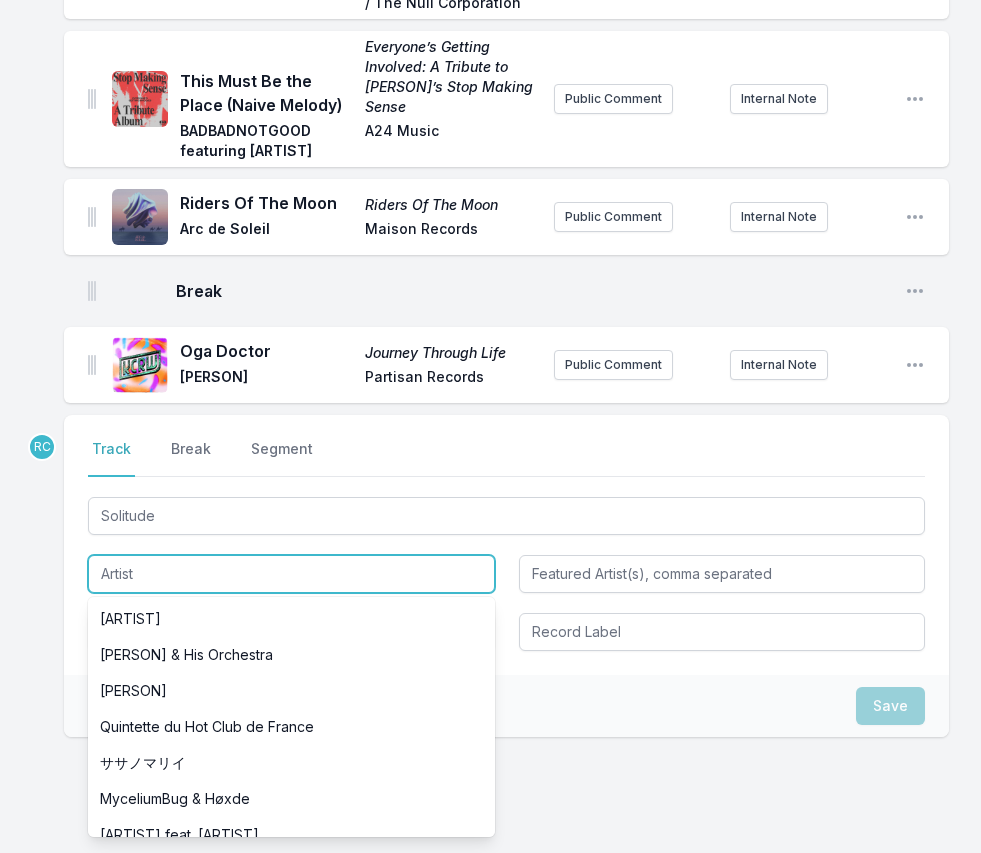 paste on "[ARTIST]" 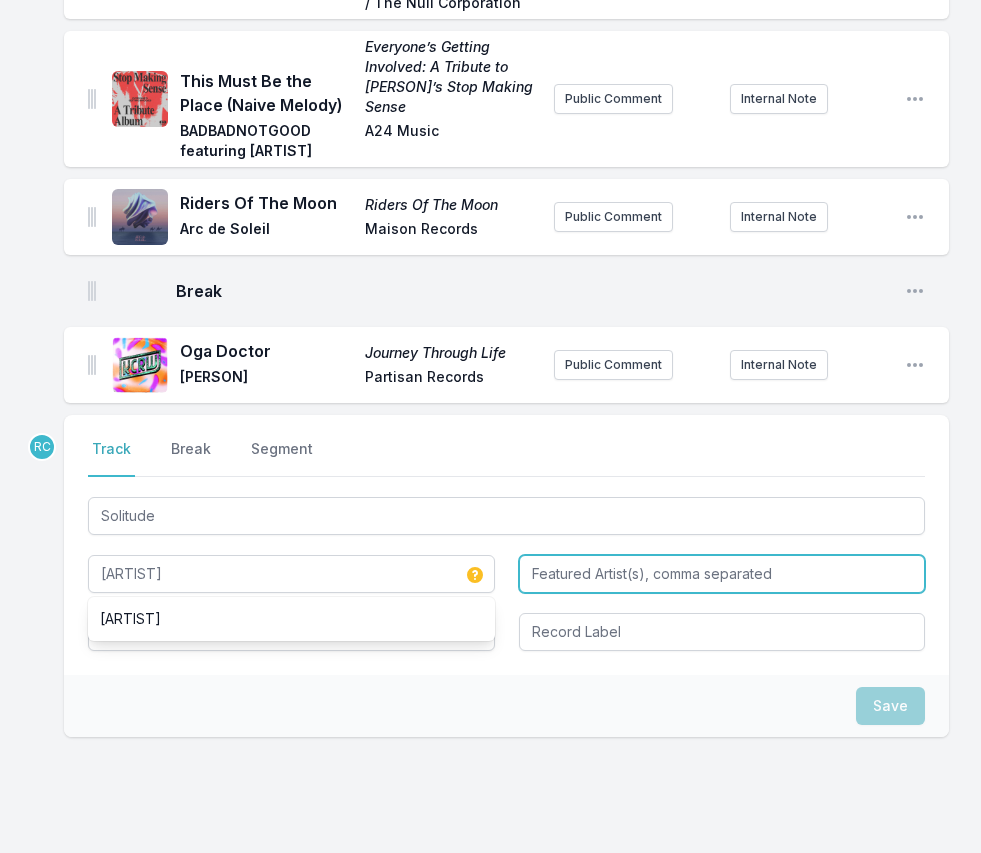 type on "[ARTIST]" 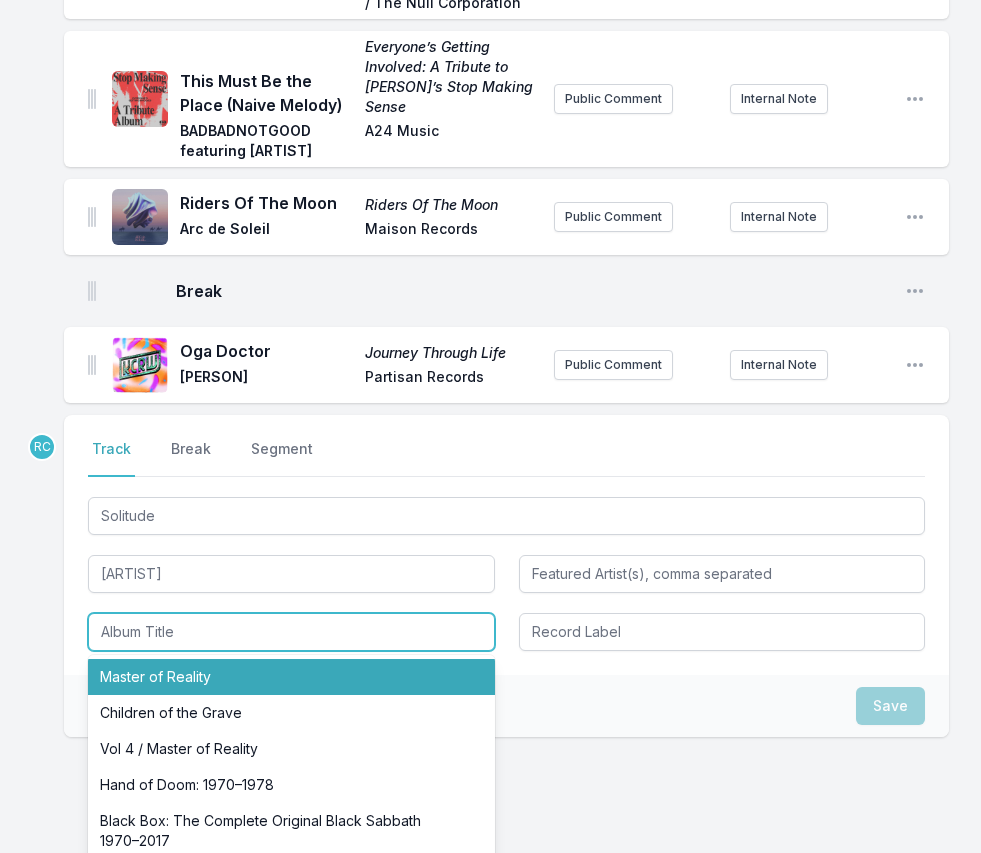 click on "Master of Reality" at bounding box center [291, 677] 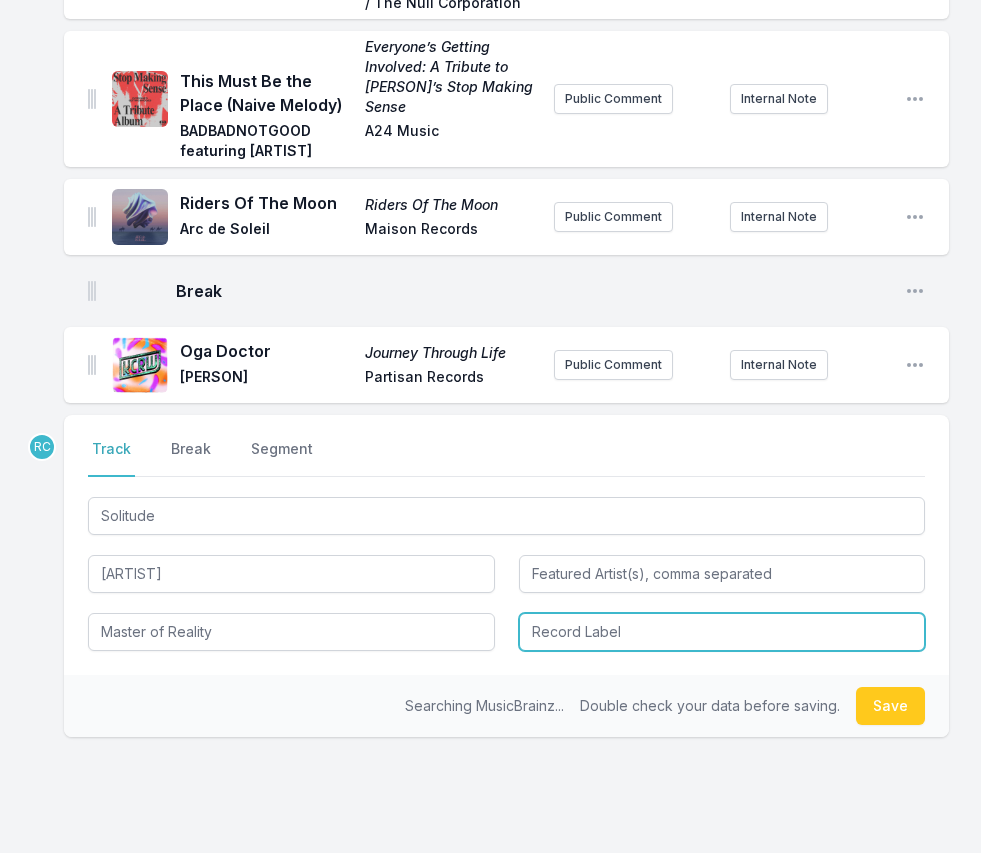 type on "Master of Reality" 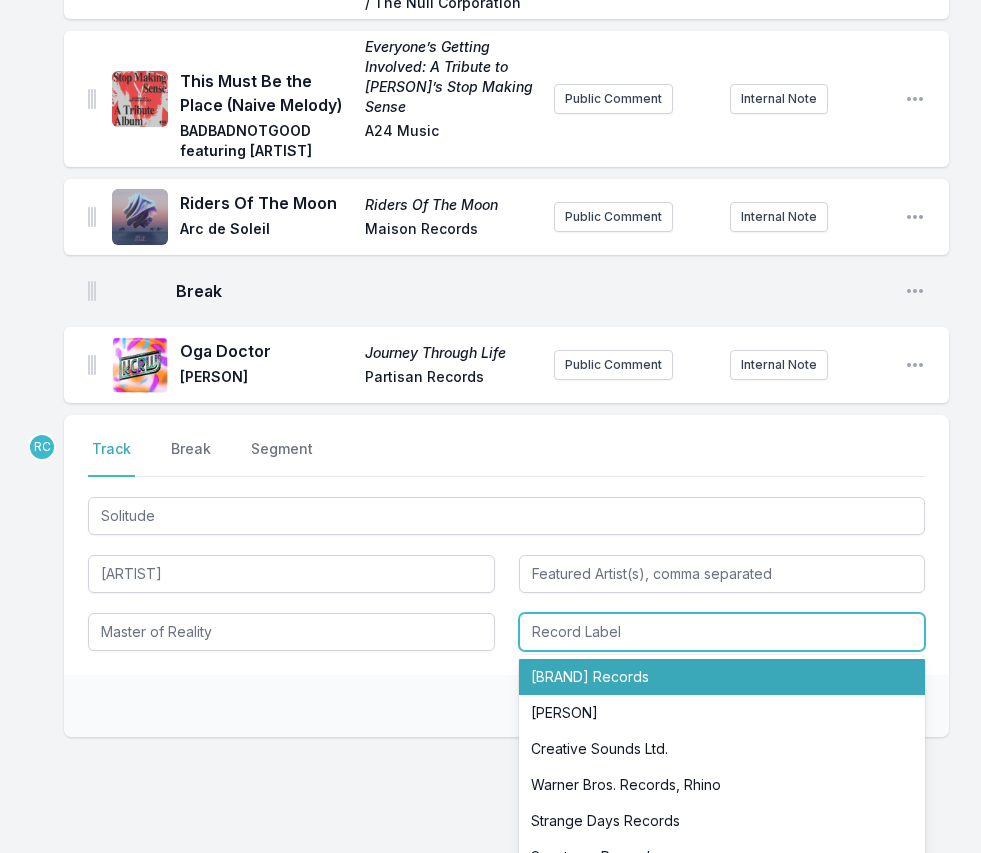 click on "[BRAND] Records" at bounding box center [722, 677] 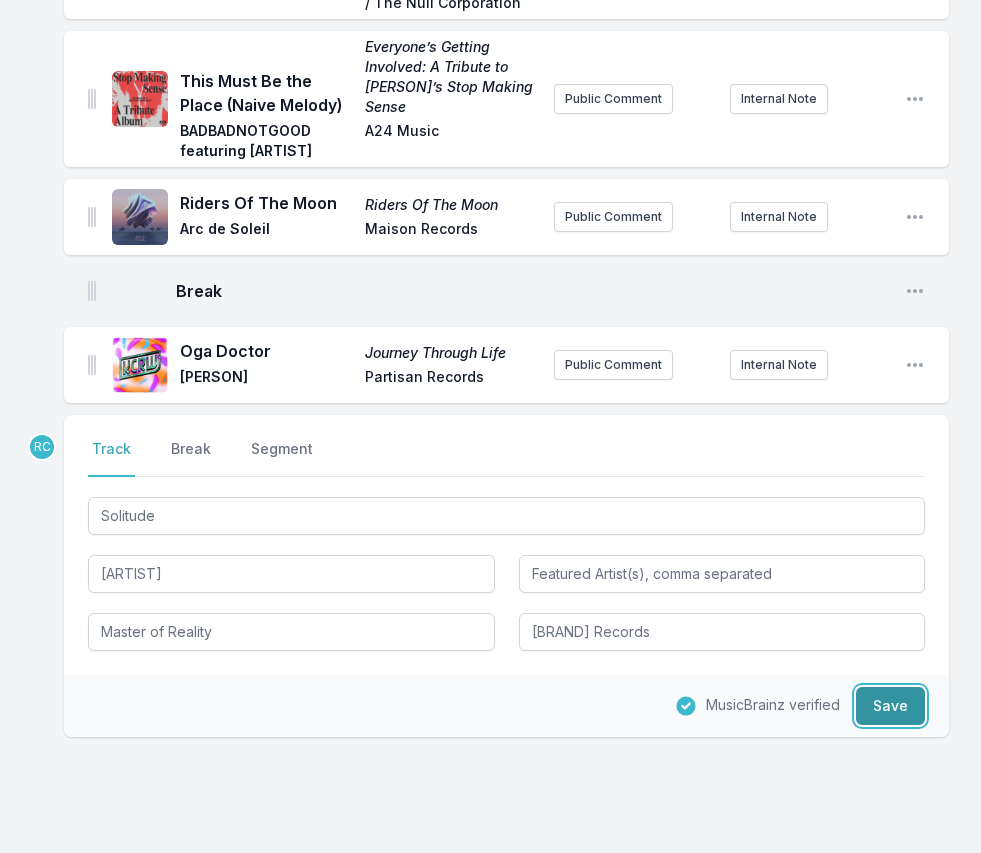 click on "Save" at bounding box center (890, 706) 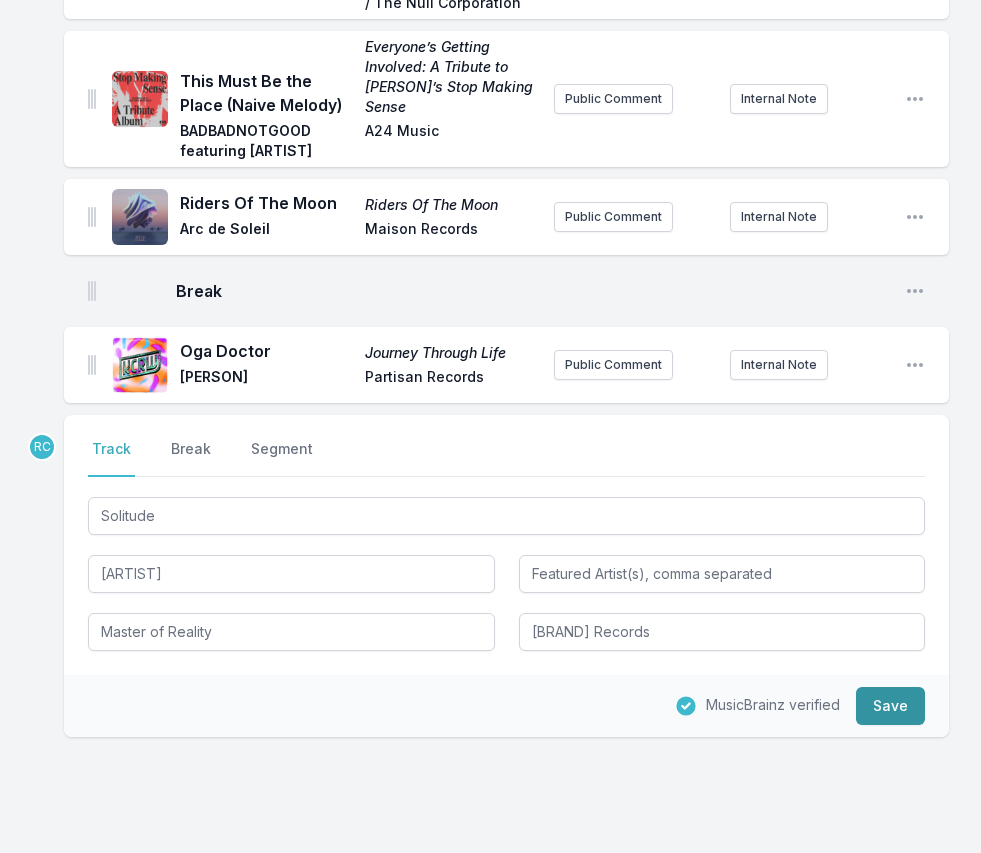 type 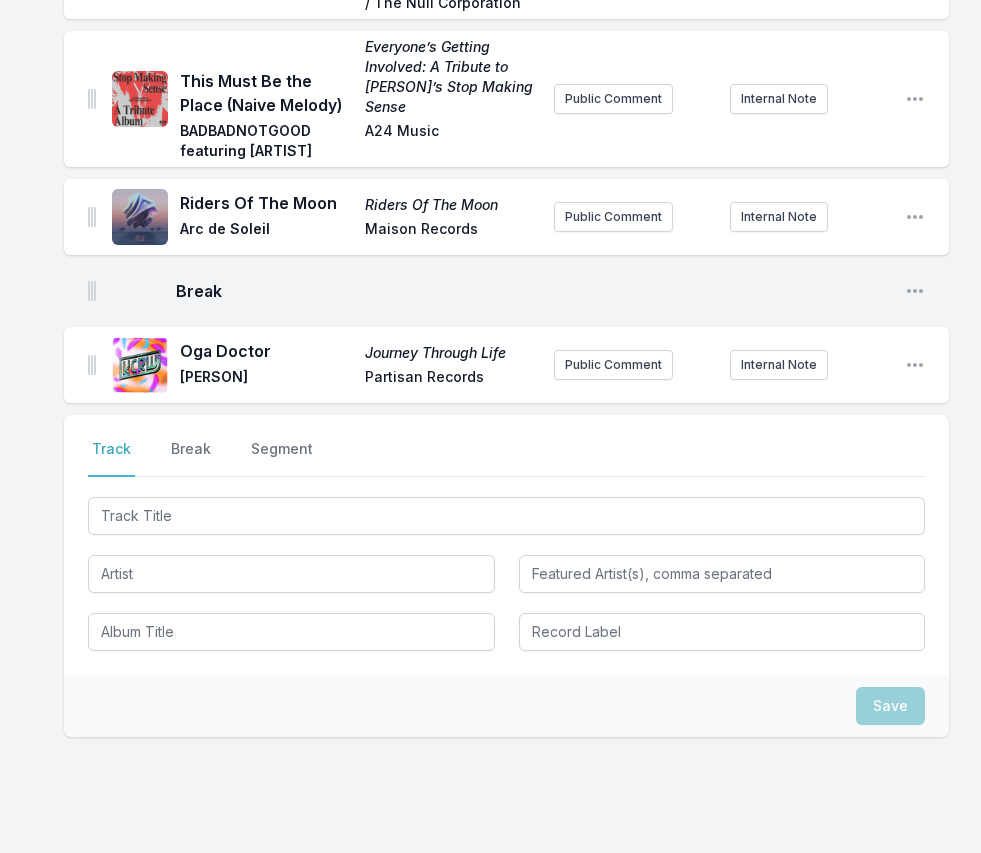 scroll, scrollTop: 2677, scrollLeft: 0, axis: vertical 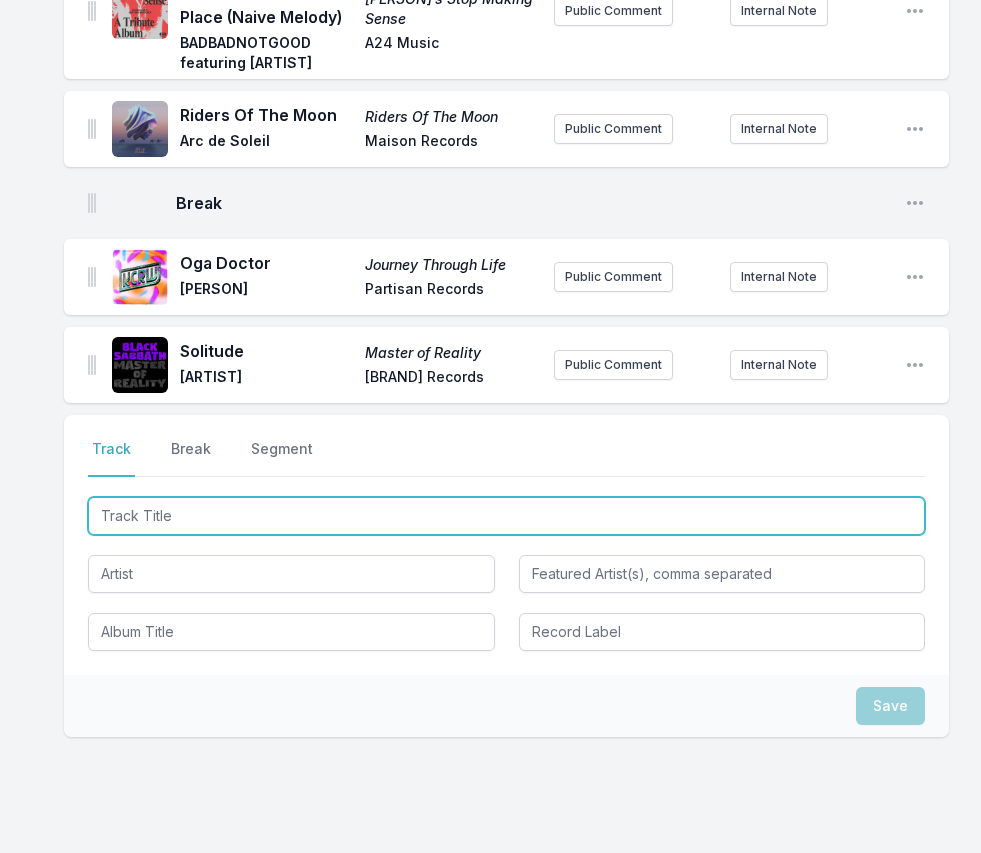 click at bounding box center [506, 516] 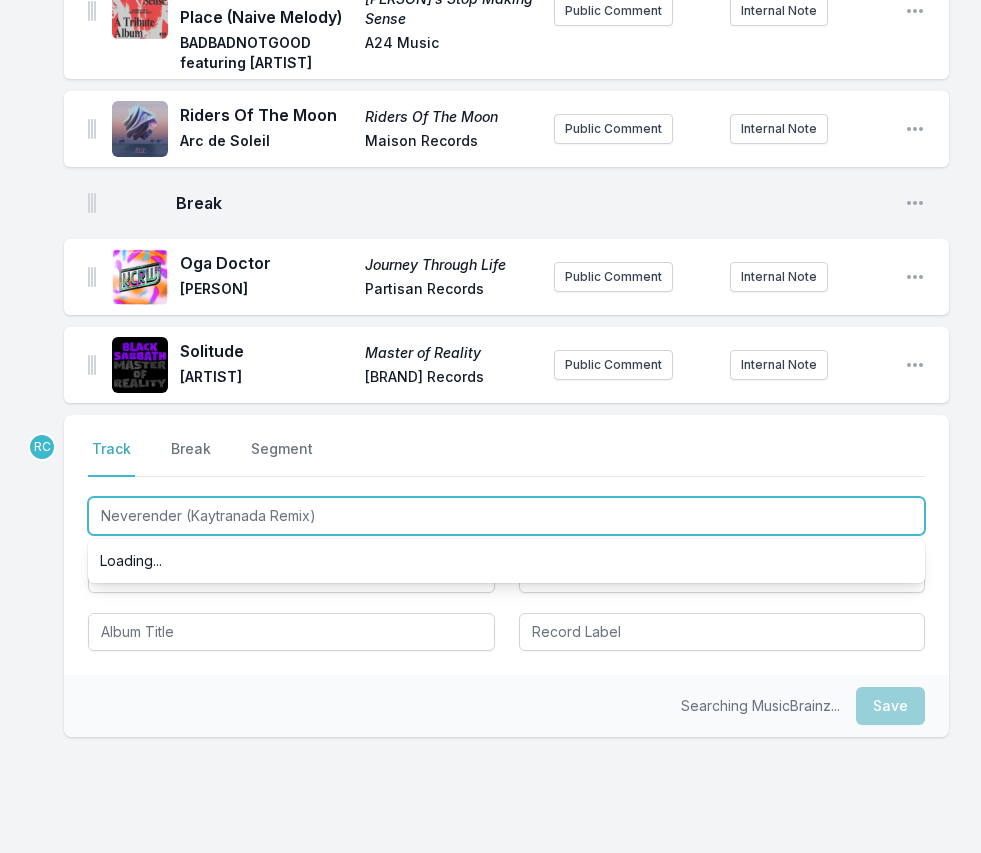 scroll, scrollTop: 0, scrollLeft: 0, axis: both 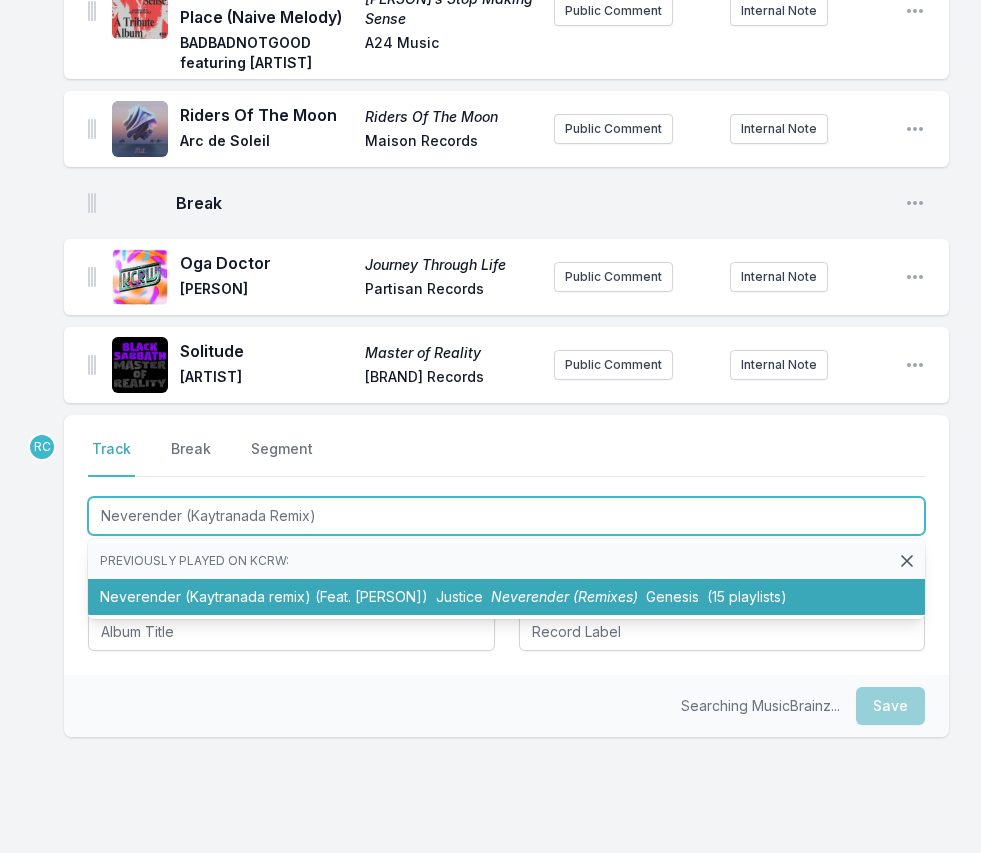 click on "Neverender (Kaytranada remix) (Feat. [ARTIST]) [ARTIST] Neverender (Remixes) Genesis (15 playlists)" at bounding box center [506, 597] 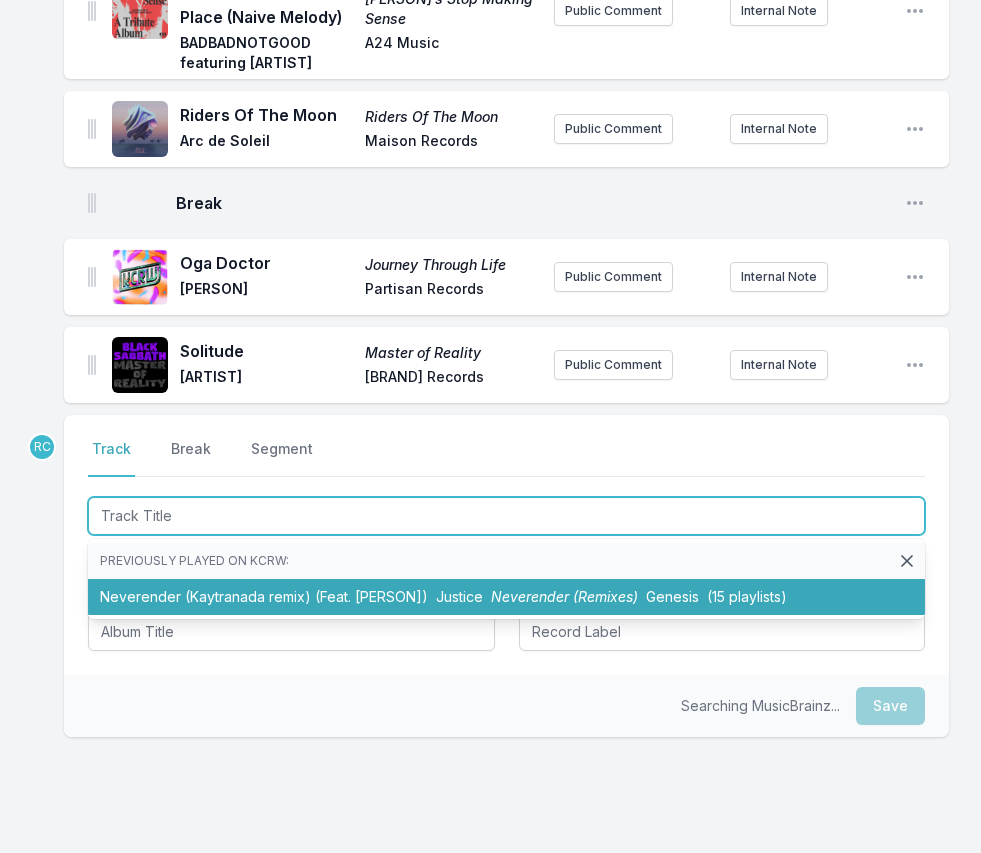 scroll, scrollTop: 2801, scrollLeft: 0, axis: vertical 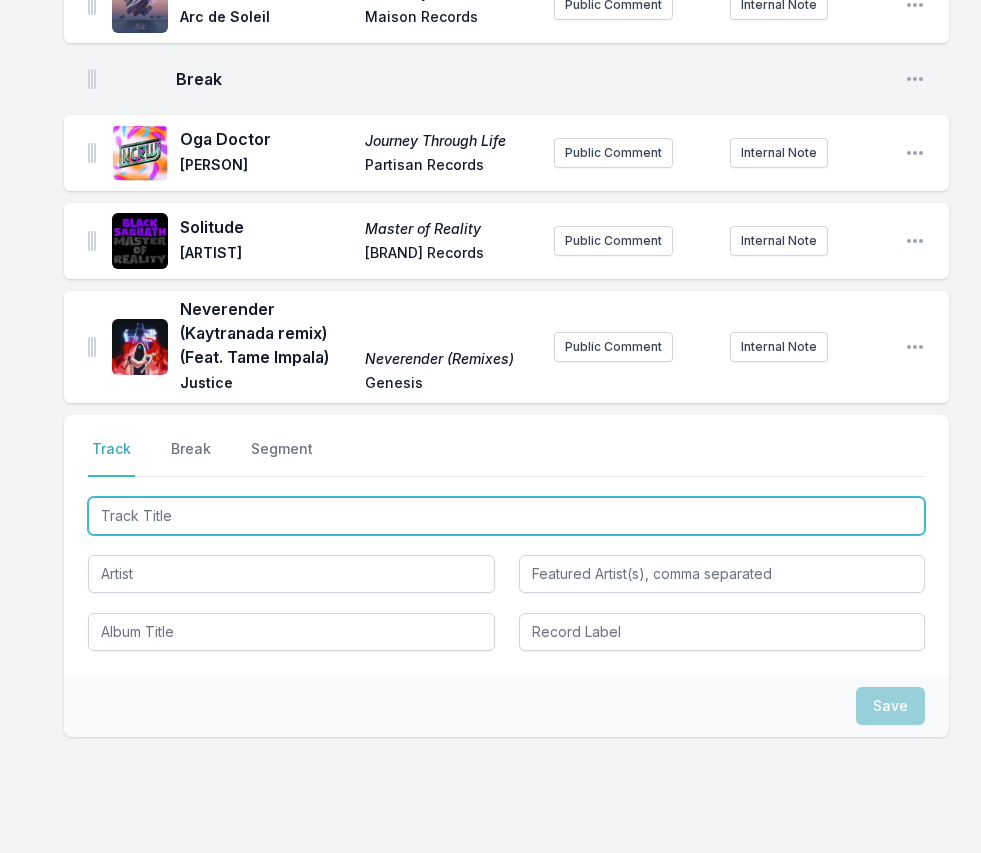 click at bounding box center (506, 516) 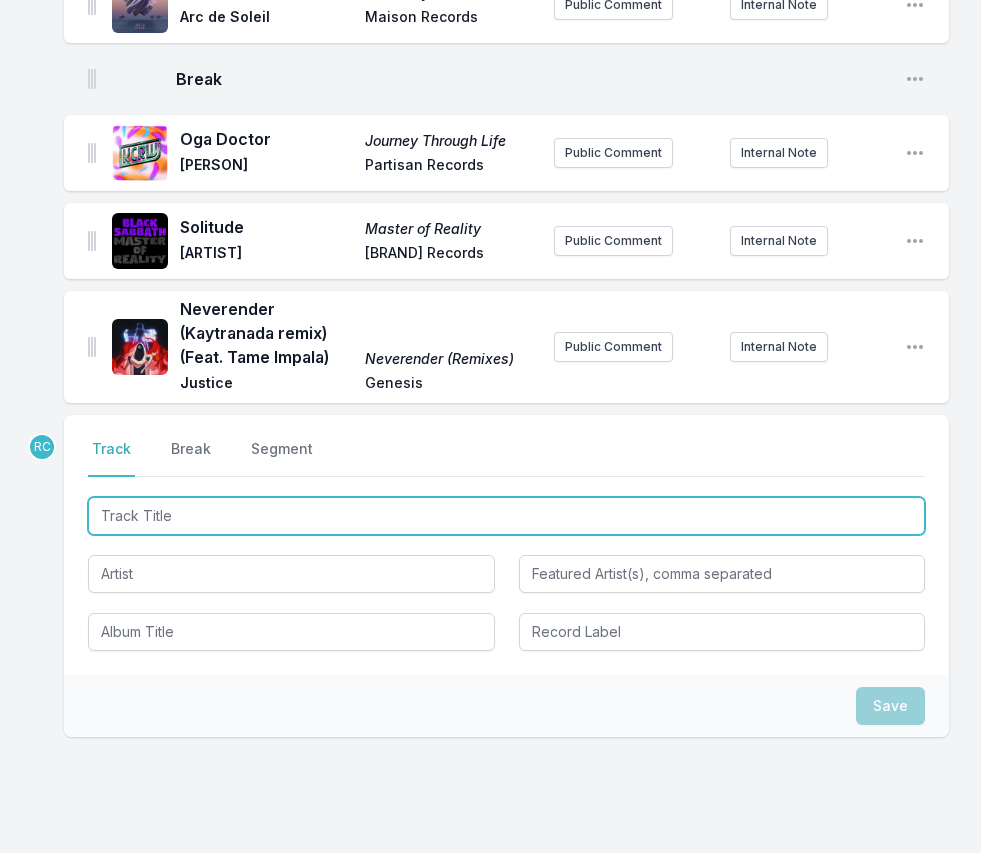 paste on "Workin' On It" 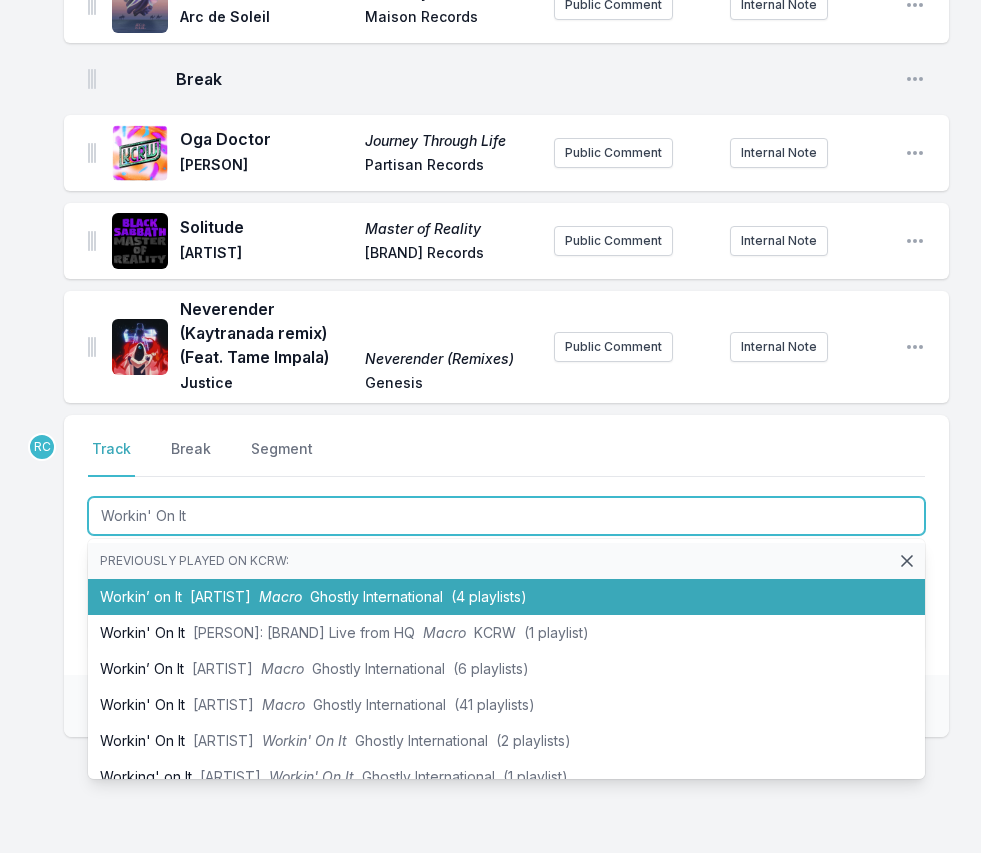 click on "Ghostly International" at bounding box center [376, 596] 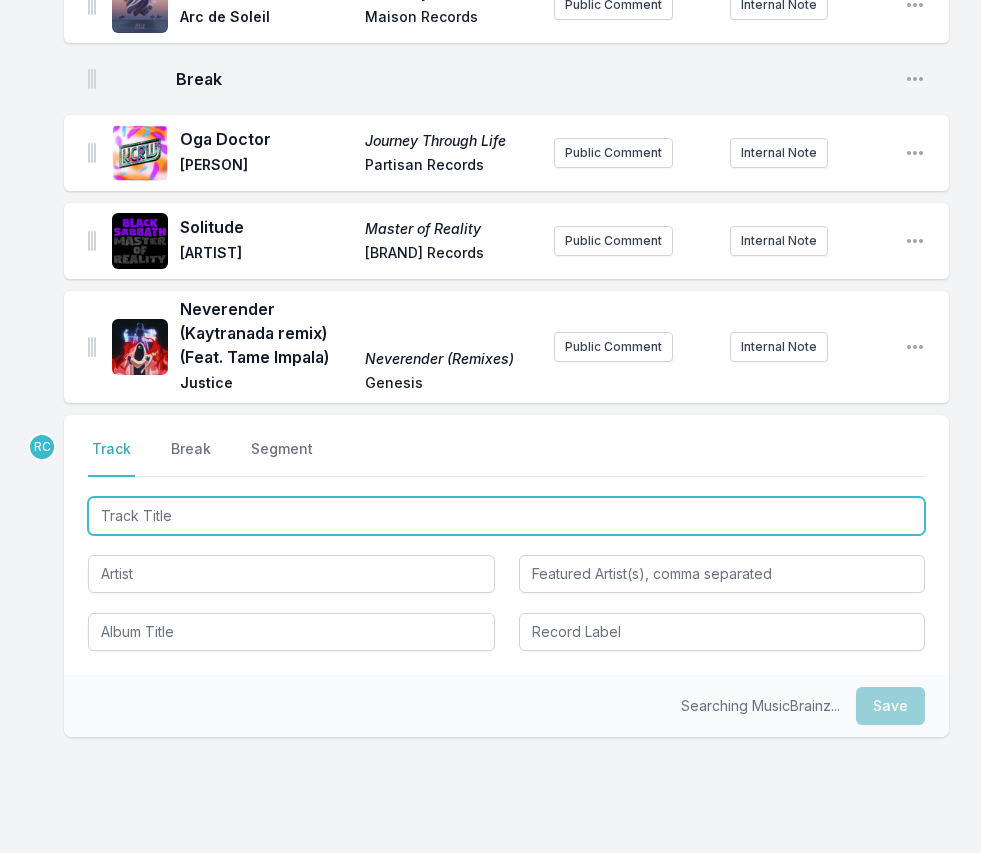 scroll, scrollTop: 2889, scrollLeft: 0, axis: vertical 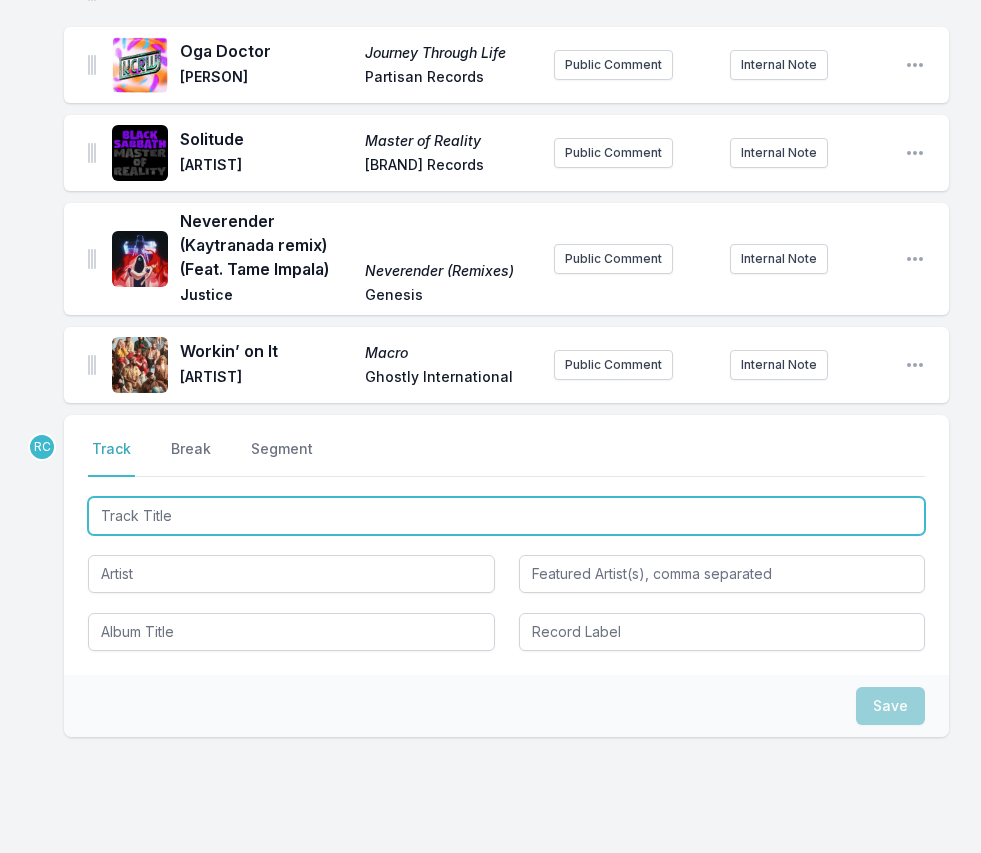 click at bounding box center [506, 516] 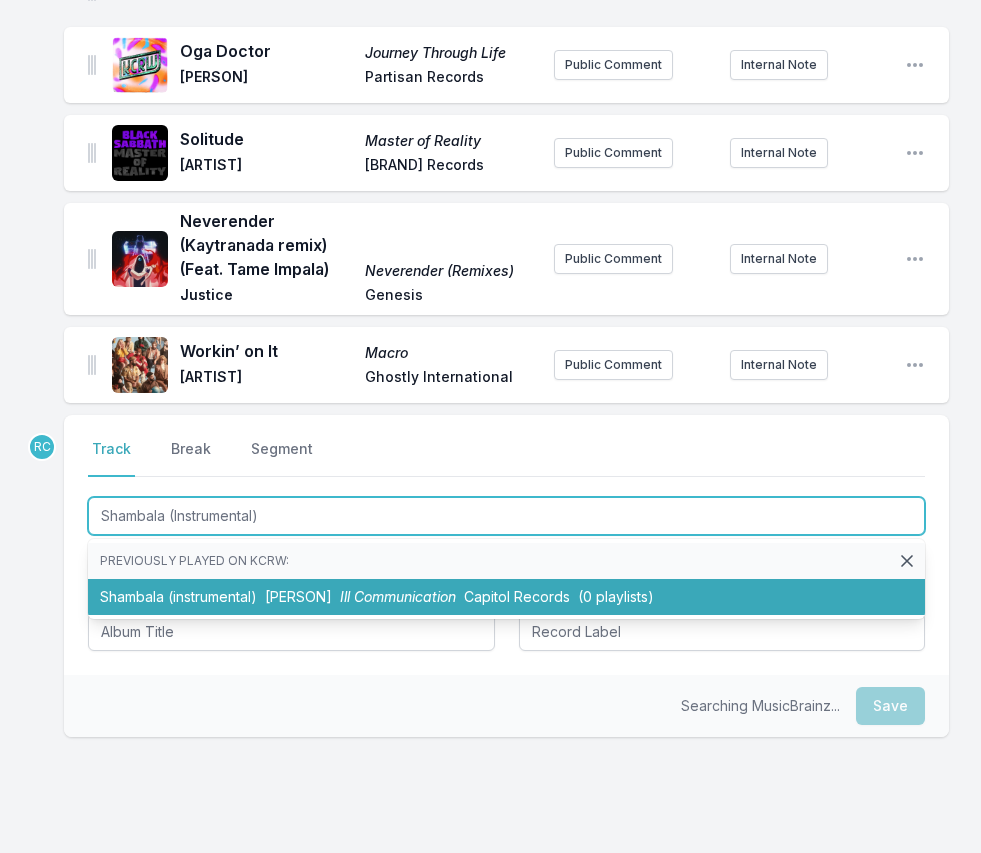 click on "Shambala (instrumental) Beastie Boys Ill Communication Capitol Records (0 playlists)" at bounding box center (506, 597) 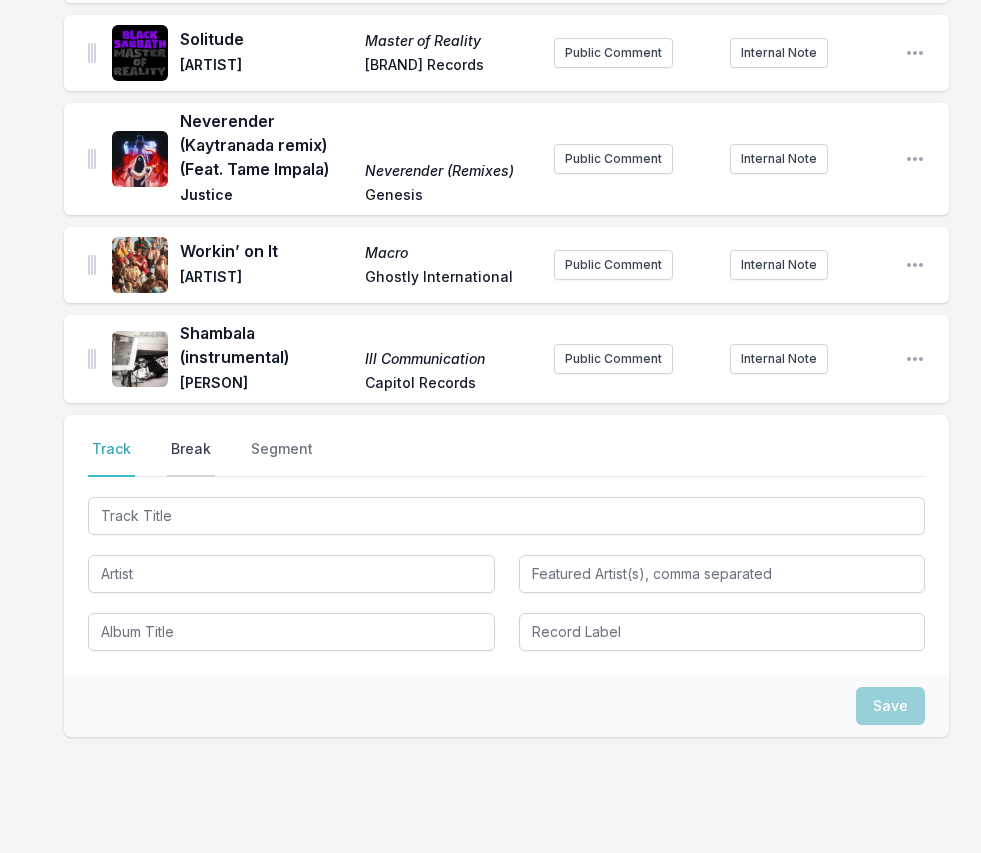 click on "Break" at bounding box center (191, 458) 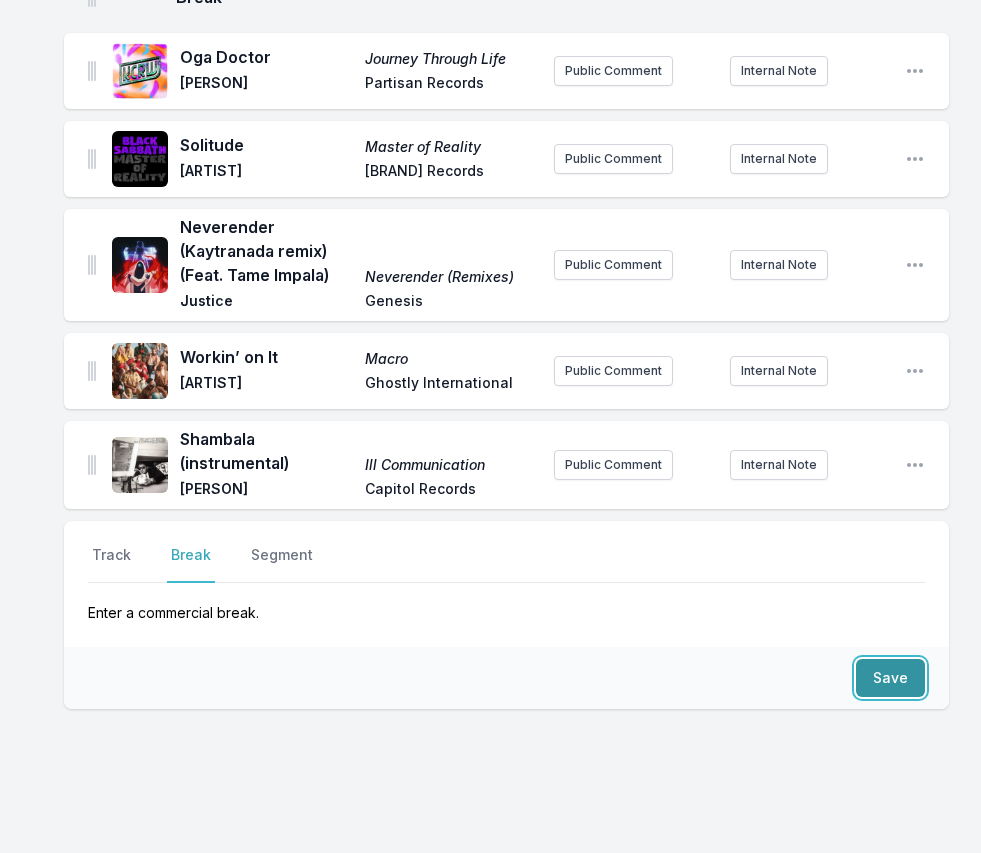 click on "Save" at bounding box center (890, 678) 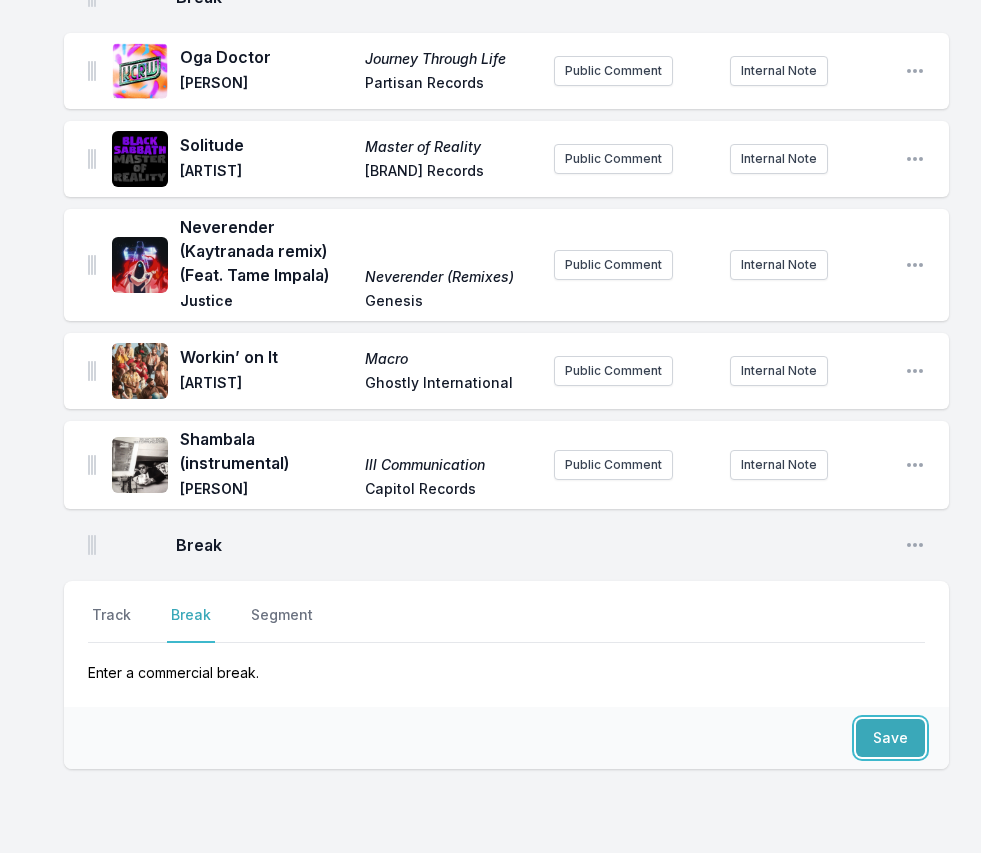 scroll, scrollTop: 2943, scrollLeft: 0, axis: vertical 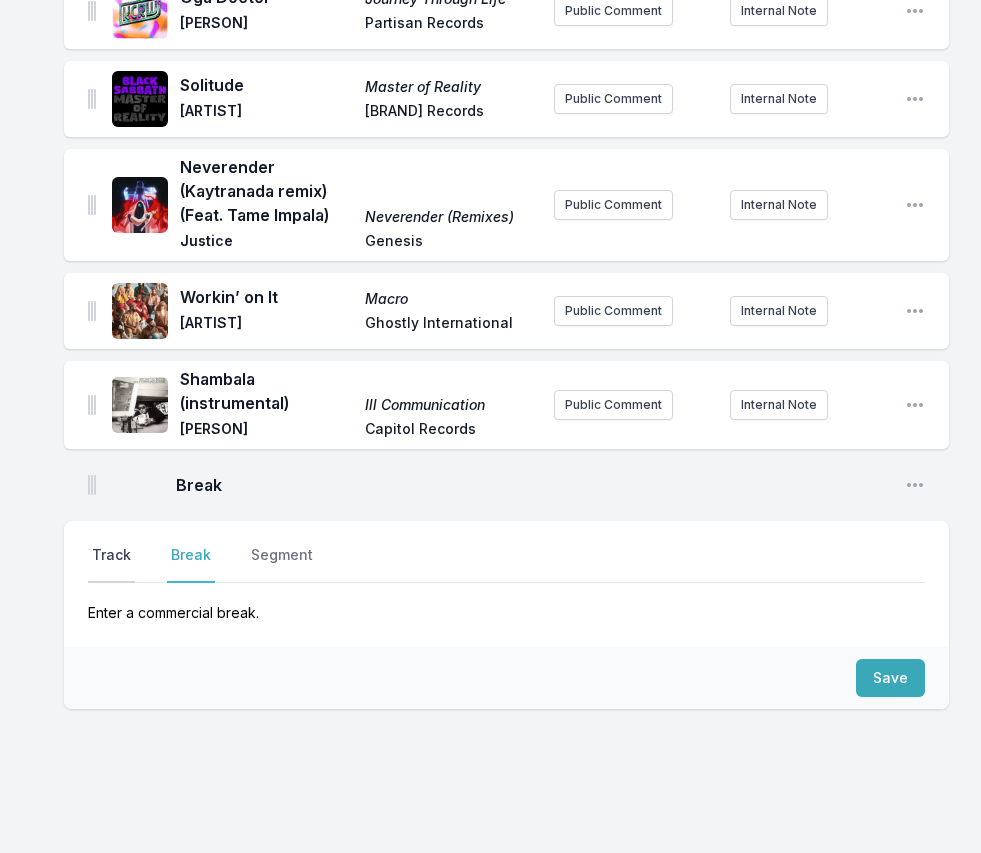 click on "Track" at bounding box center [111, 564] 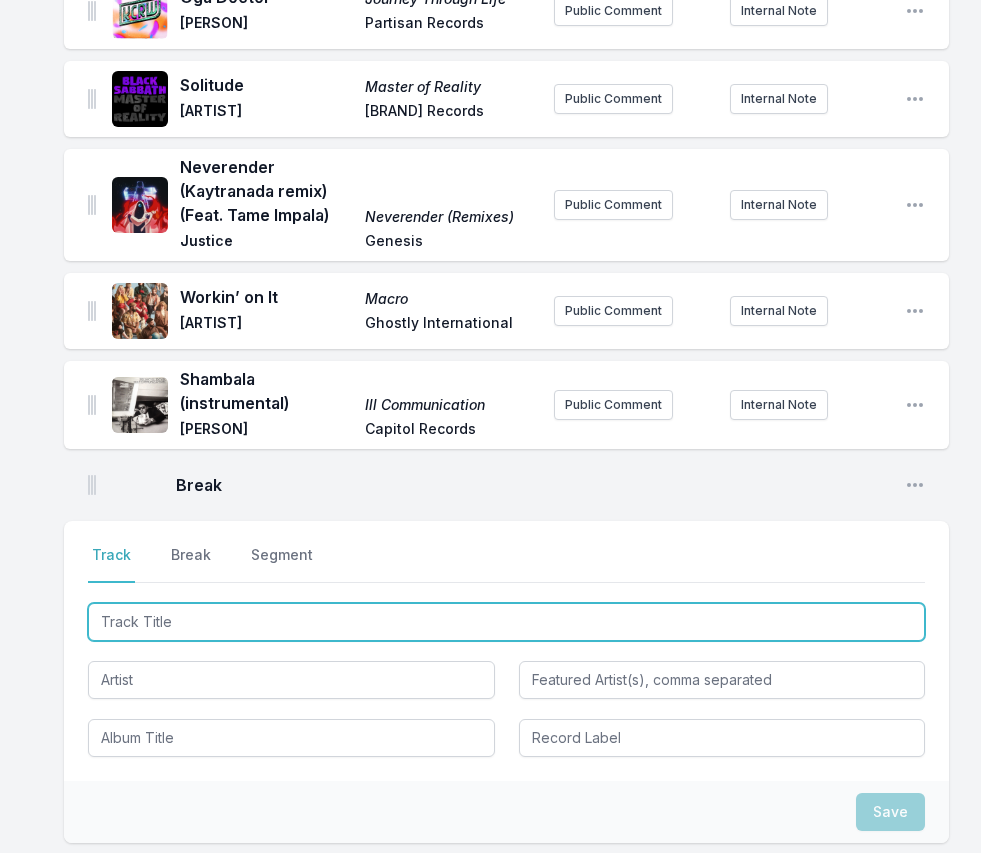 click at bounding box center (506, 622) 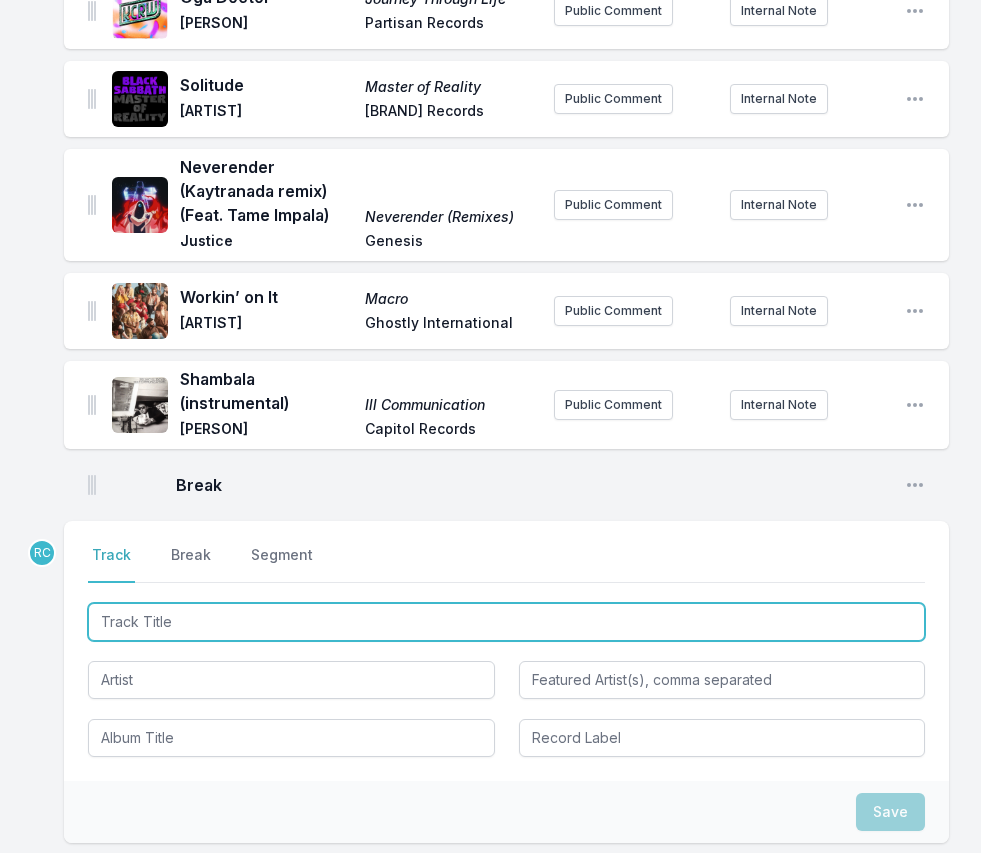 paste on "Love Buzz" 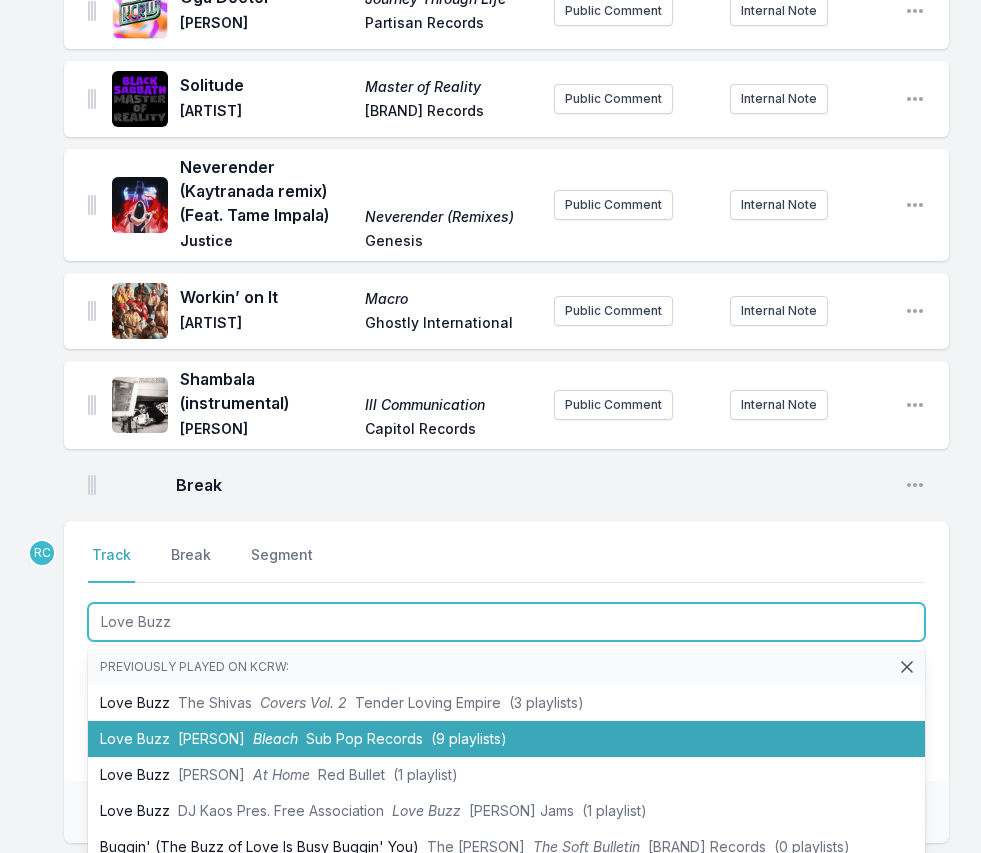 click on "Sub Pop Records" at bounding box center [364, 738] 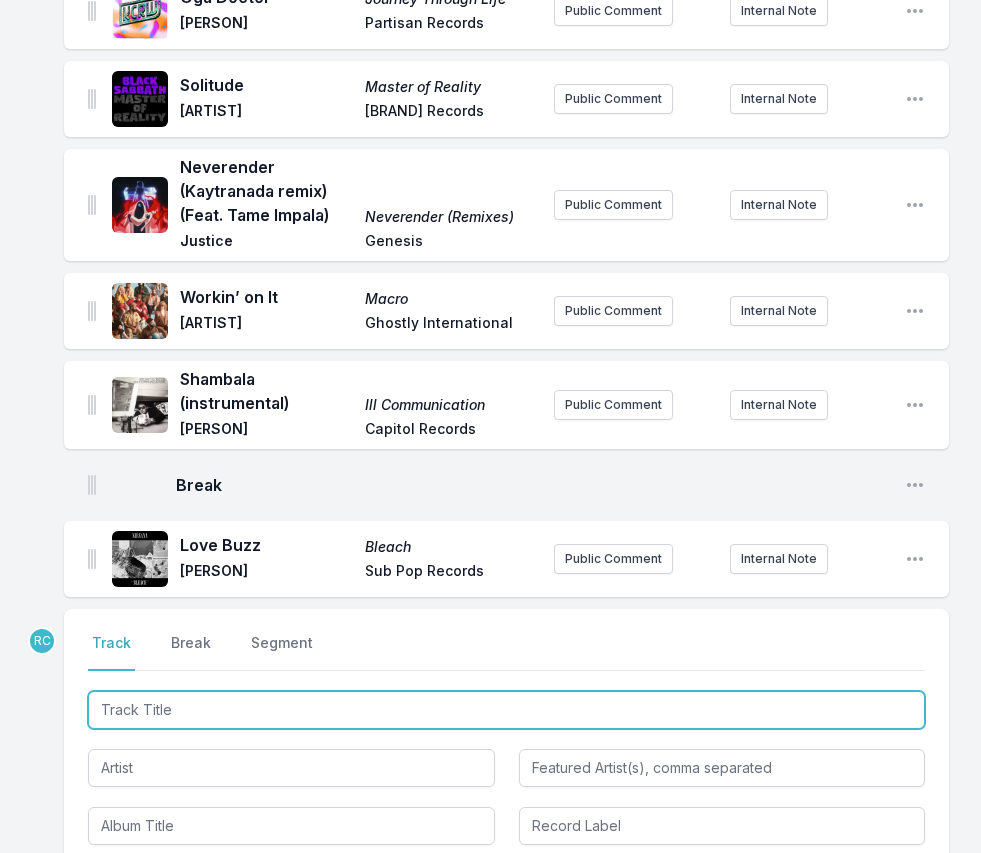 scroll, scrollTop: 3031, scrollLeft: 0, axis: vertical 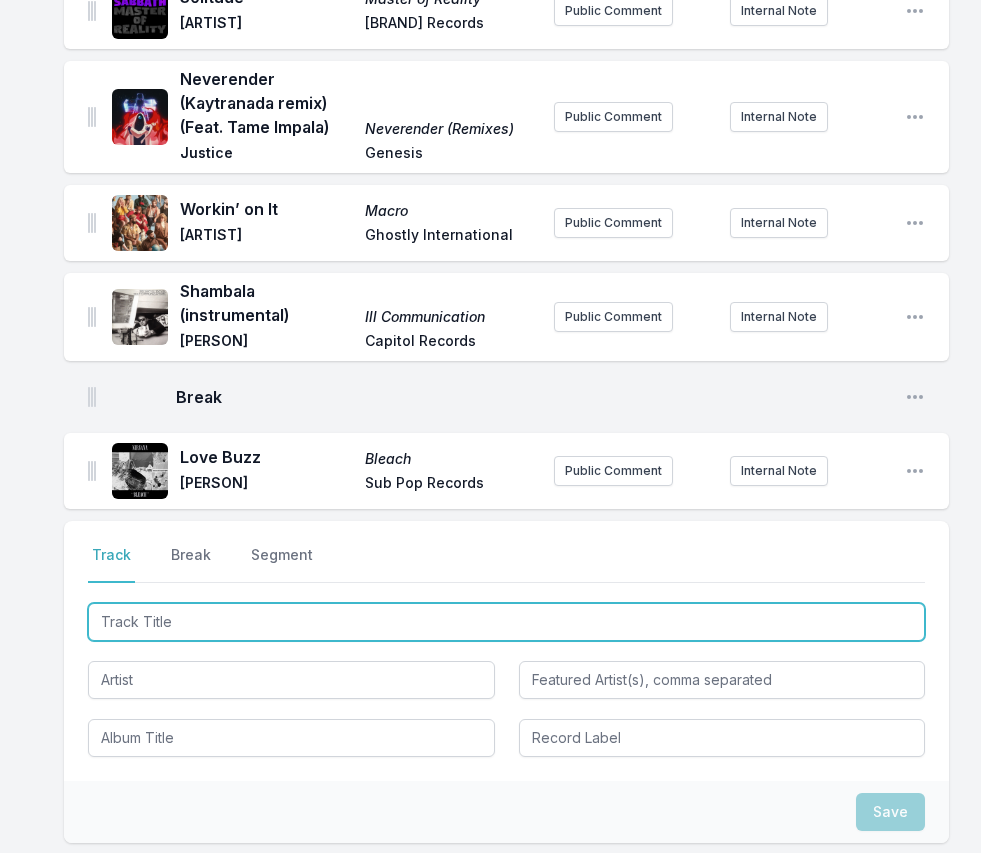 click at bounding box center [506, 622] 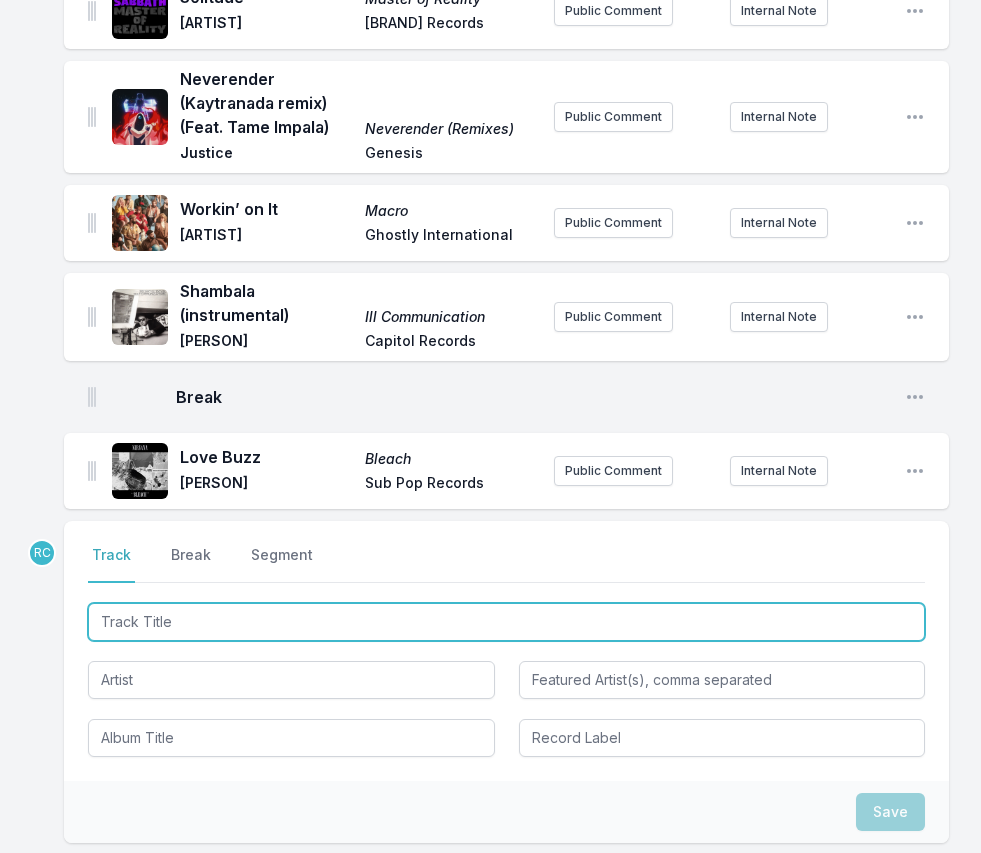 click at bounding box center [506, 622] 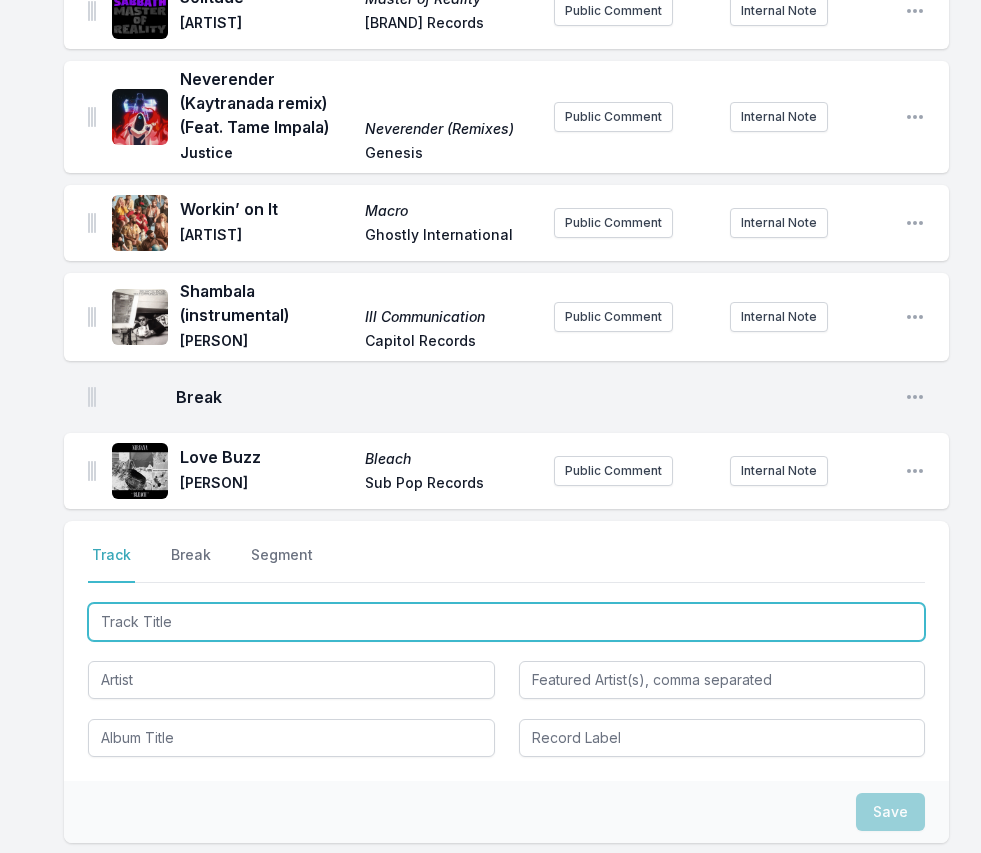 click at bounding box center [506, 622] 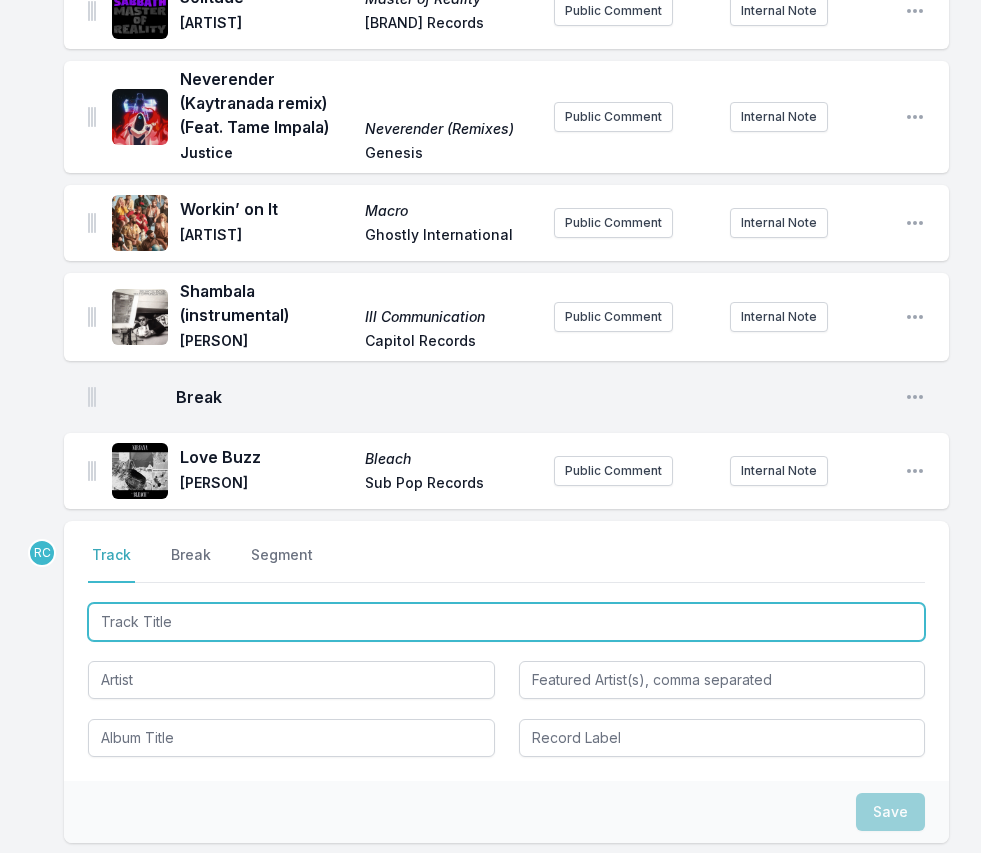 paste on "Playing Classics" 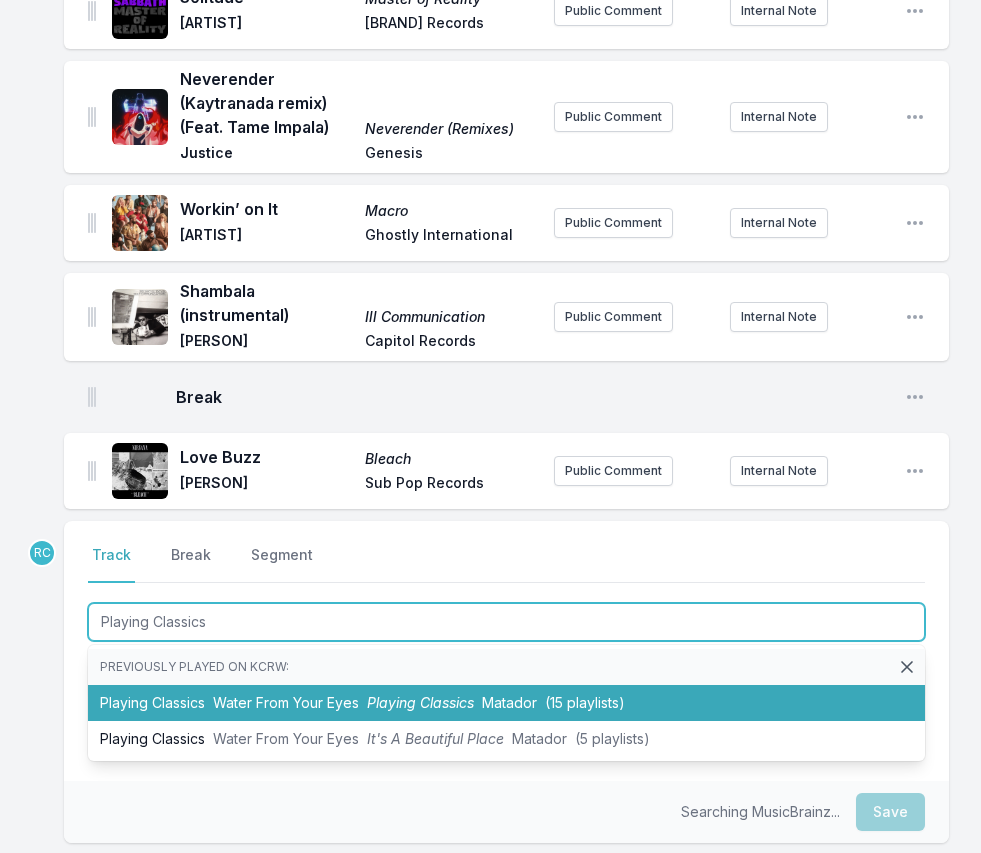 click on "Water From Your Eyes" at bounding box center [286, 702] 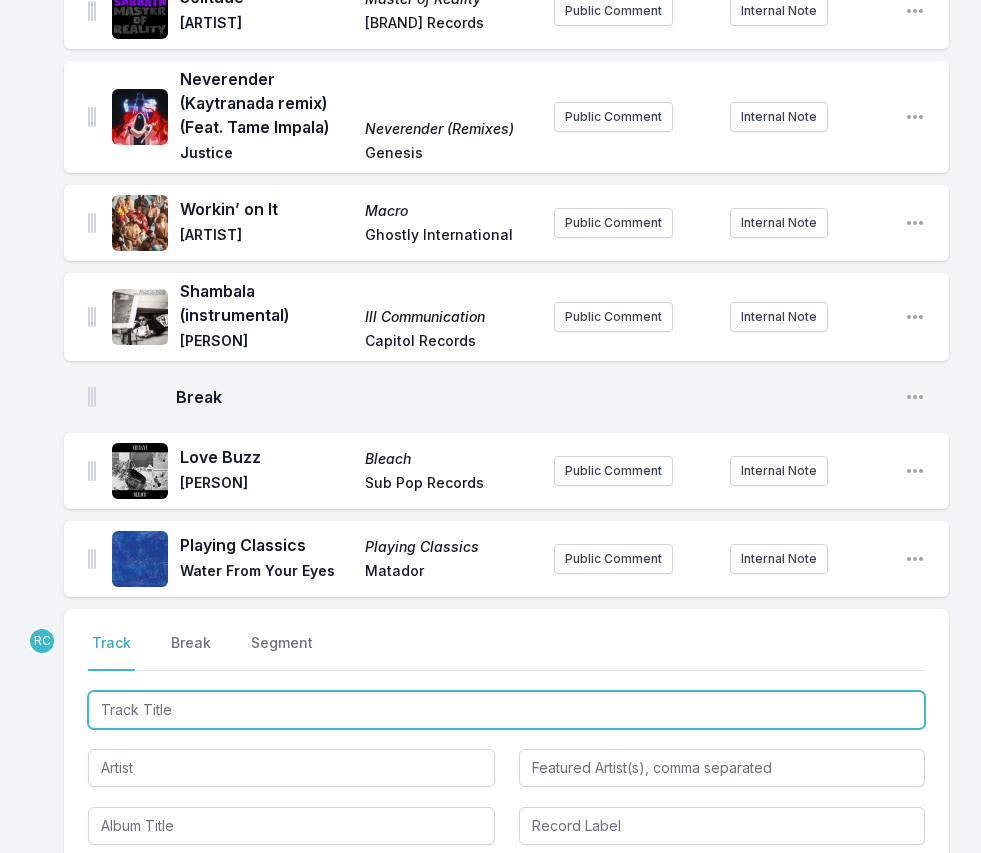 scroll, scrollTop: 3119, scrollLeft: 0, axis: vertical 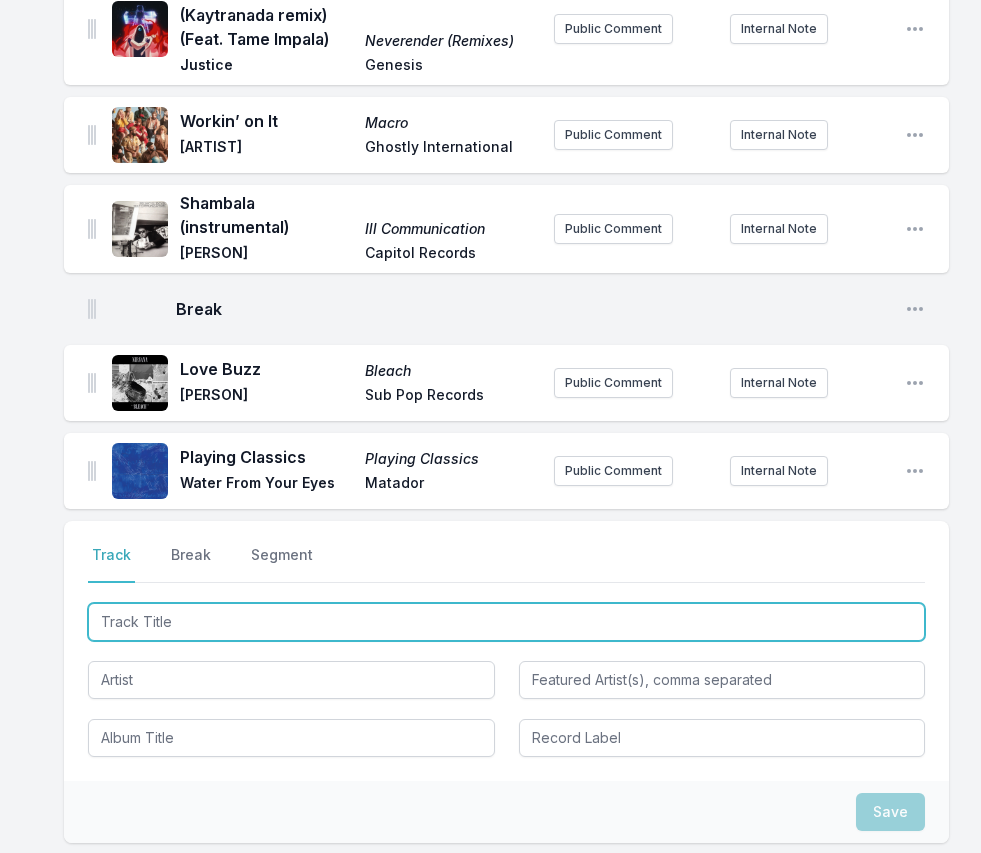 click at bounding box center [506, 622] 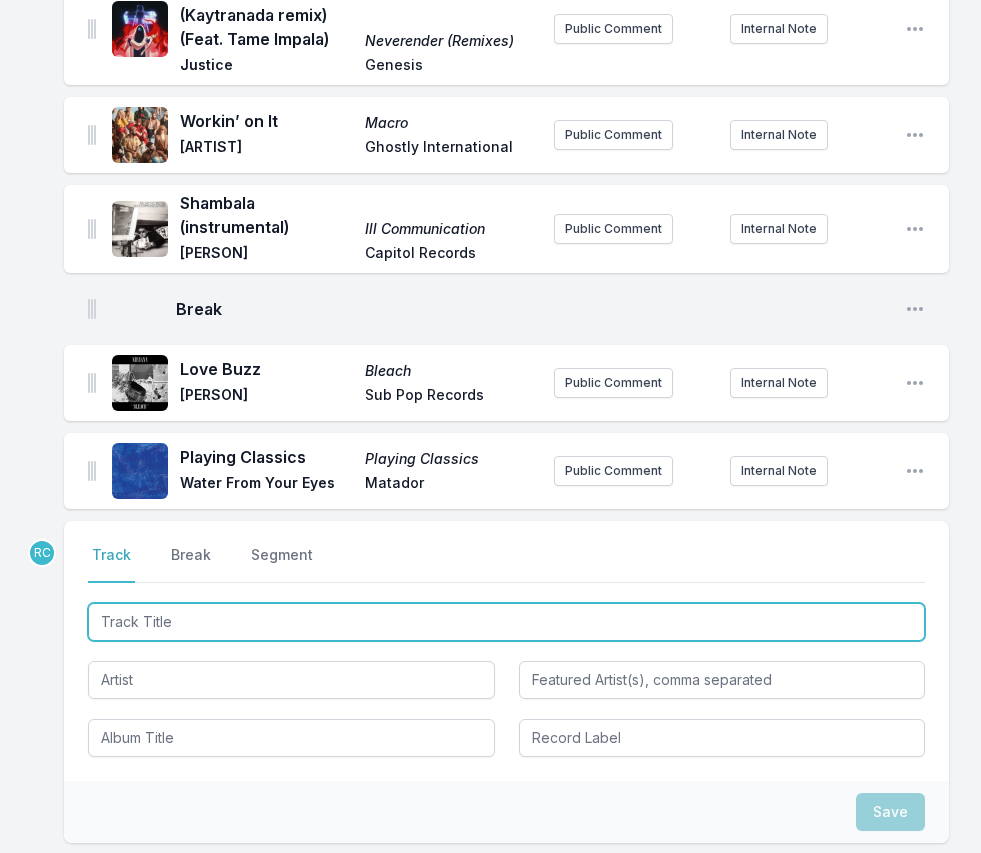 paste on "Being In Love" 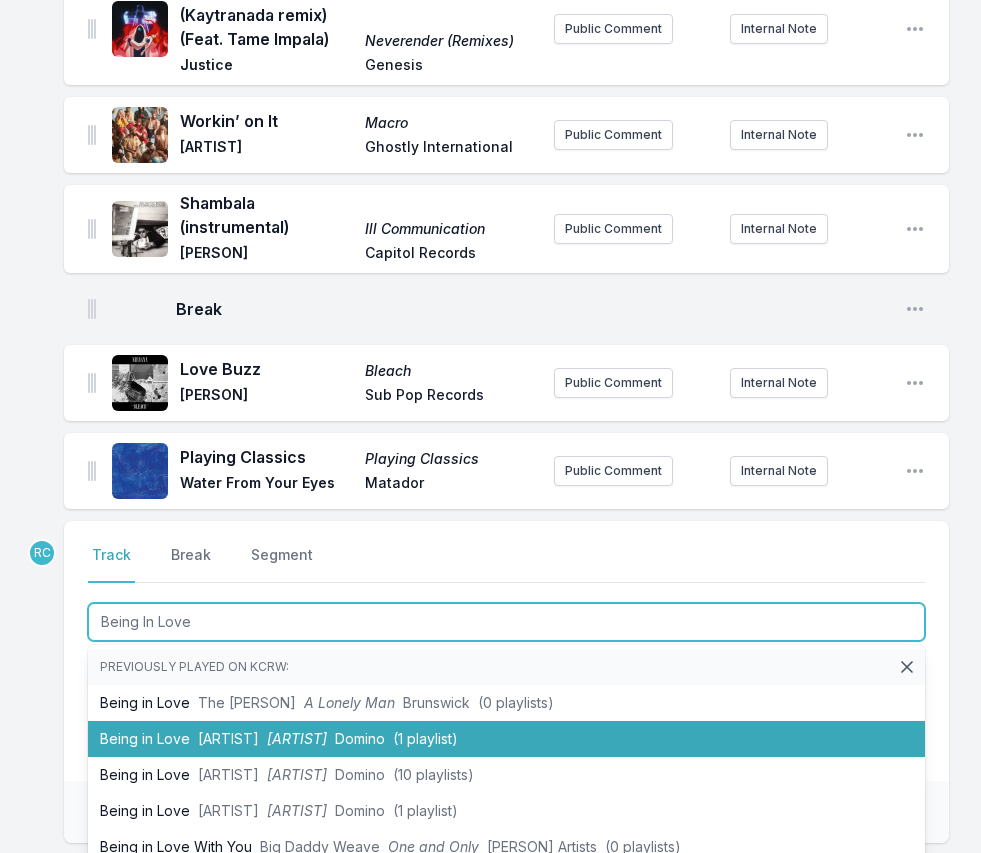 click on "[ARTIST]" at bounding box center [228, 738] 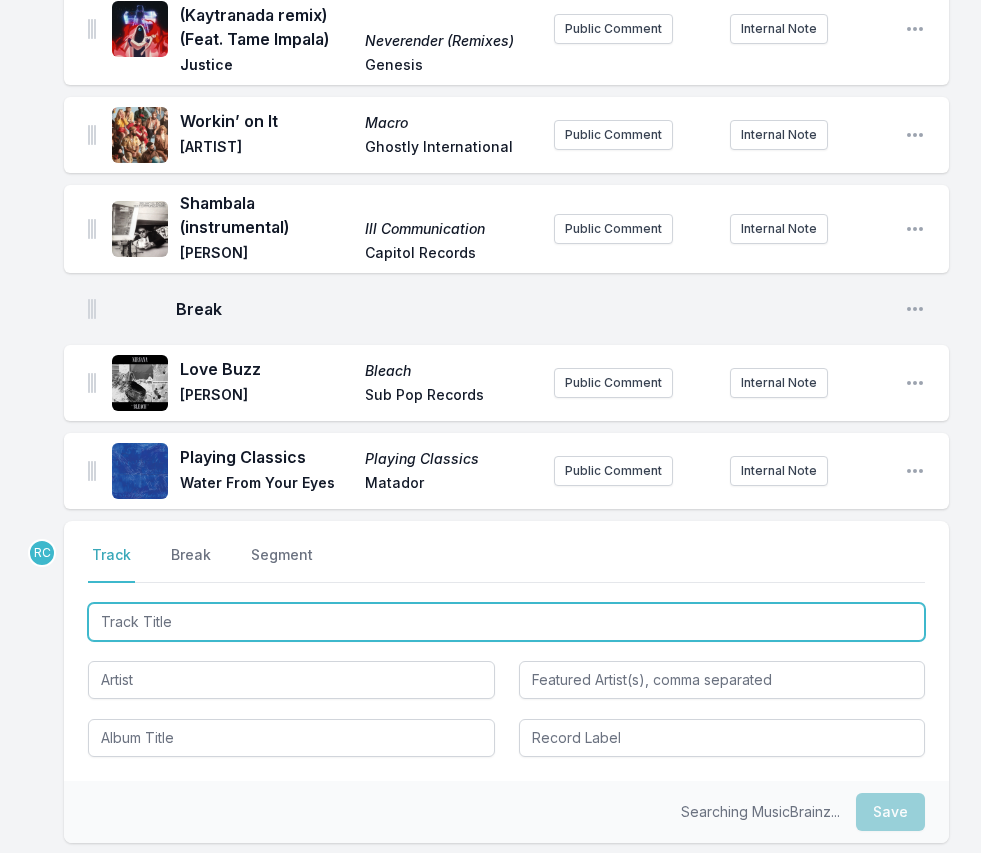 scroll, scrollTop: 3207, scrollLeft: 0, axis: vertical 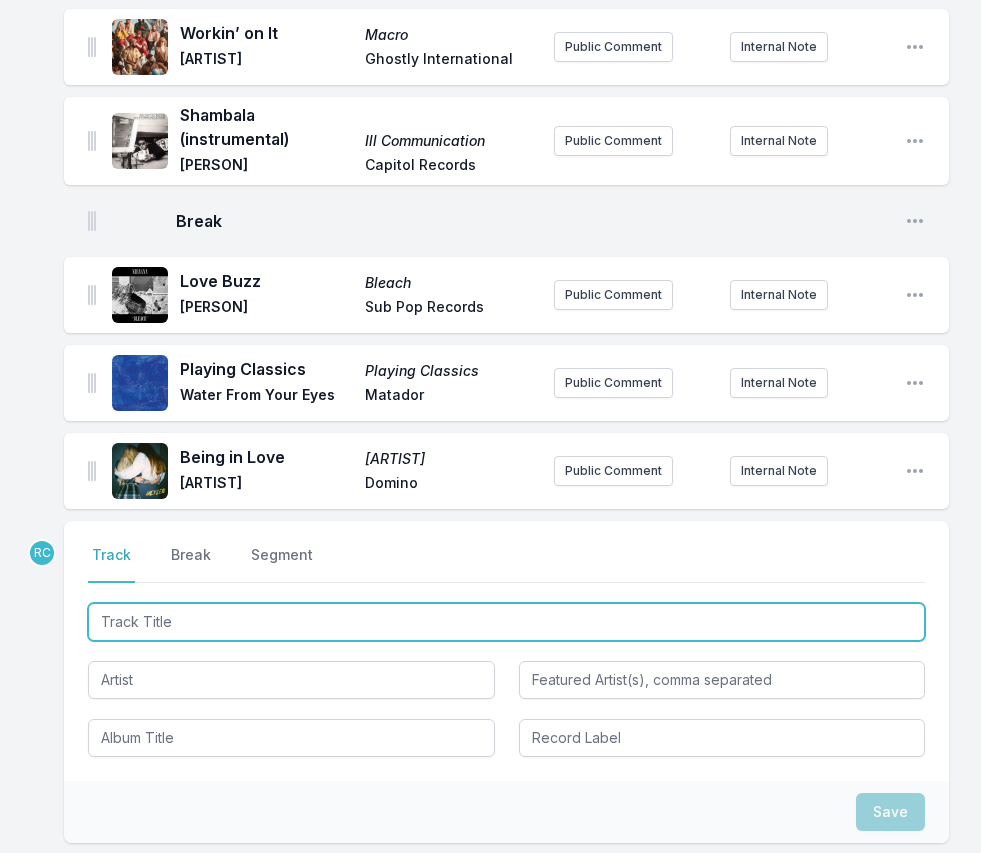 click at bounding box center [506, 622] 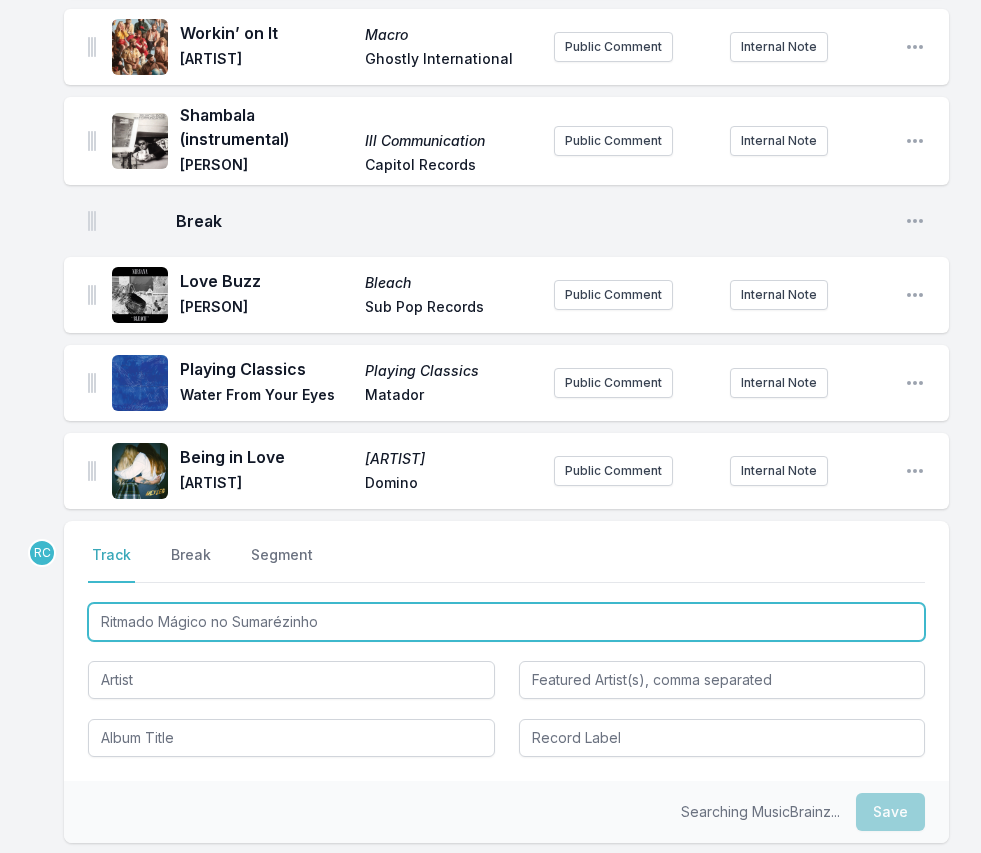 type on "Ritmado Mágico no Sumarézinho" 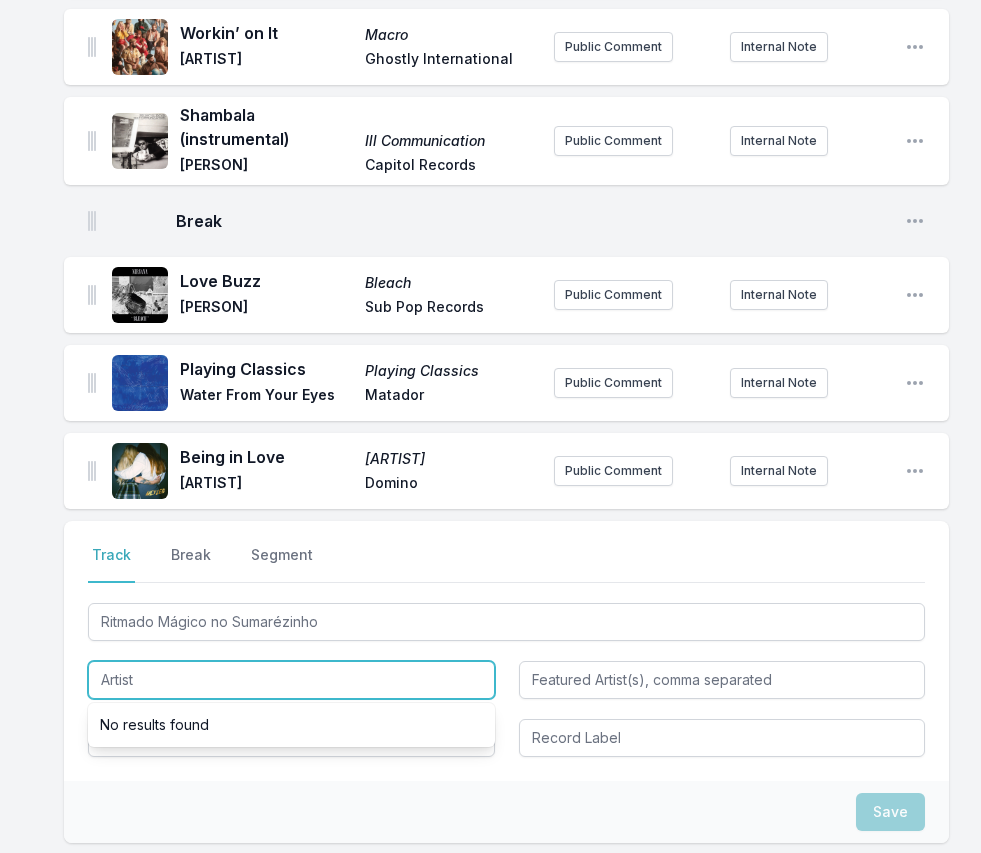 paste on "Deekapz" 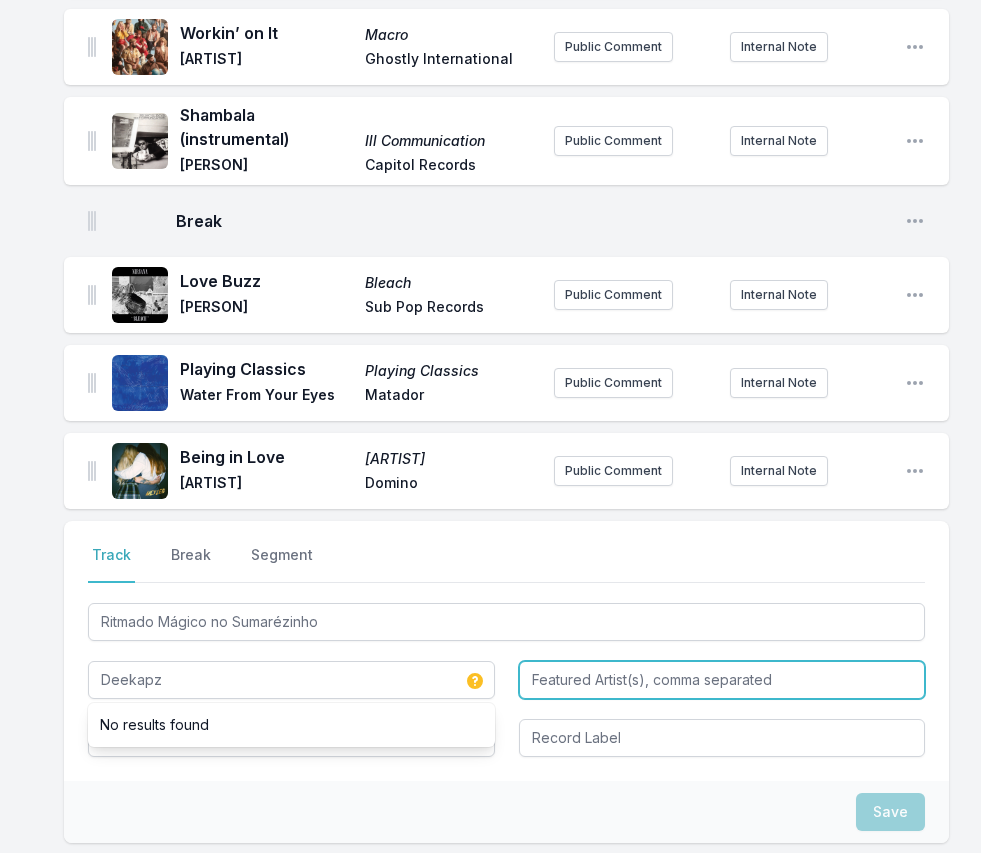 type on "Deekapz" 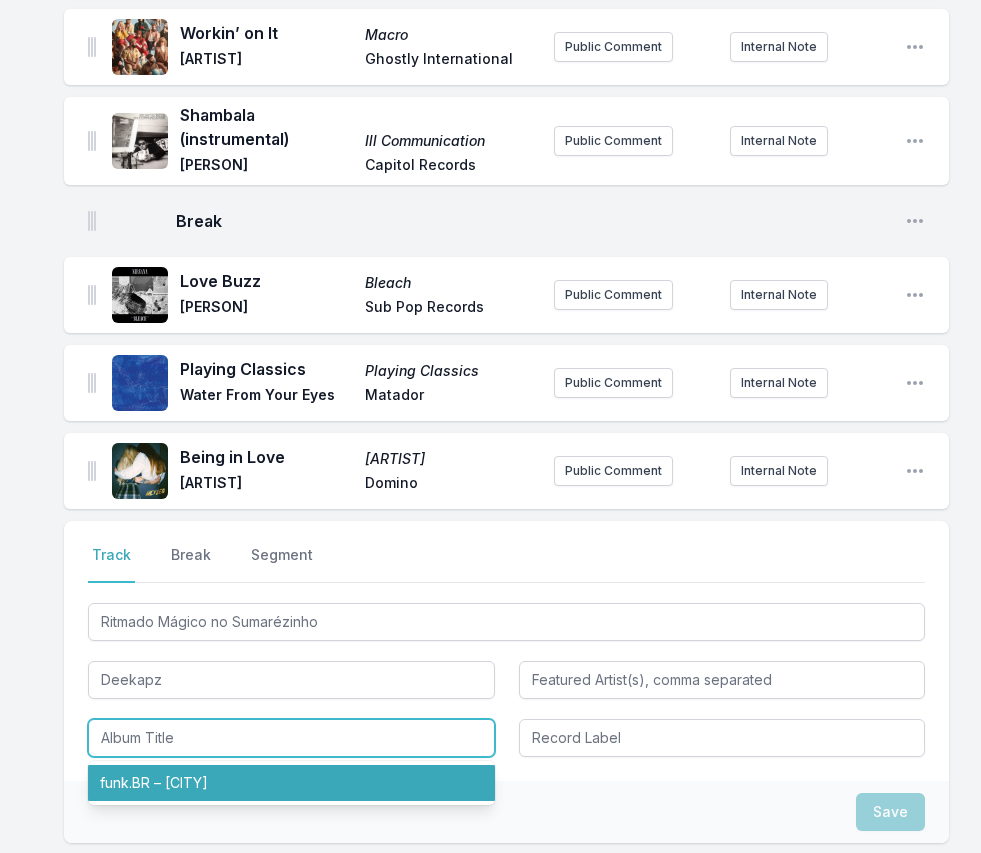 click on "funk.BR – [CITY]" at bounding box center (291, 783) 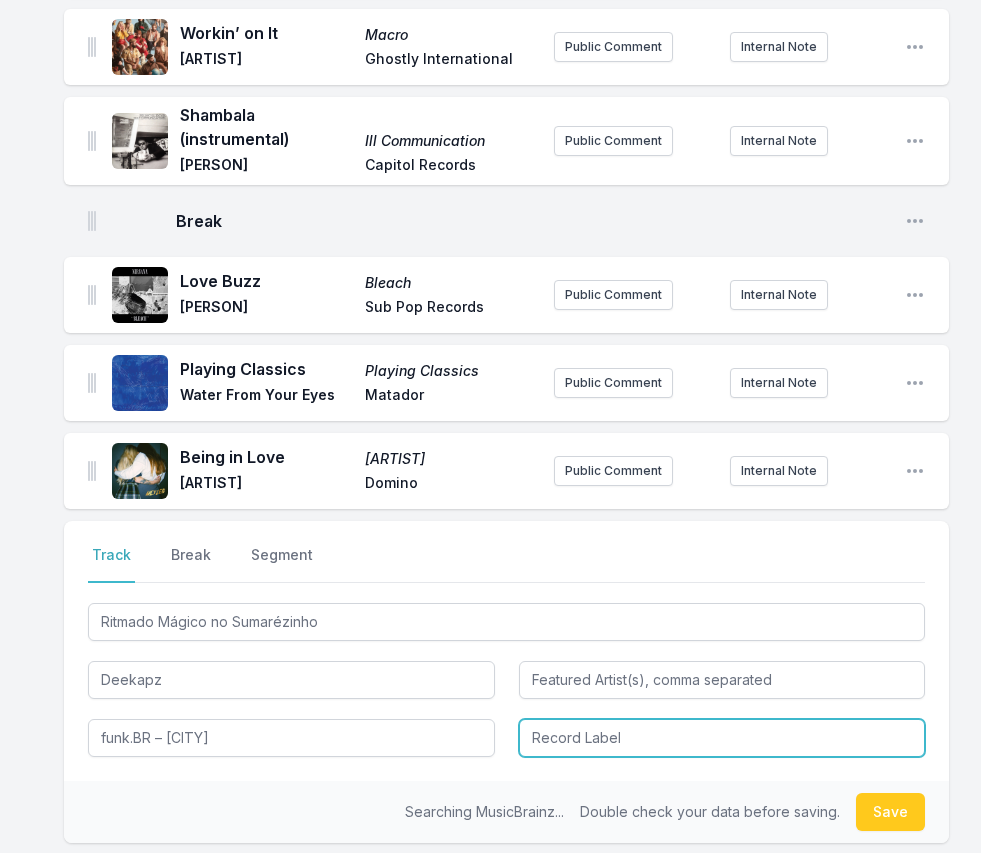 type on "funk.BR – [CITY]" 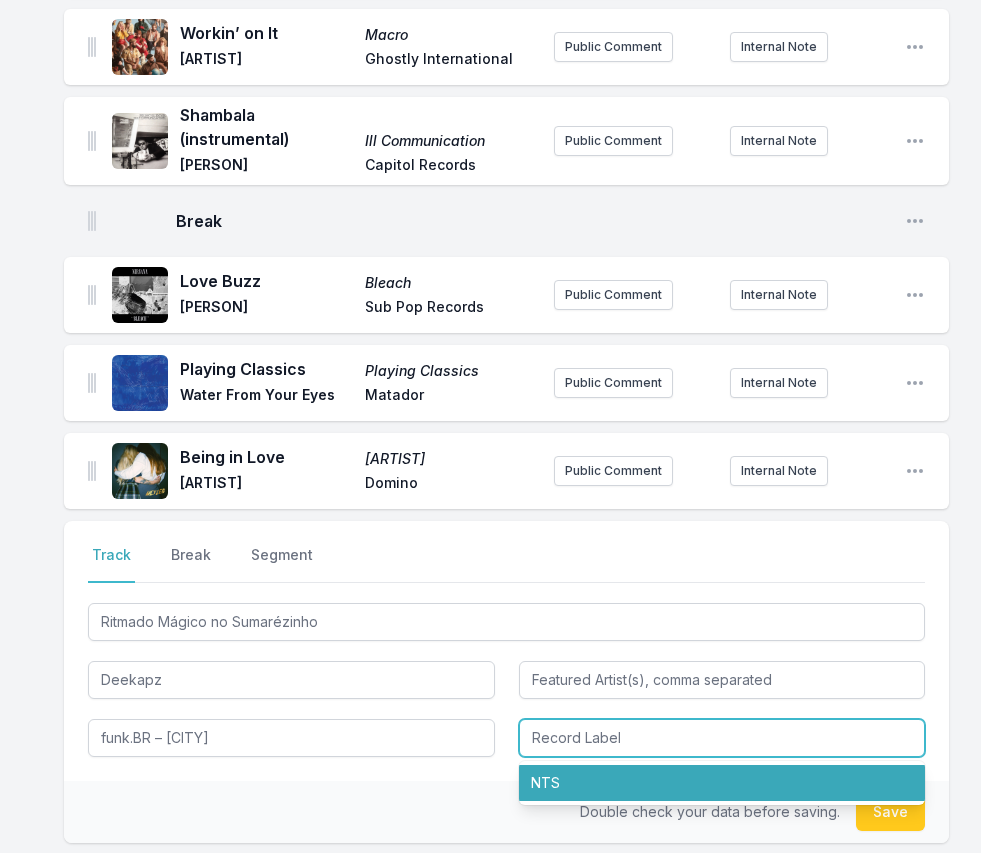 click on "NTS" at bounding box center (722, 783) 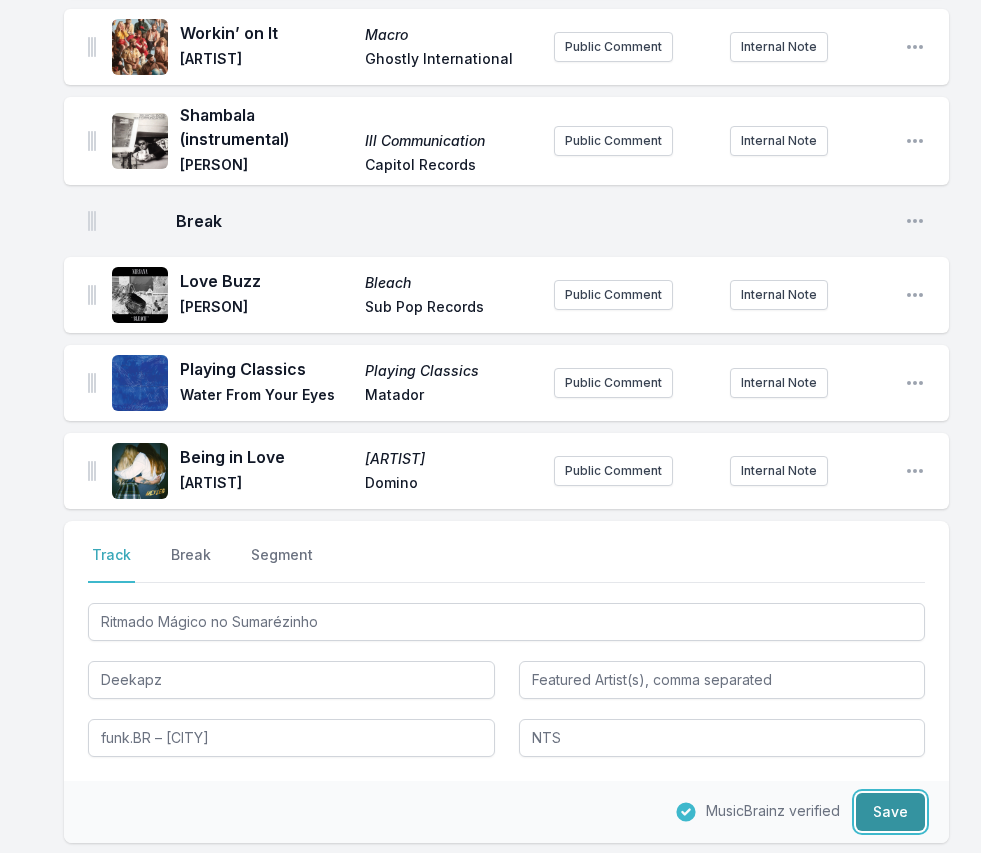 click on "Save" at bounding box center (890, 812) 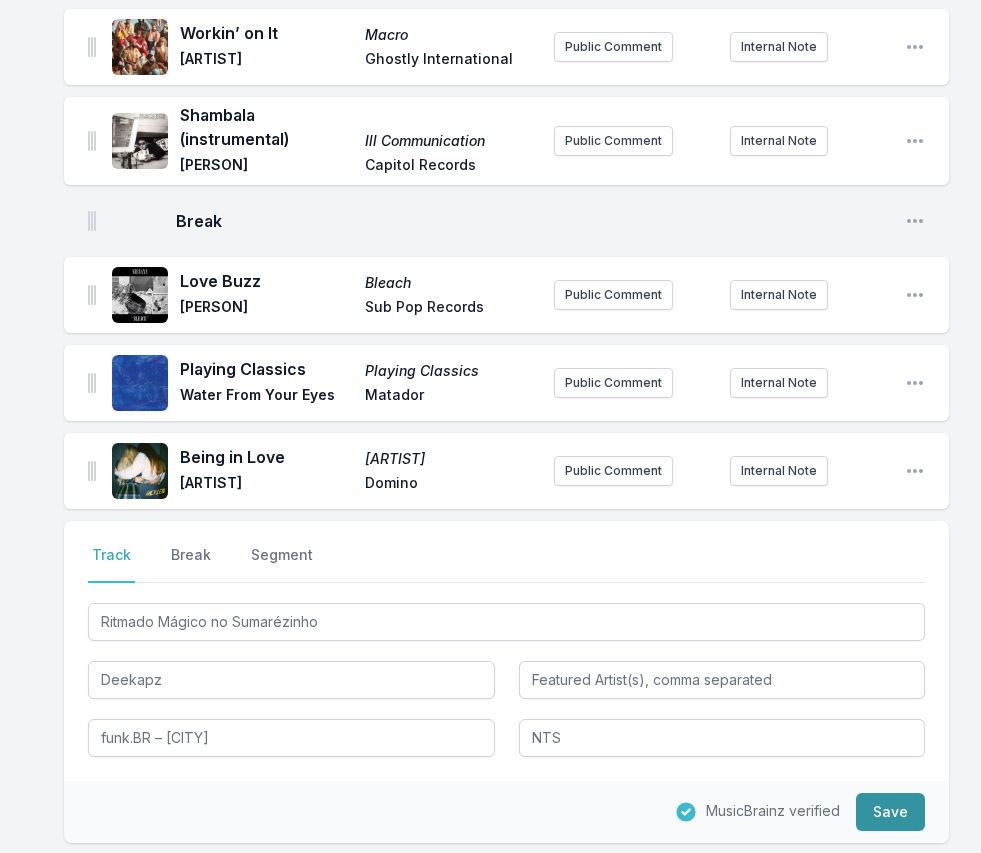 type 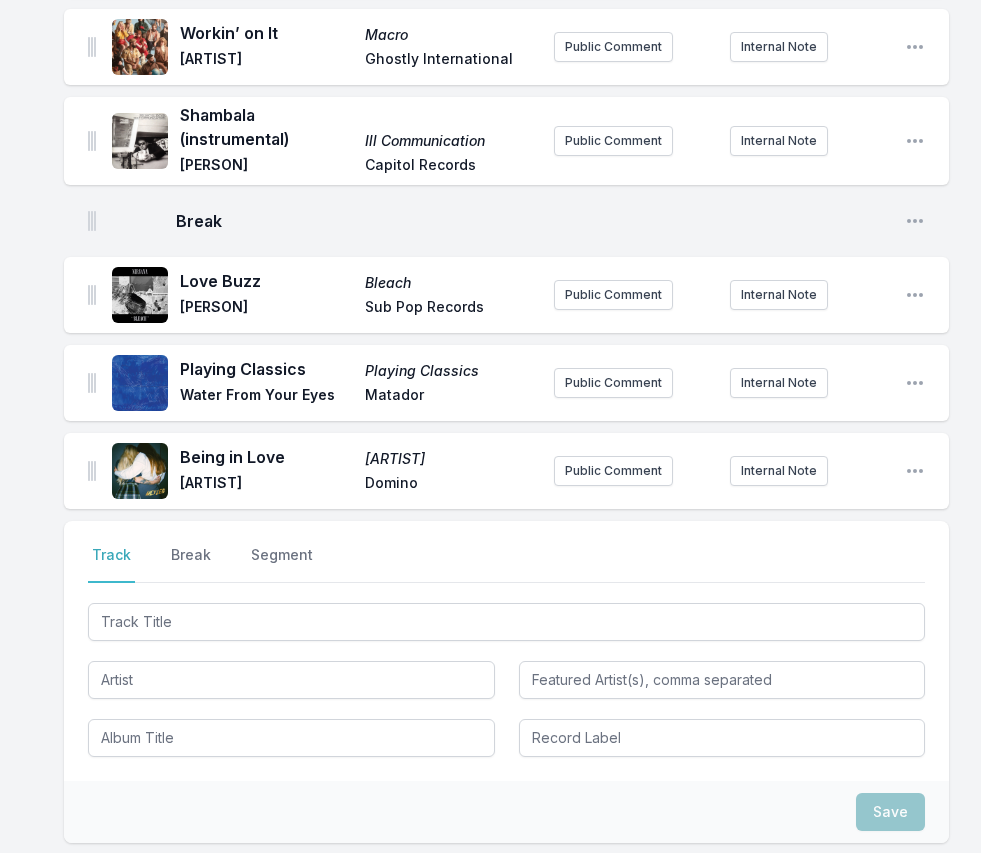 scroll, scrollTop: 3307, scrollLeft: 0, axis: vertical 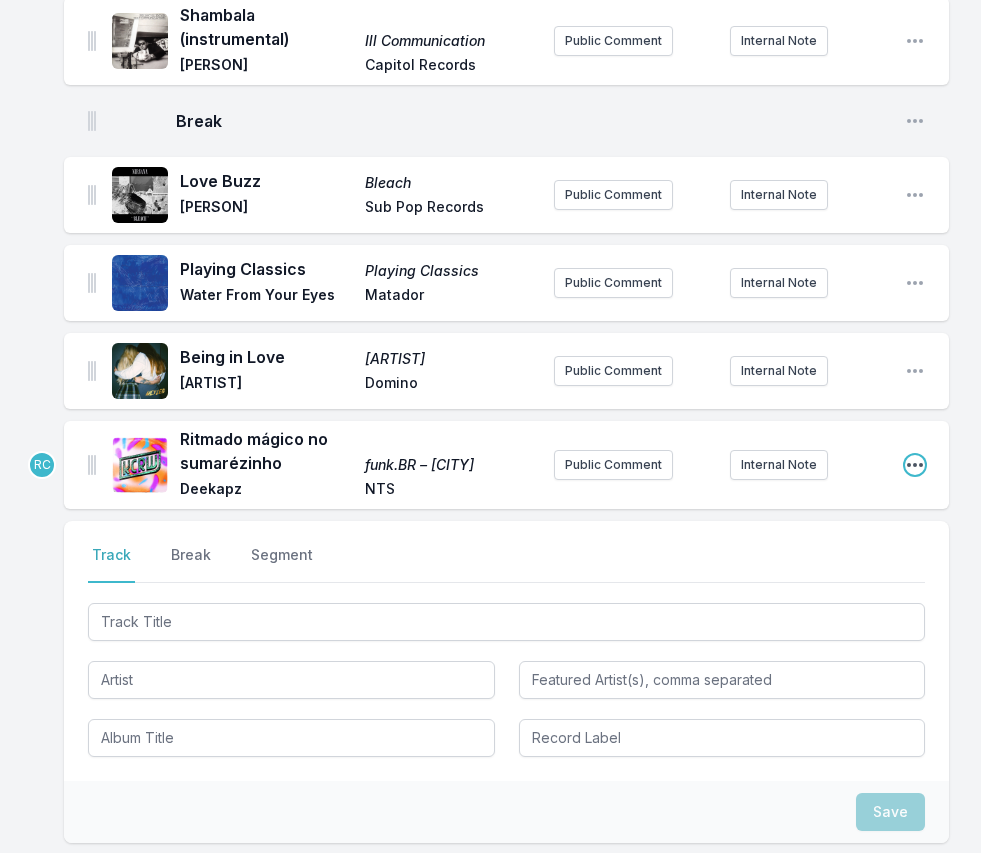 click 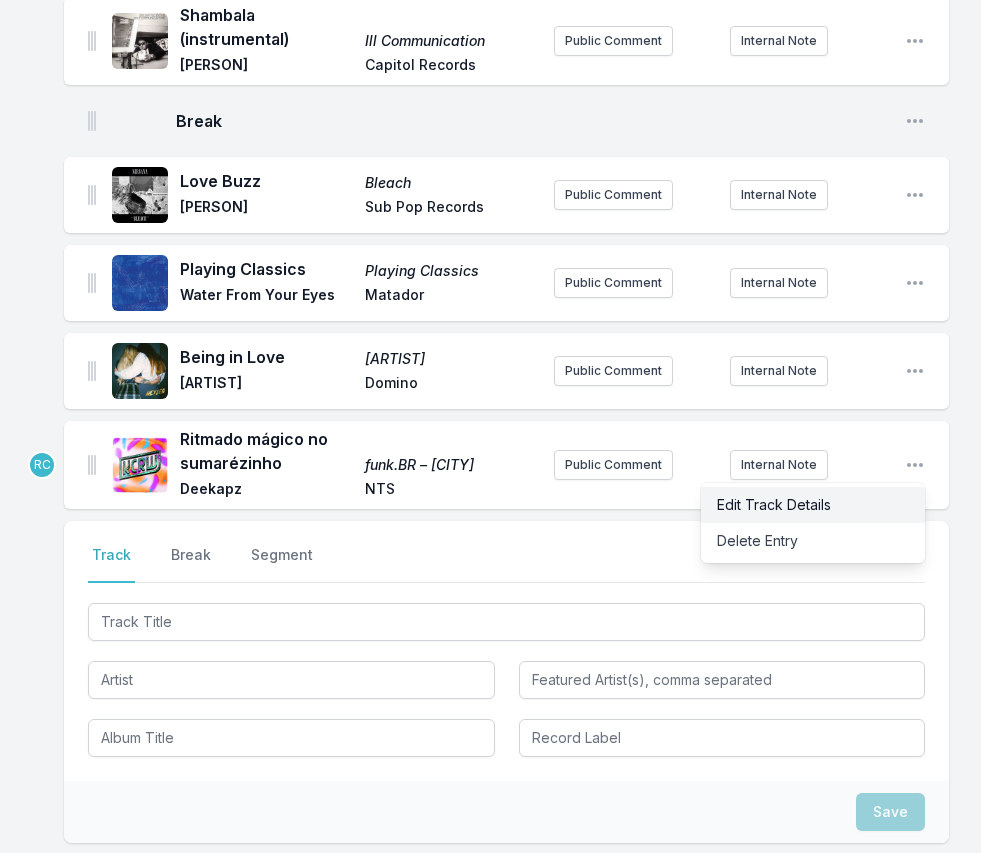 click on "Edit Track Details" at bounding box center [813, 505] 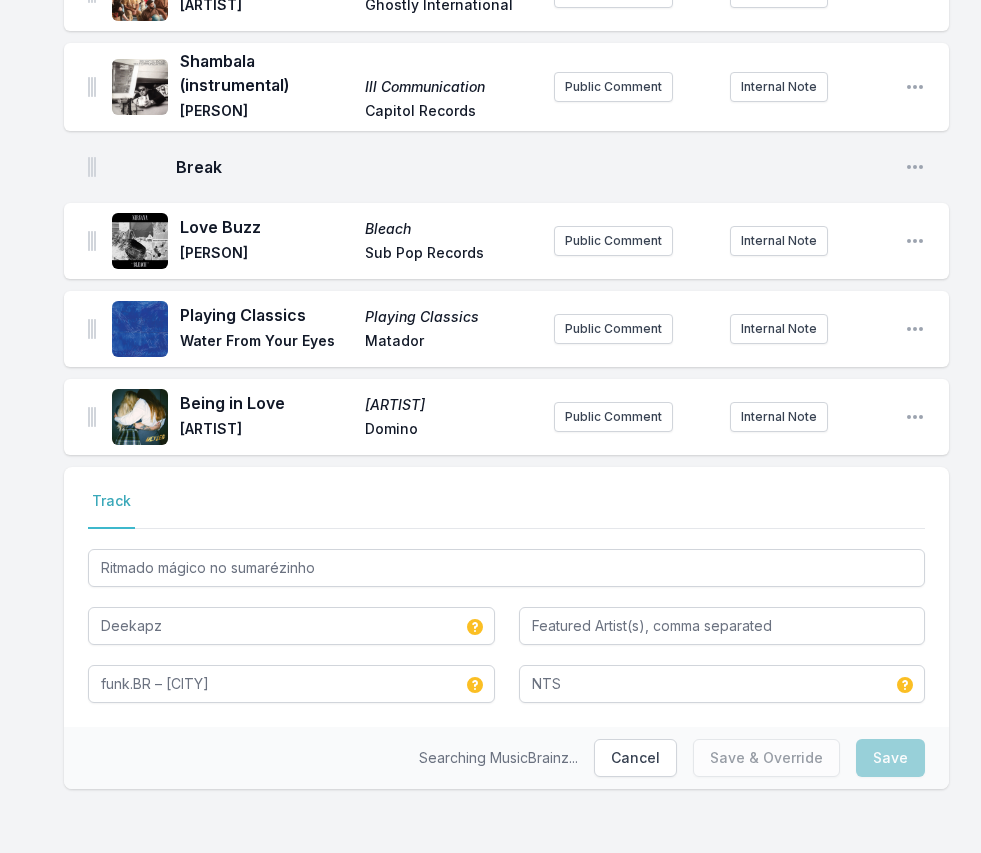 scroll, scrollTop: 3213, scrollLeft: 0, axis: vertical 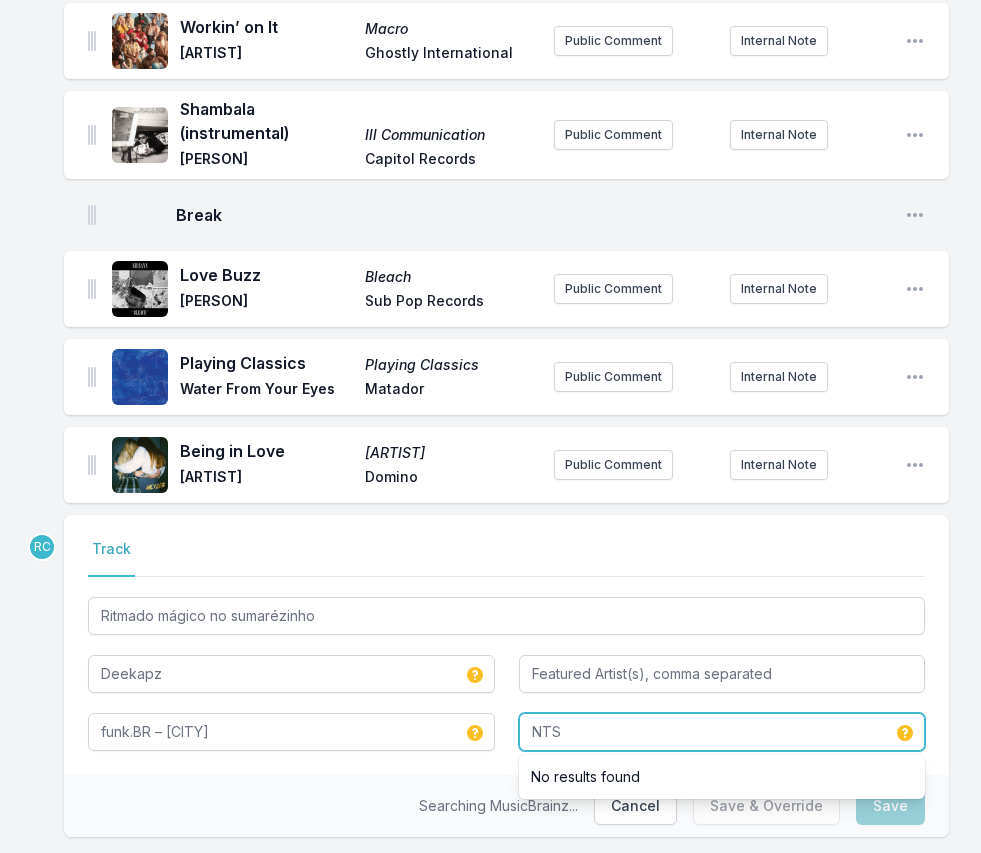 drag, startPoint x: 572, startPoint y: 685, endPoint x: 475, endPoint y: 666, distance: 98.84331 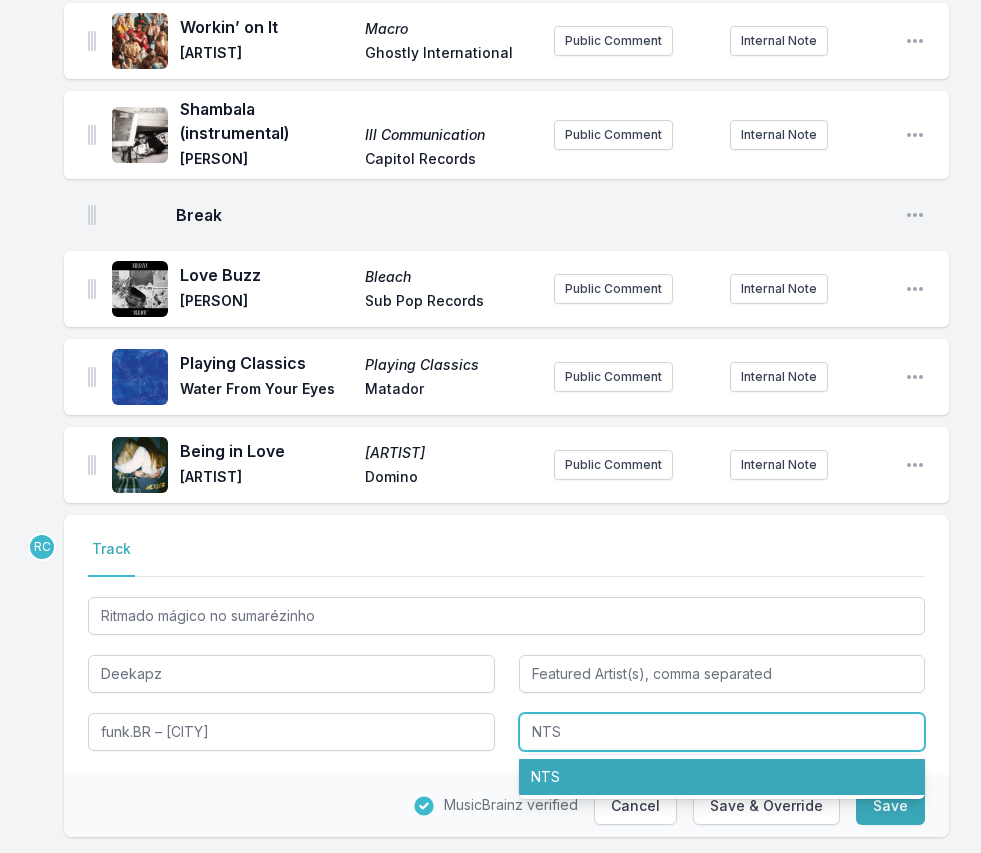 paste on "Deekapz" 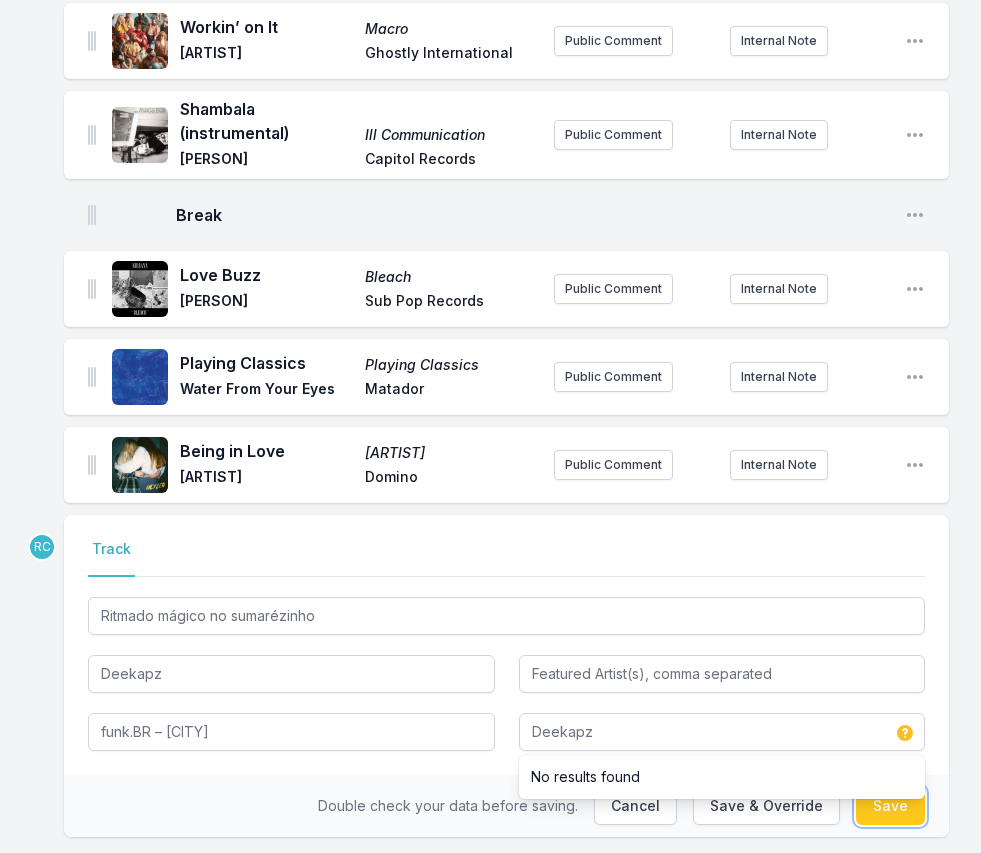 click on "Save" at bounding box center [890, 806] 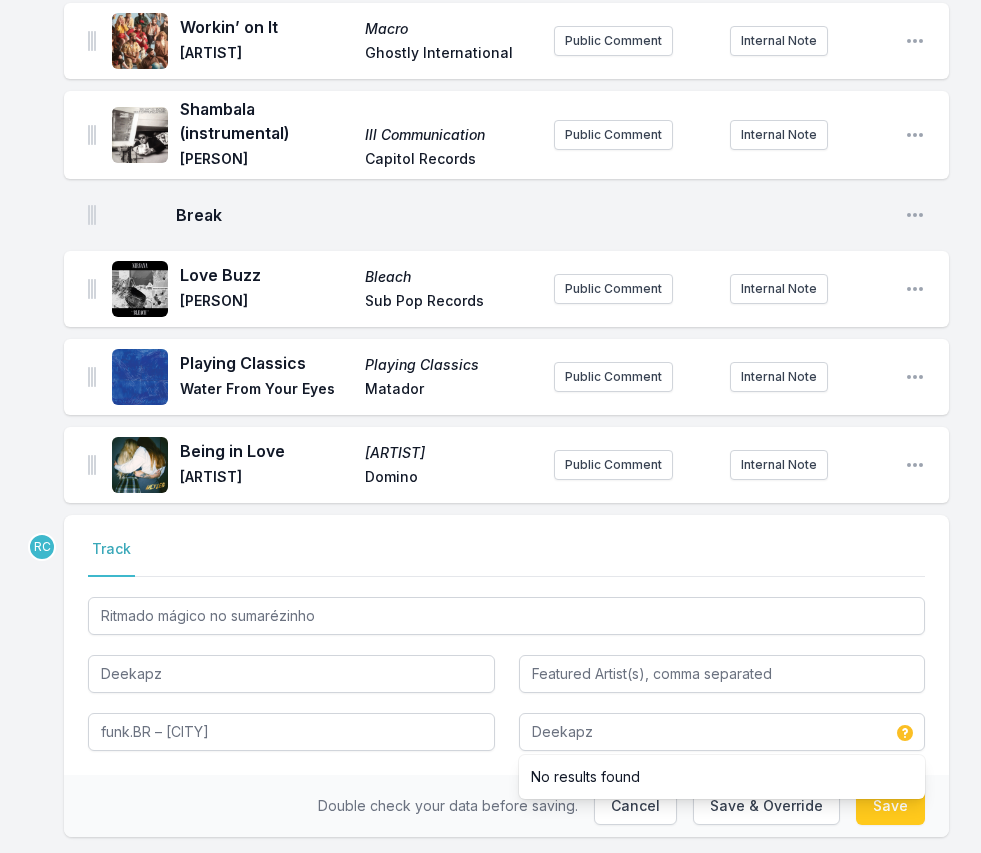 type on "NTS" 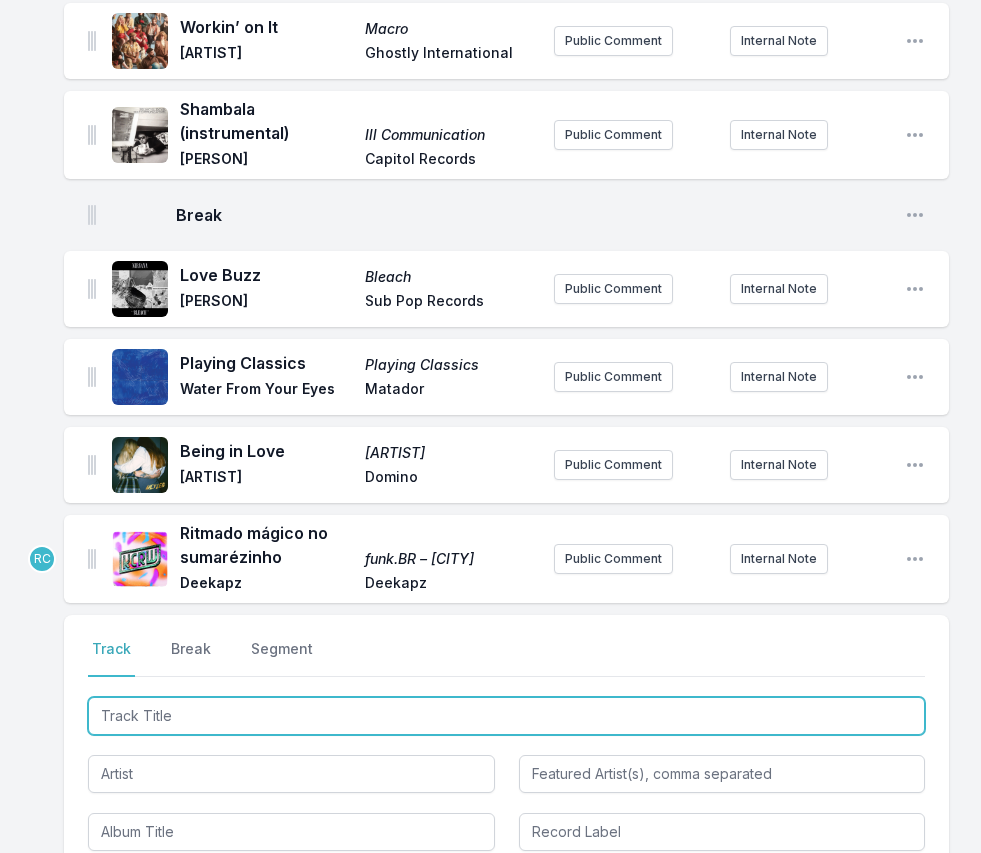paste on "TROPKILLAZ - DAMURIXÁ (Remix)" 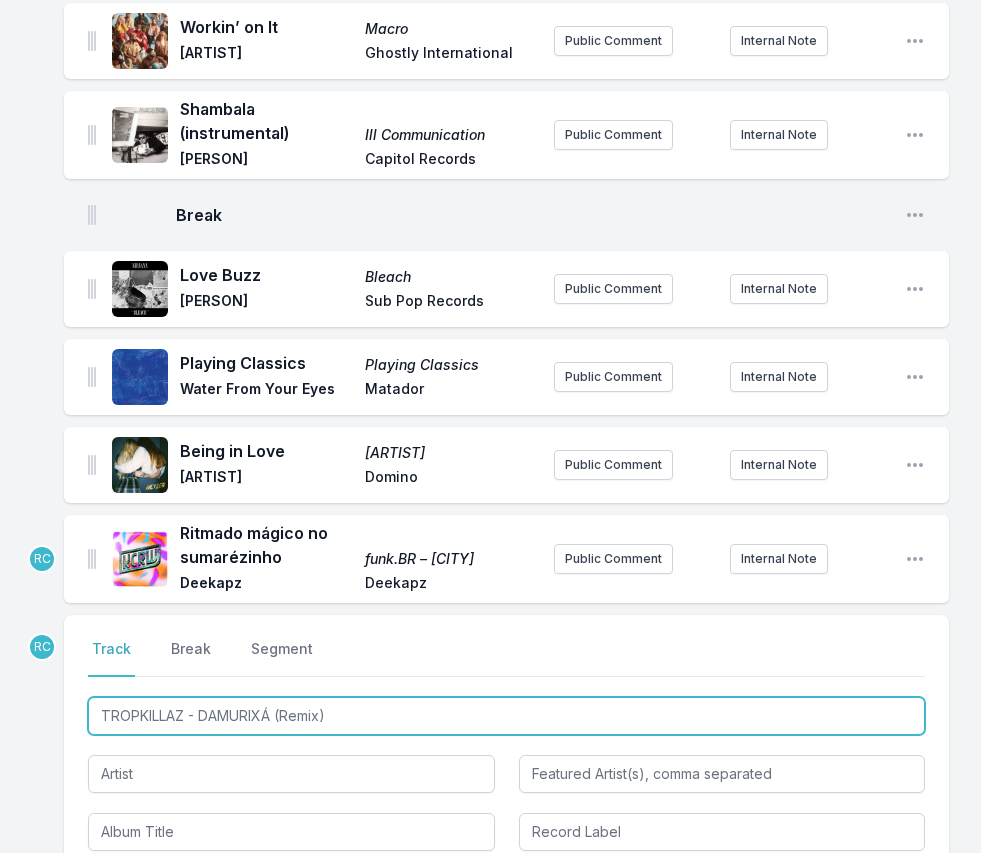 type on "TROPKILLAZ - DAMURIXÁ (Remix)" 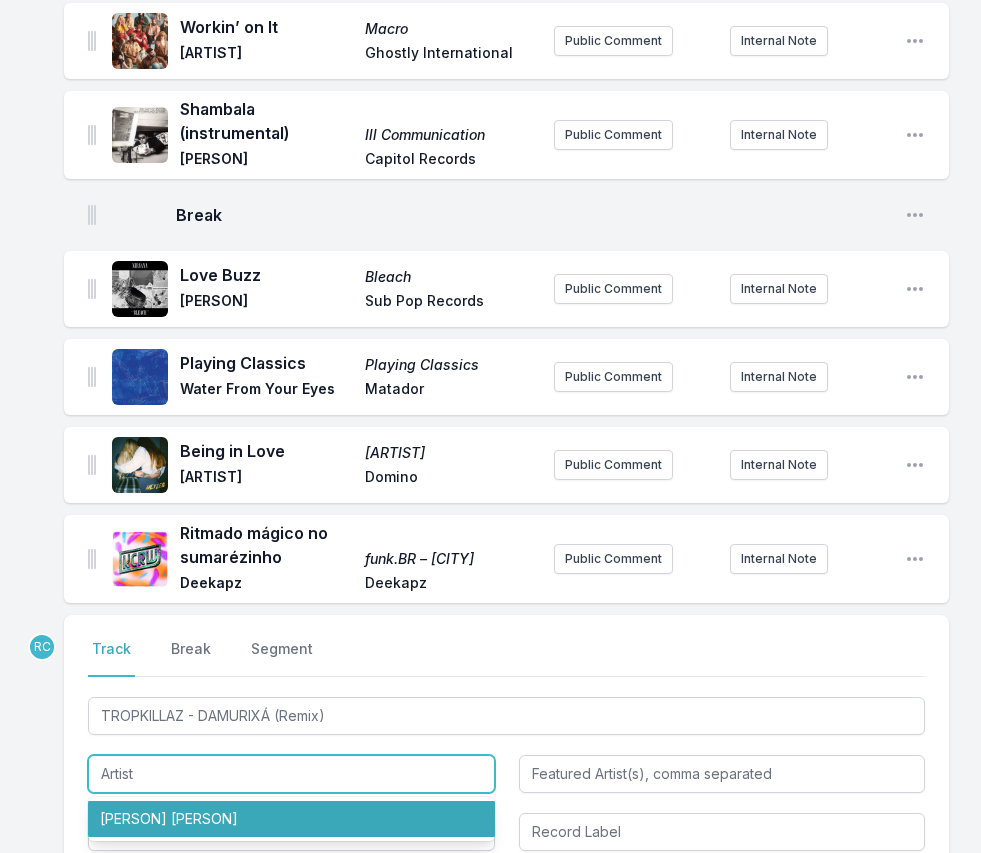 click on "[PERSON] [PERSON]" at bounding box center (291, 819) 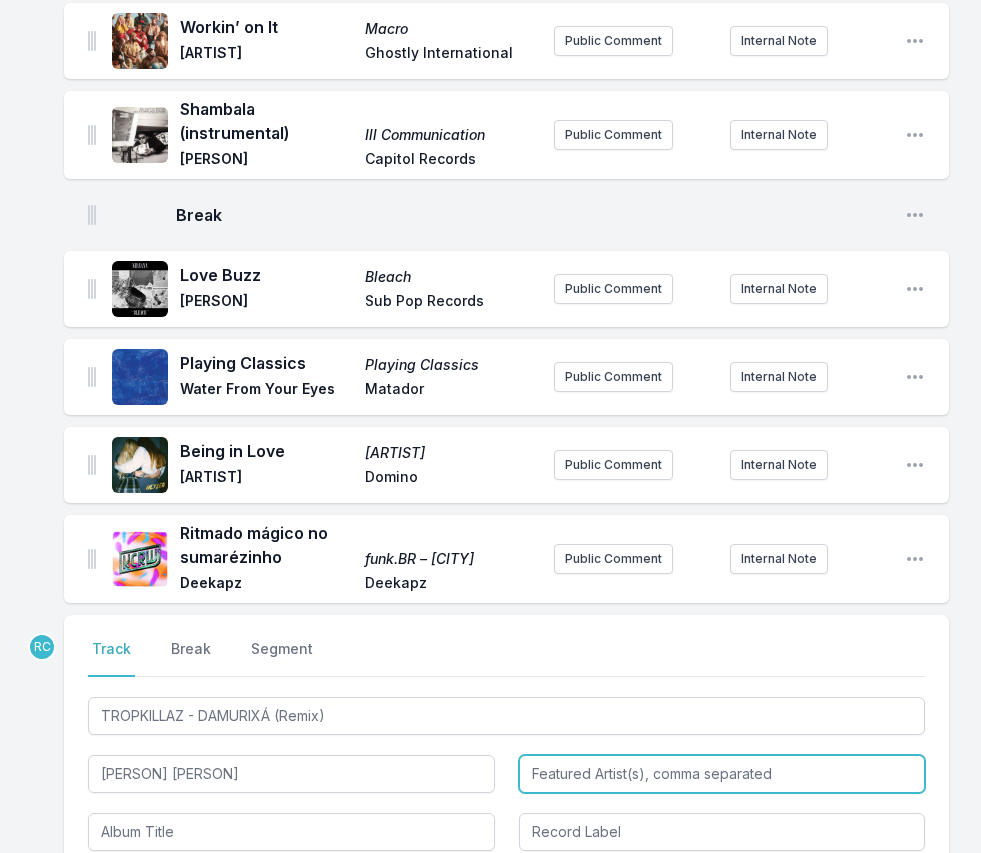 type on "[PERSON] [PERSON]" 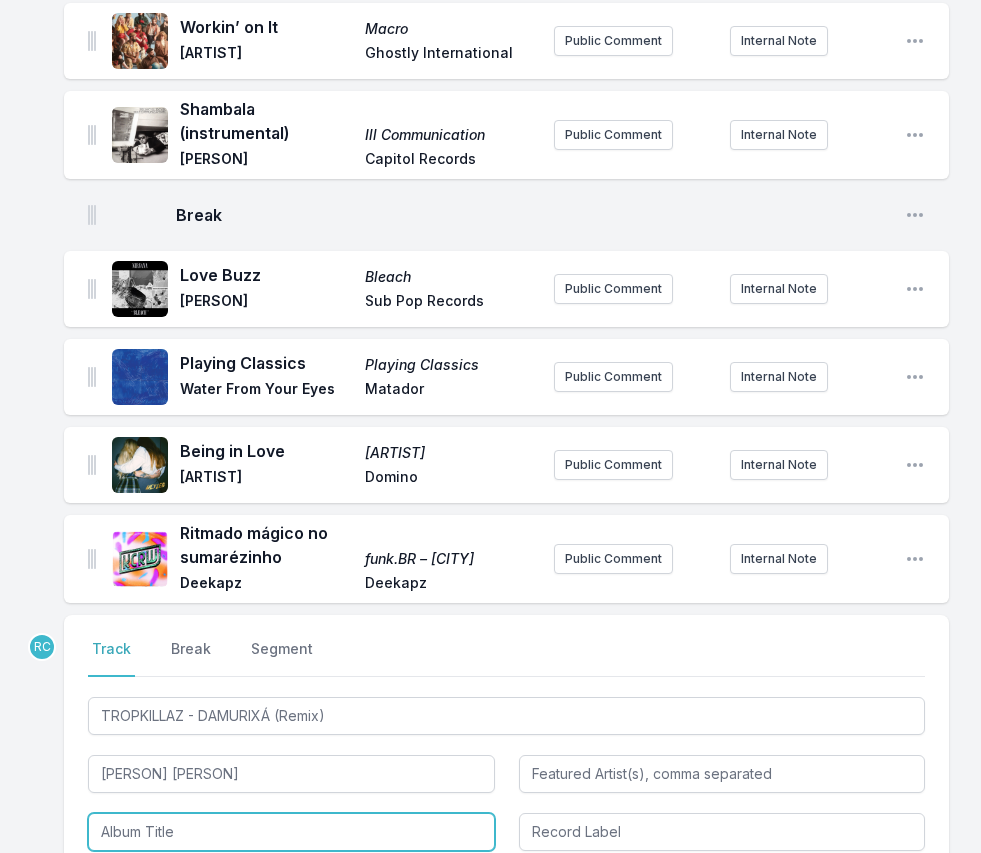 scroll, scrollTop: 3279, scrollLeft: 0, axis: vertical 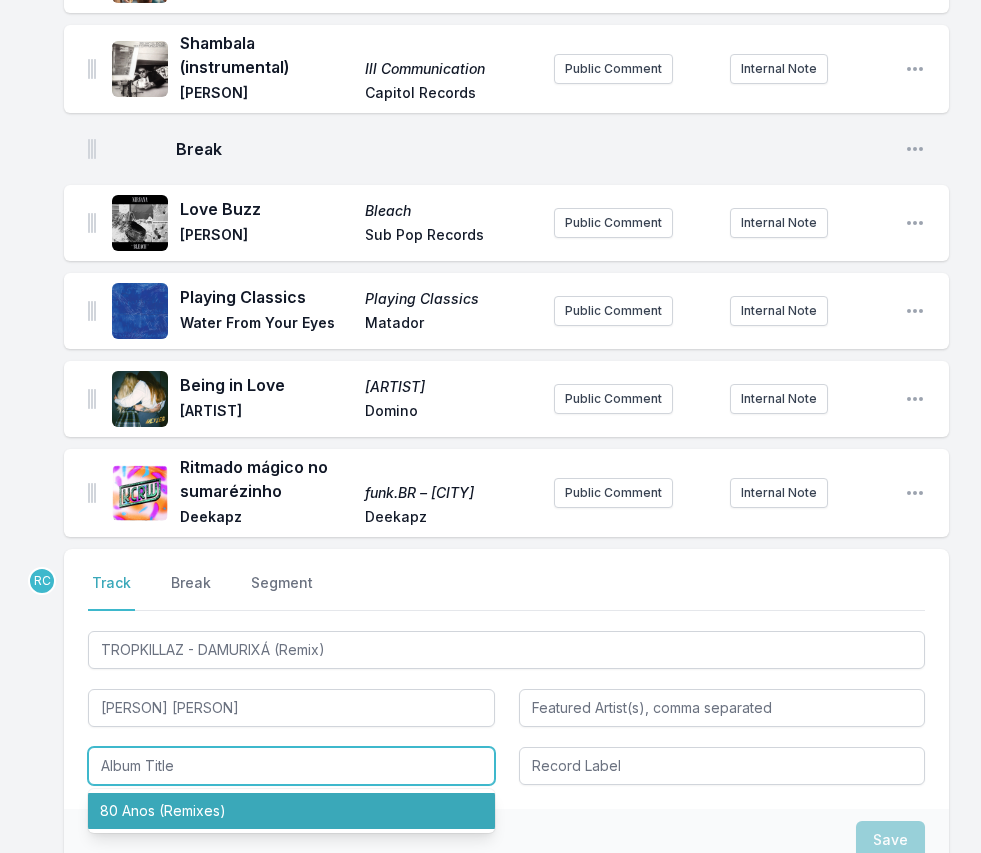 click on "80 Anos (Remixes)" at bounding box center (291, 811) 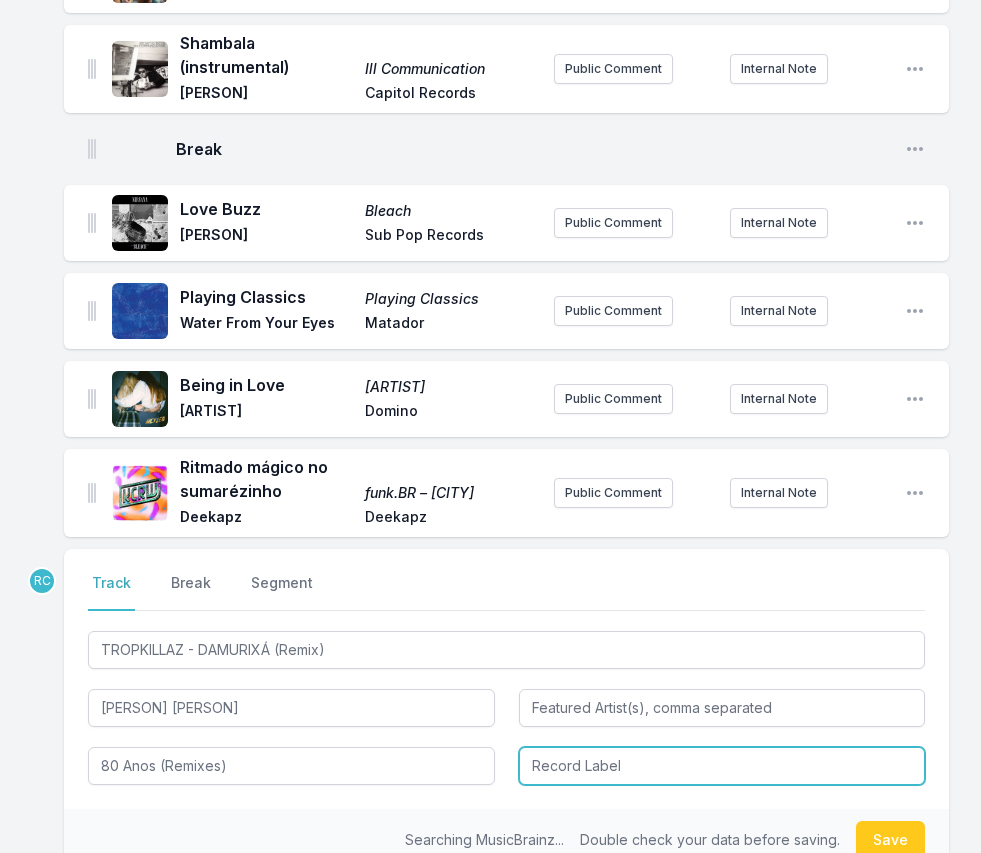 type on "80 Anos (Remixes)" 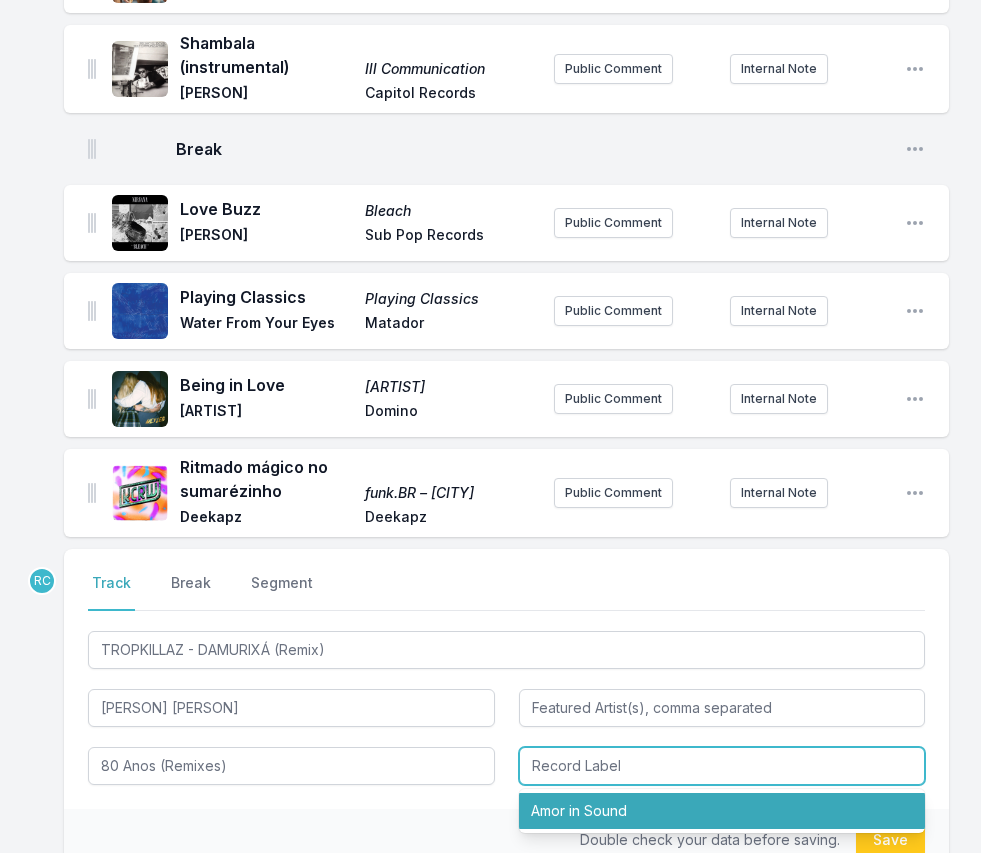click on "Amor in Sound" at bounding box center [722, 811] 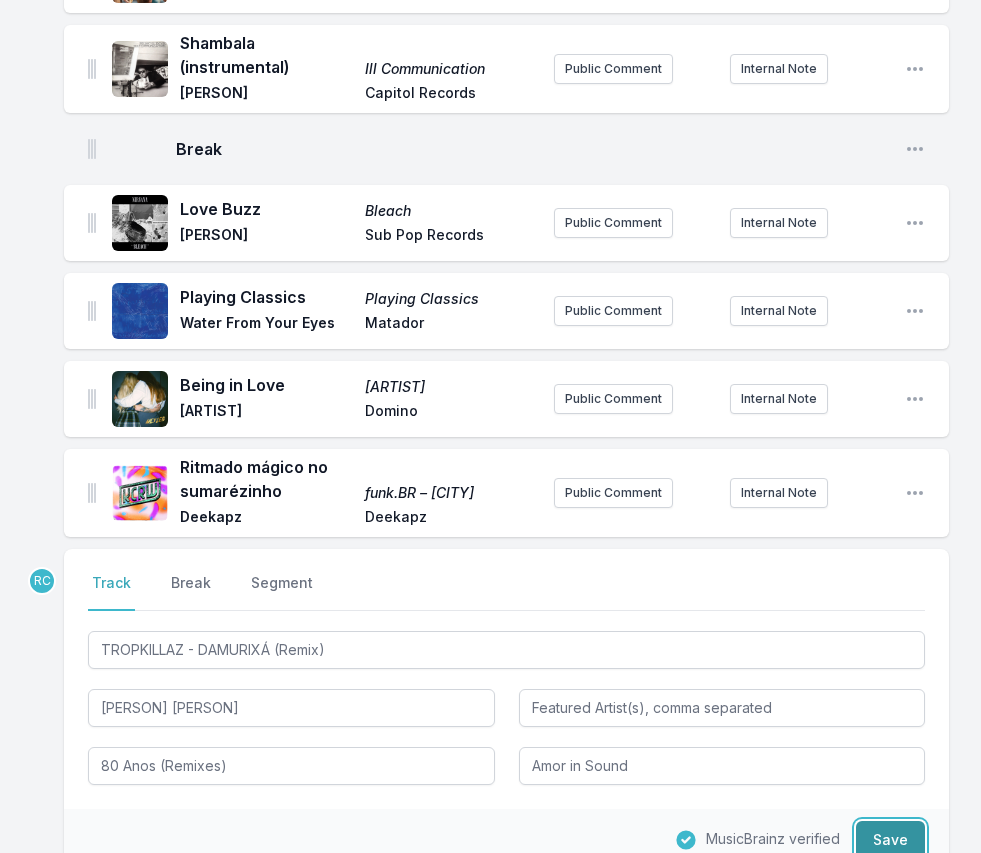 click on "Save" at bounding box center (890, 840) 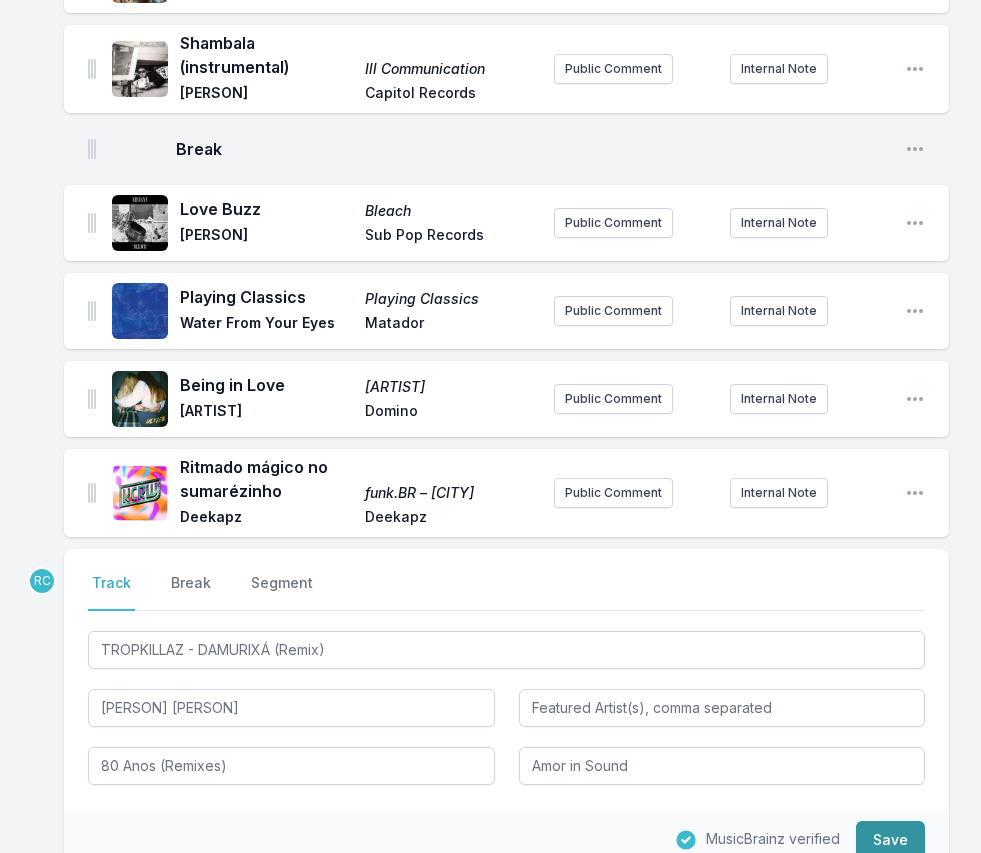type 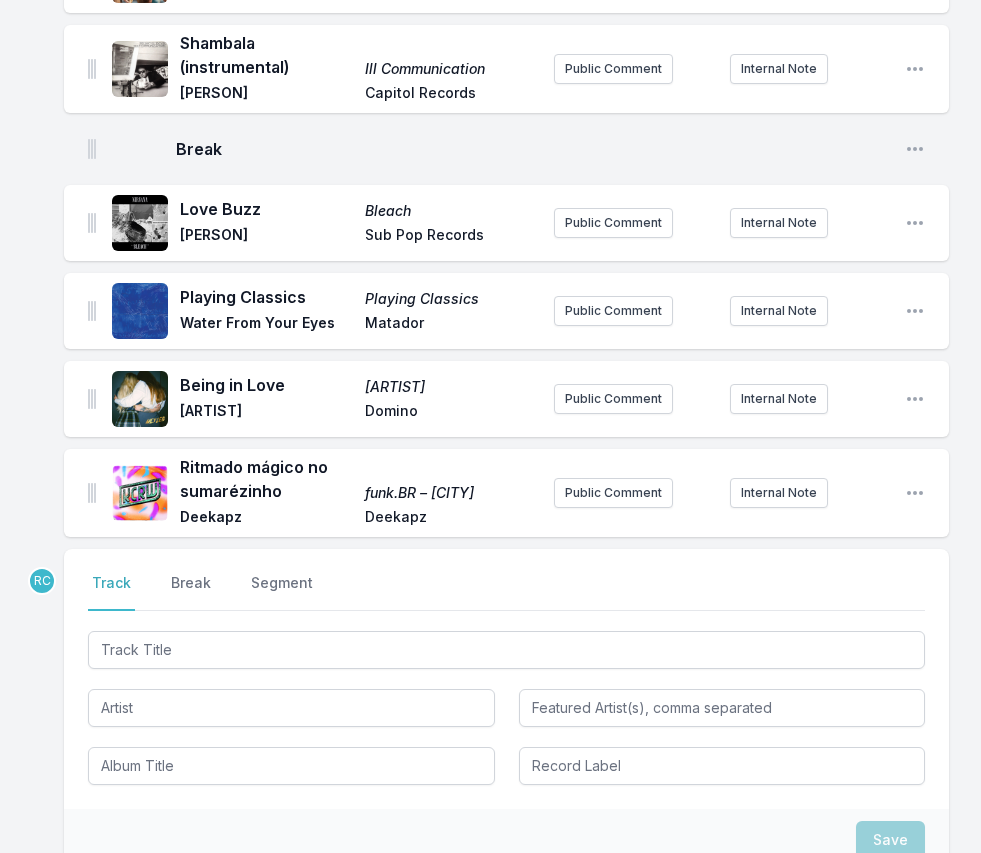 scroll, scrollTop: 3379, scrollLeft: 0, axis: vertical 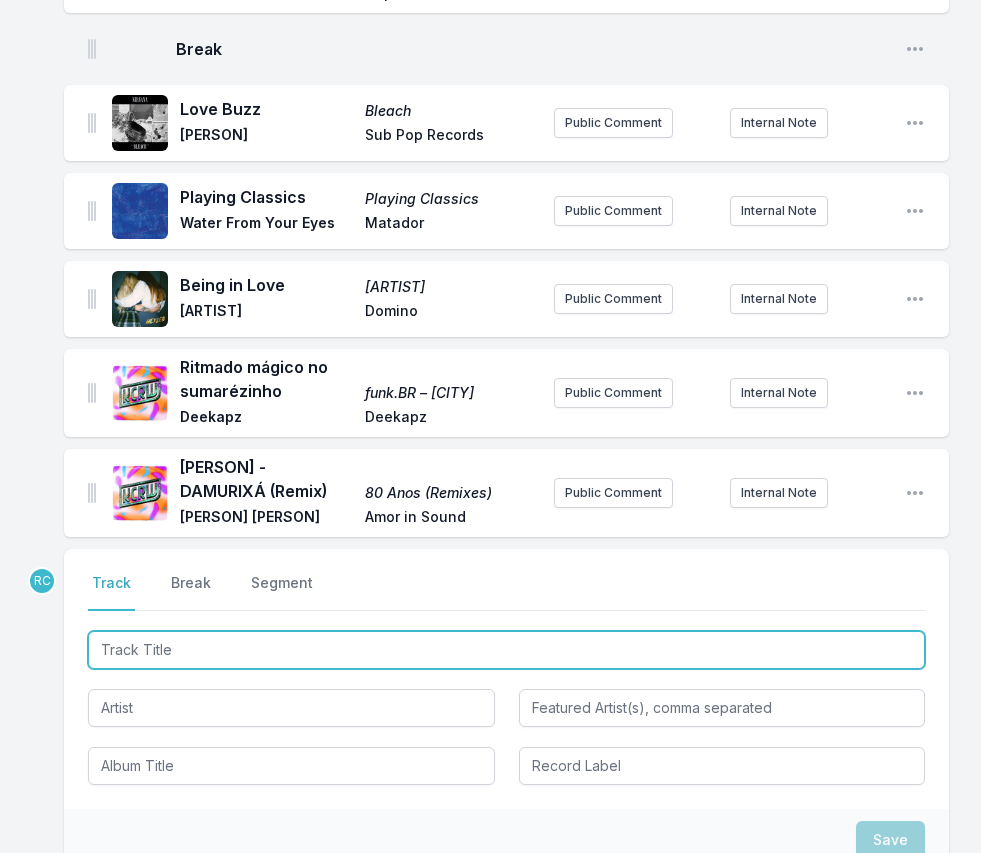 click at bounding box center (506, 650) 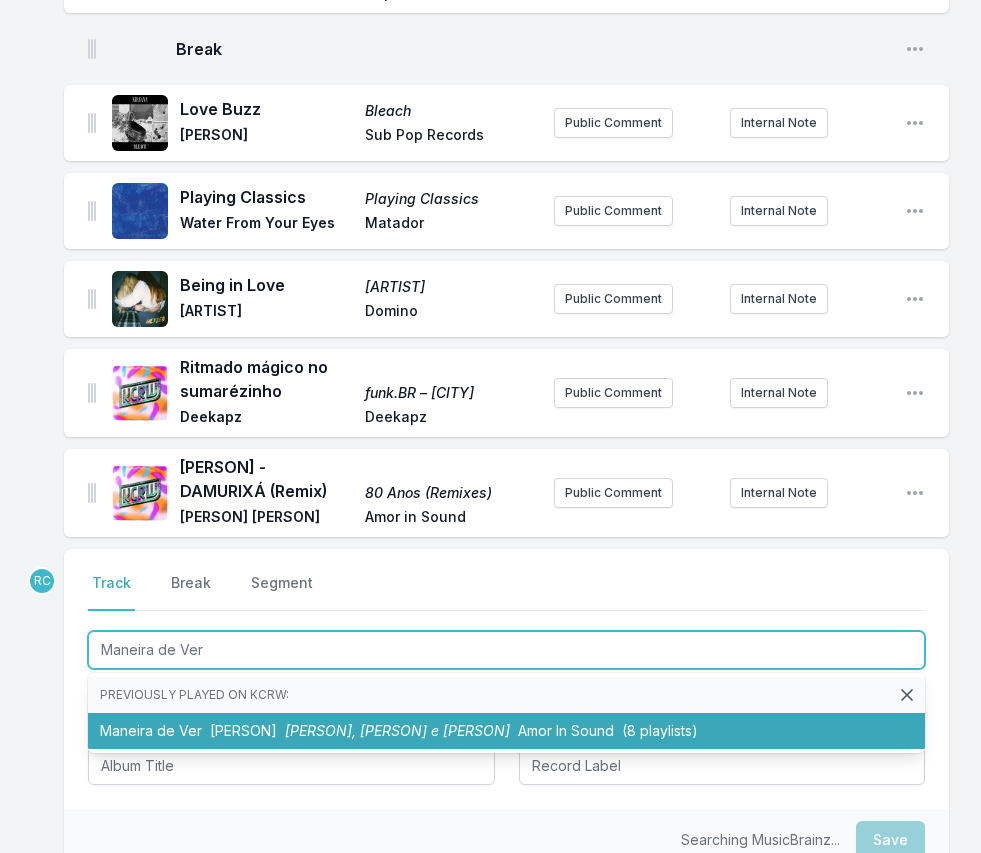 click on "[PERSON]" at bounding box center (243, 730) 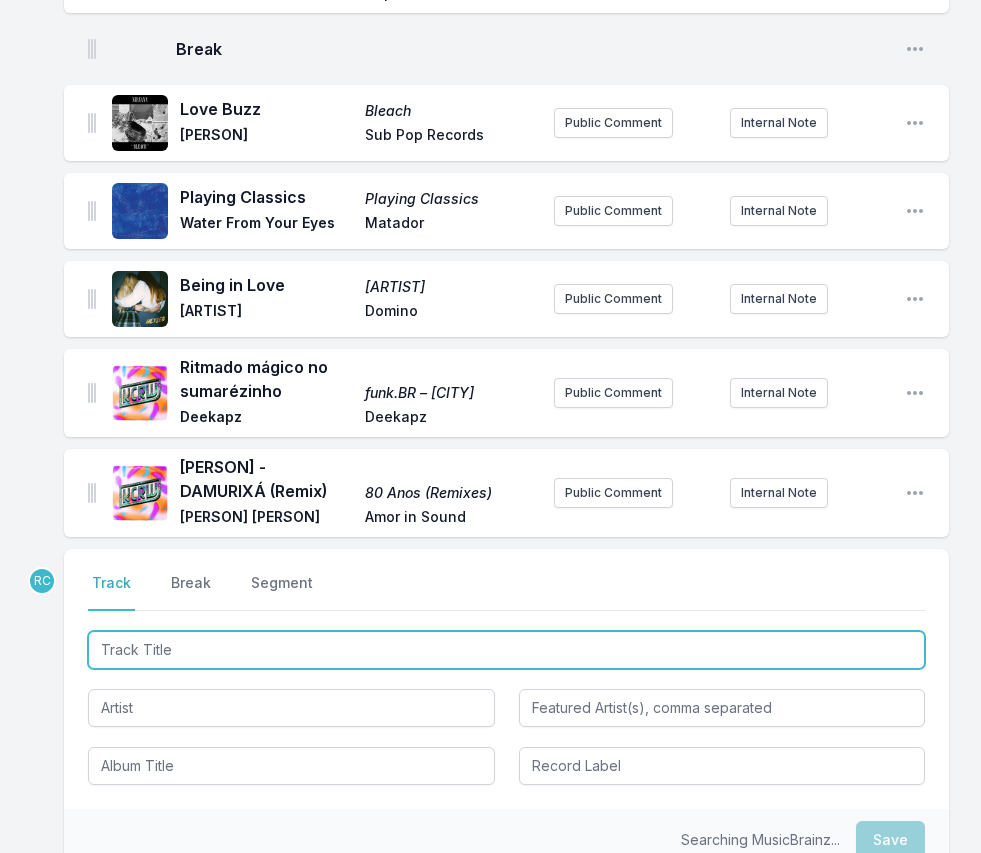 scroll, scrollTop: 3467, scrollLeft: 0, axis: vertical 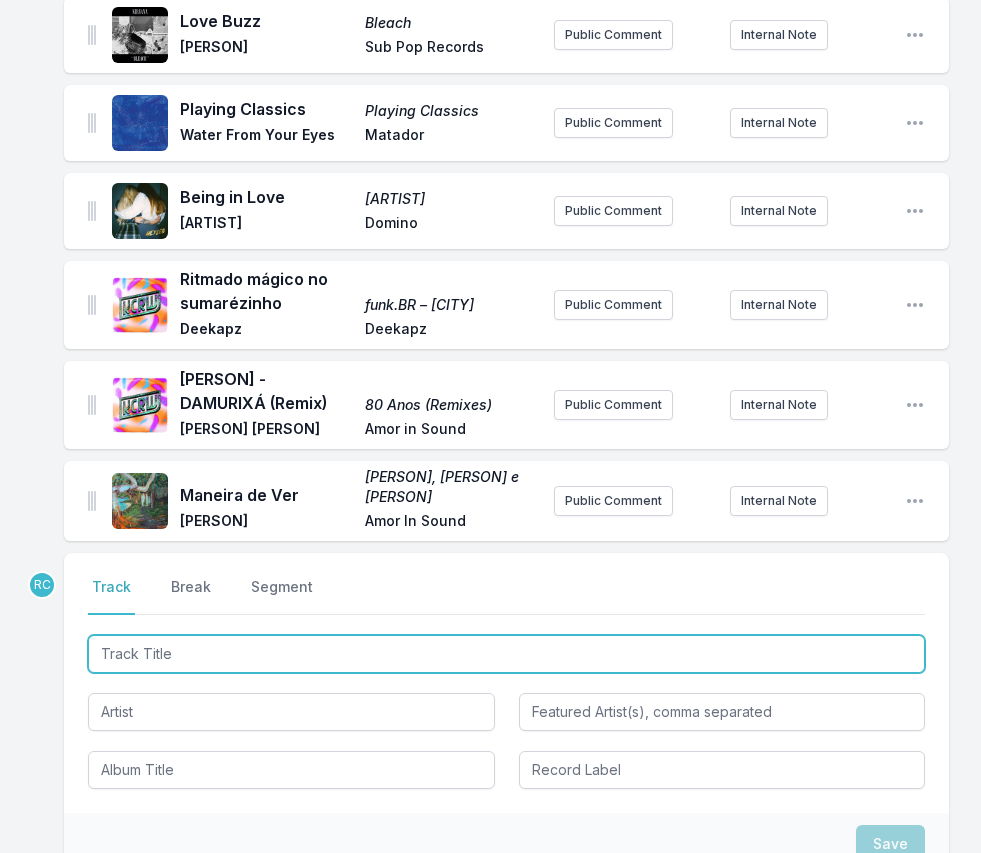 click at bounding box center [506, 654] 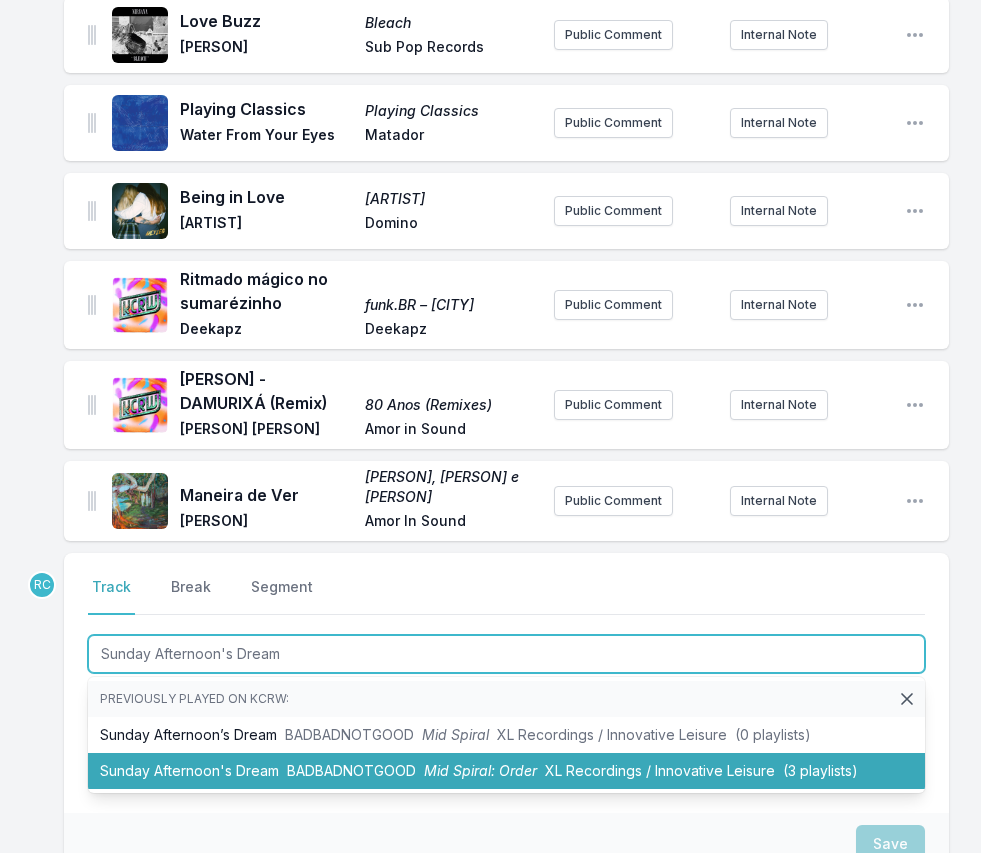 click on "Sunday Afternoon's Dream BADBADNOTGOOD Mid Spiral: Order XL Recordings / Innovative Leisure (3 playlists)" at bounding box center (506, 771) 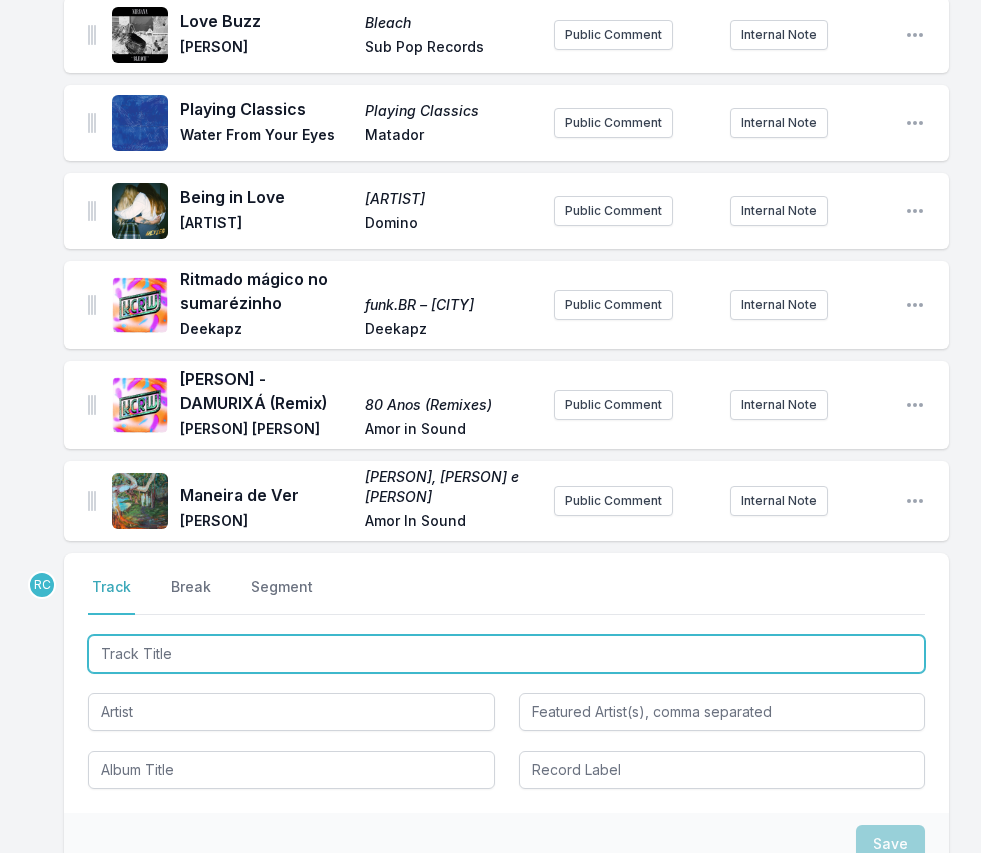 scroll, scrollTop: 3583, scrollLeft: 0, axis: vertical 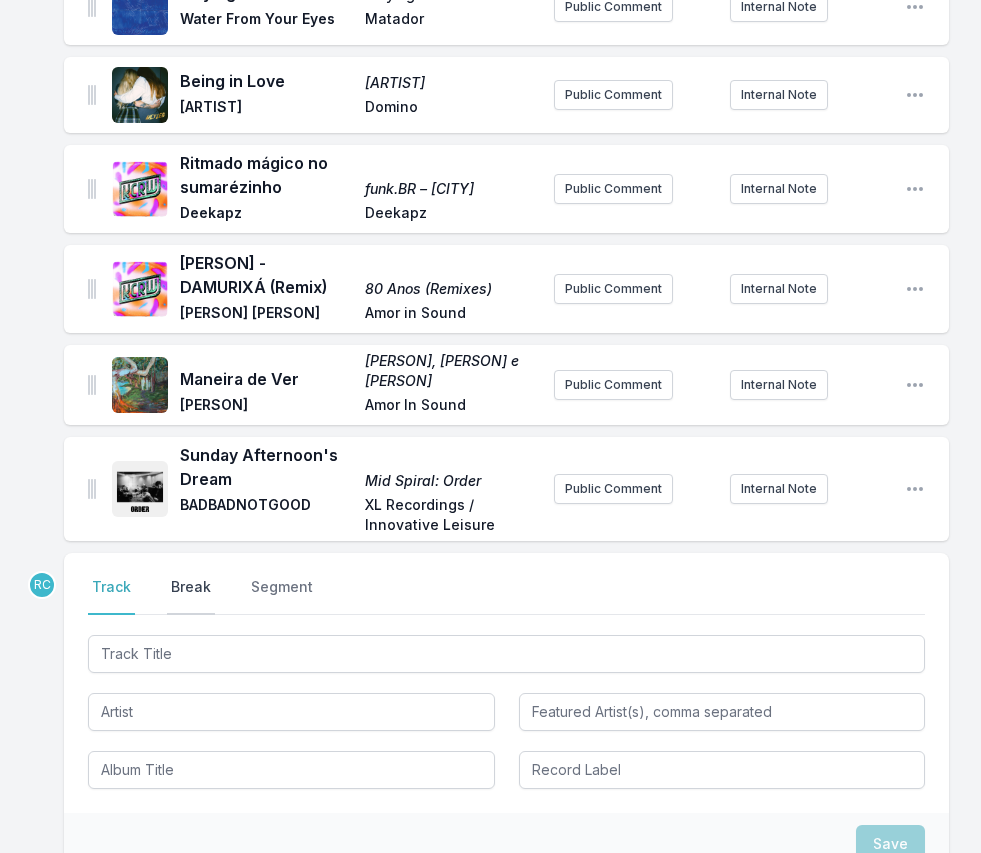 click on "Break" at bounding box center (191, 596) 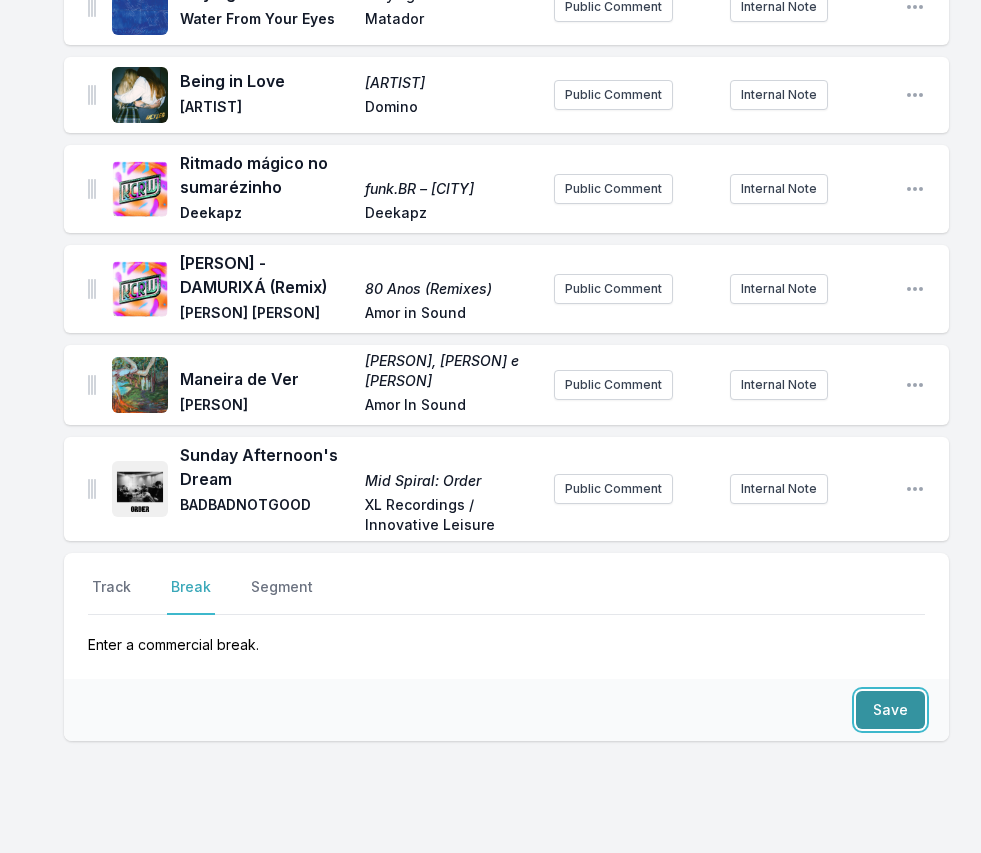 click on "Save" at bounding box center [890, 710] 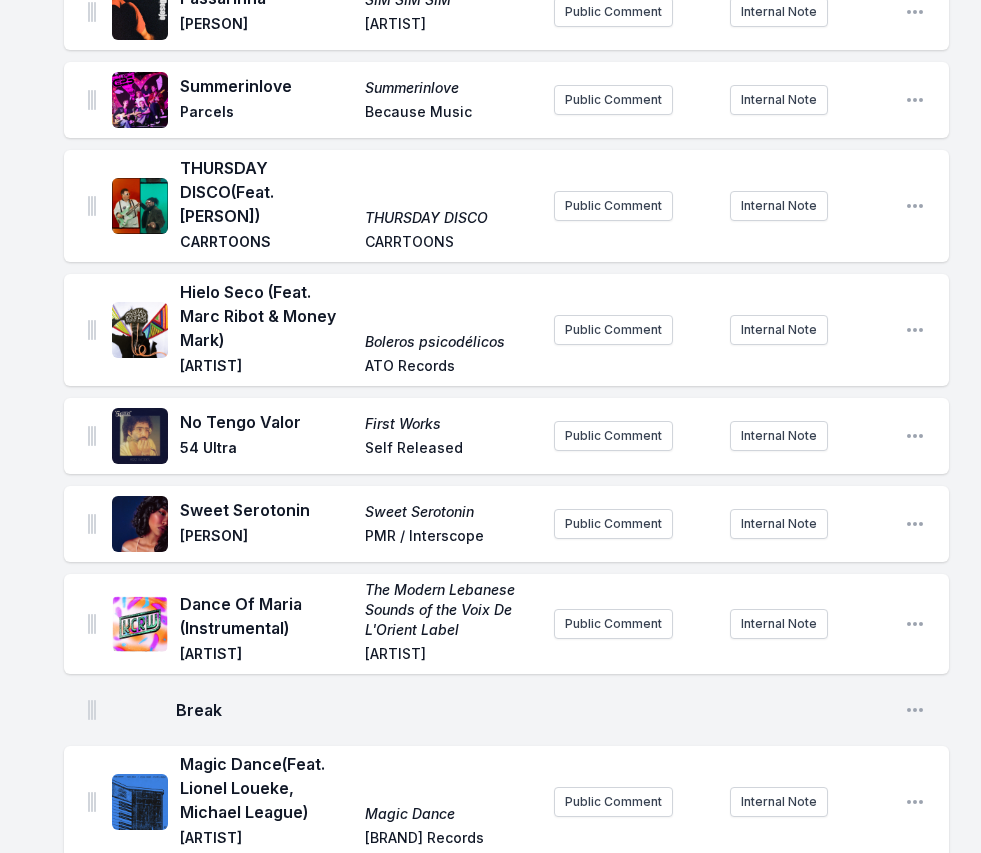 scroll, scrollTop: 1425, scrollLeft: 0, axis: vertical 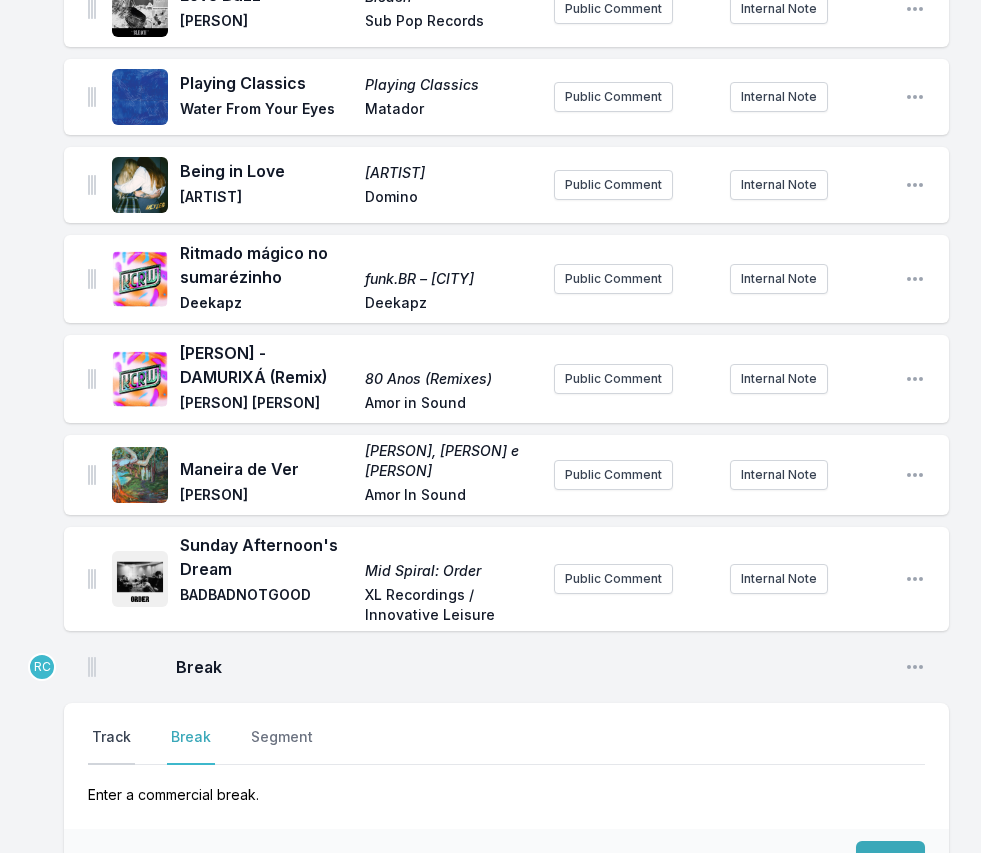 click on "Track" at bounding box center (111, 746) 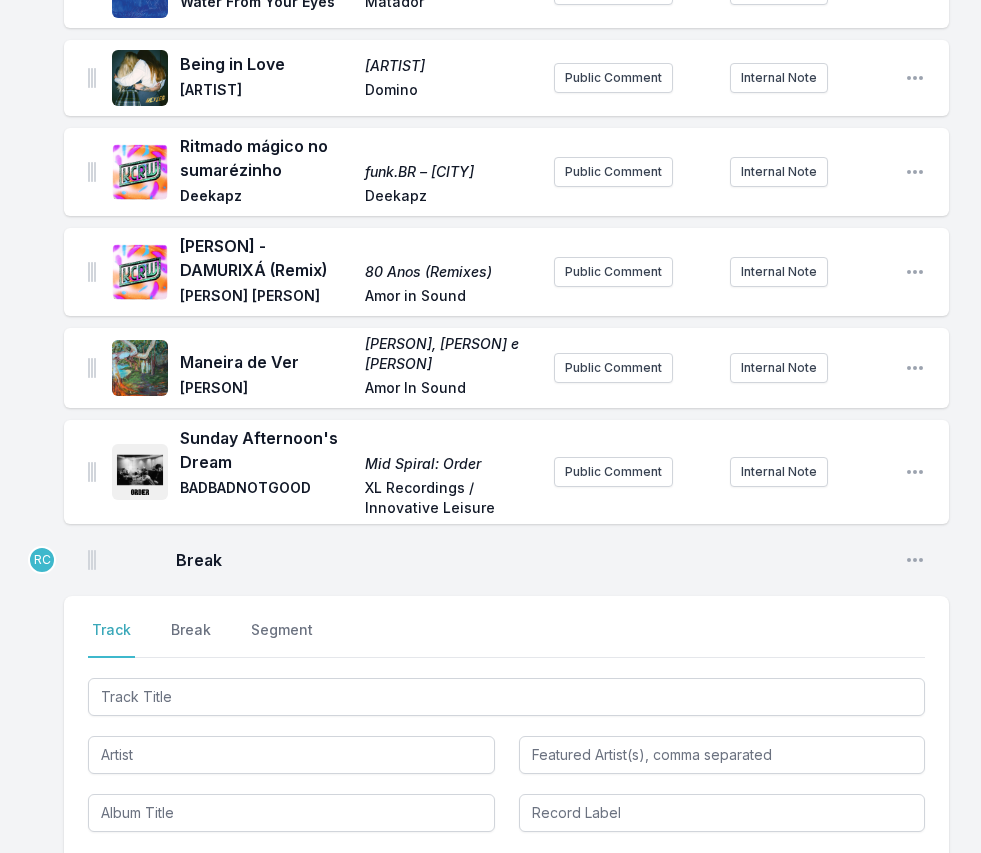 scroll, scrollTop: 3705, scrollLeft: 0, axis: vertical 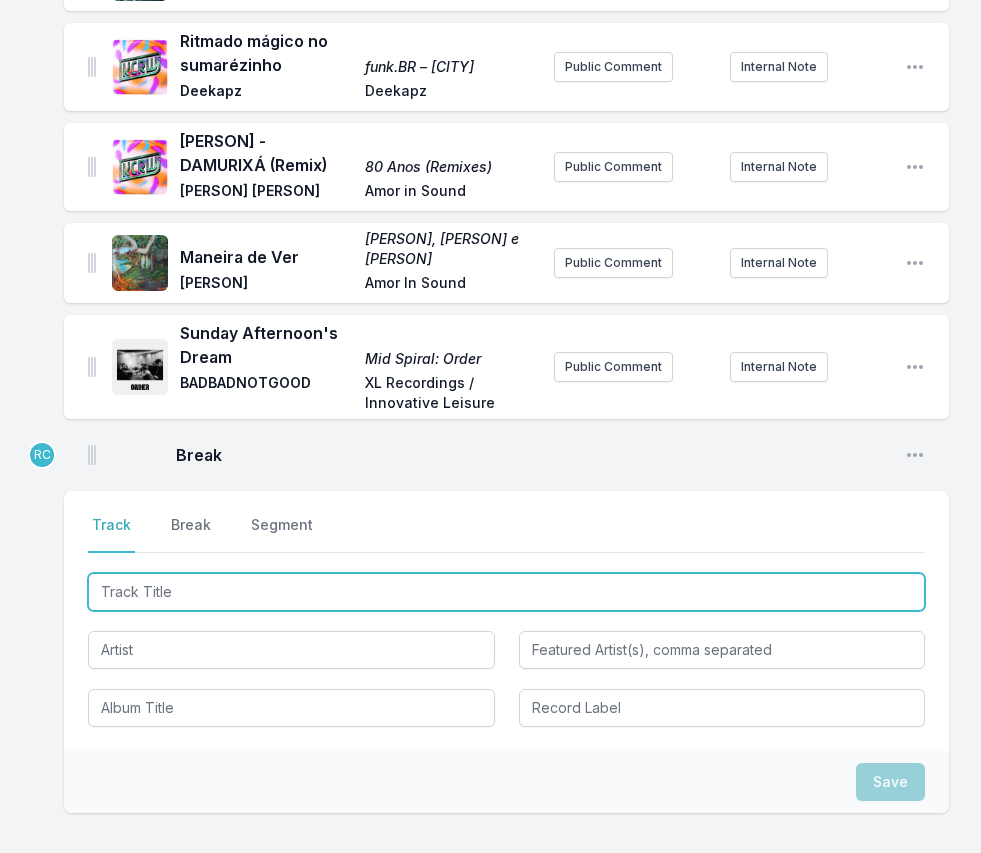 click at bounding box center (506, 592) 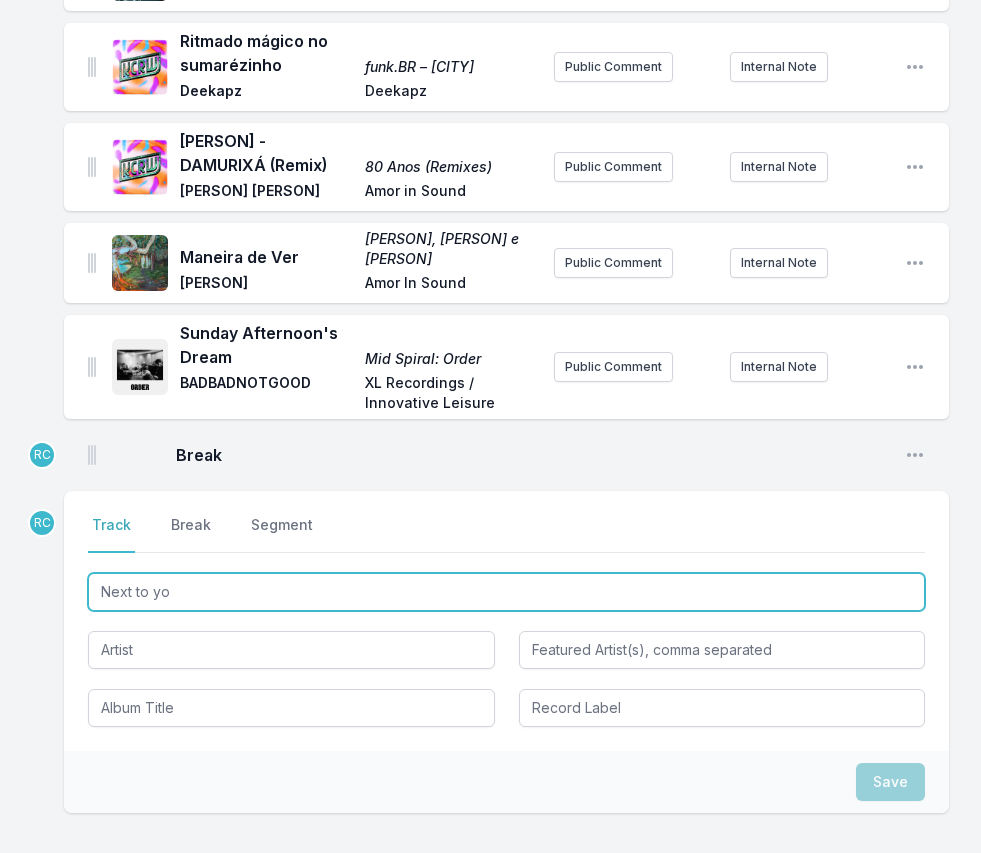 type on "Next to you" 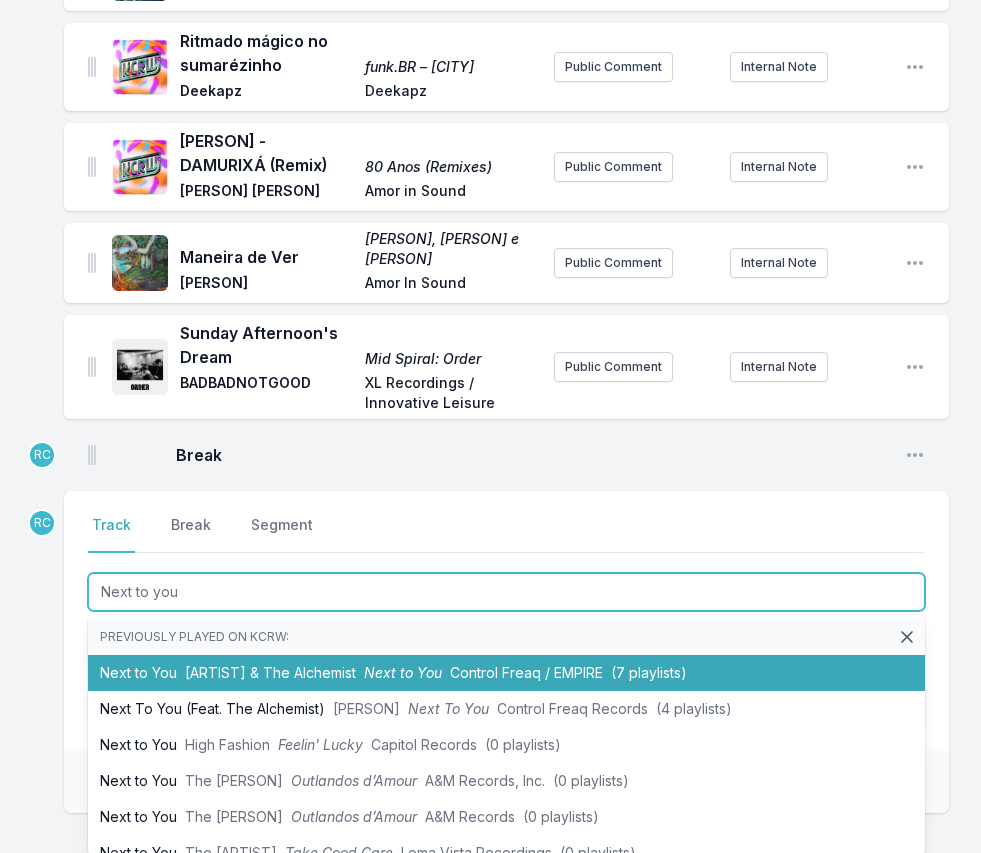 click on "[ARTIST] & The Alchemist" at bounding box center [270, 672] 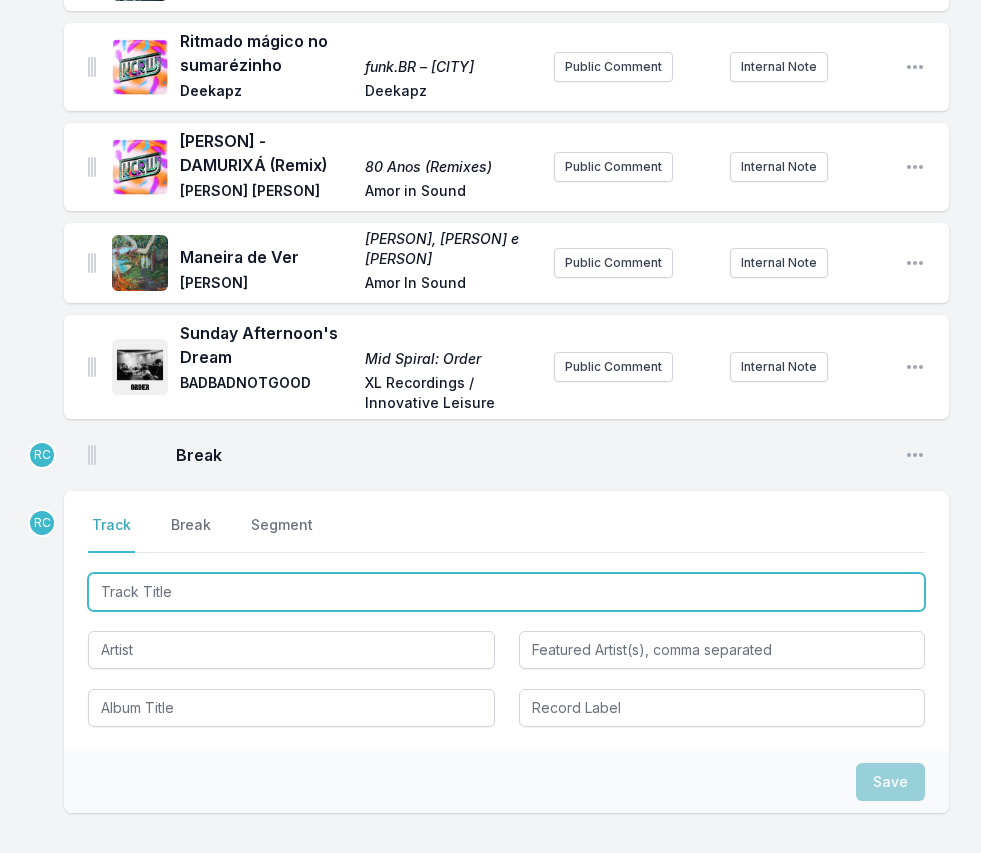 scroll, scrollTop: 3797, scrollLeft: 0, axis: vertical 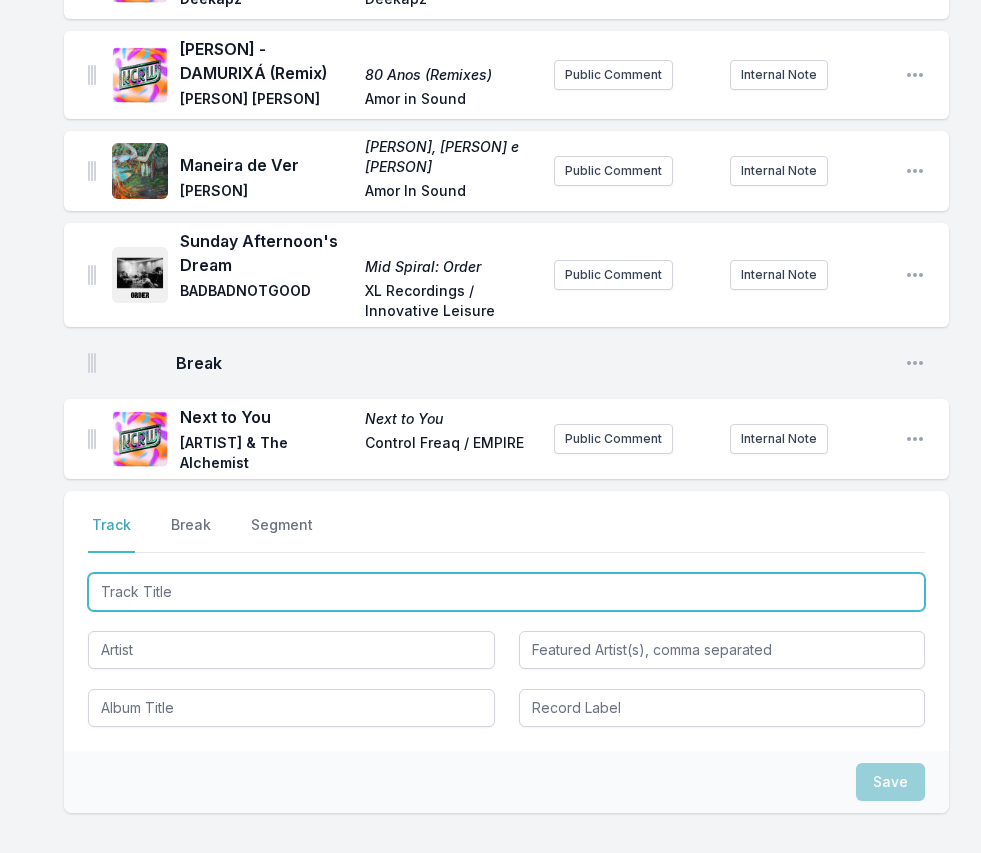 click at bounding box center (506, 592) 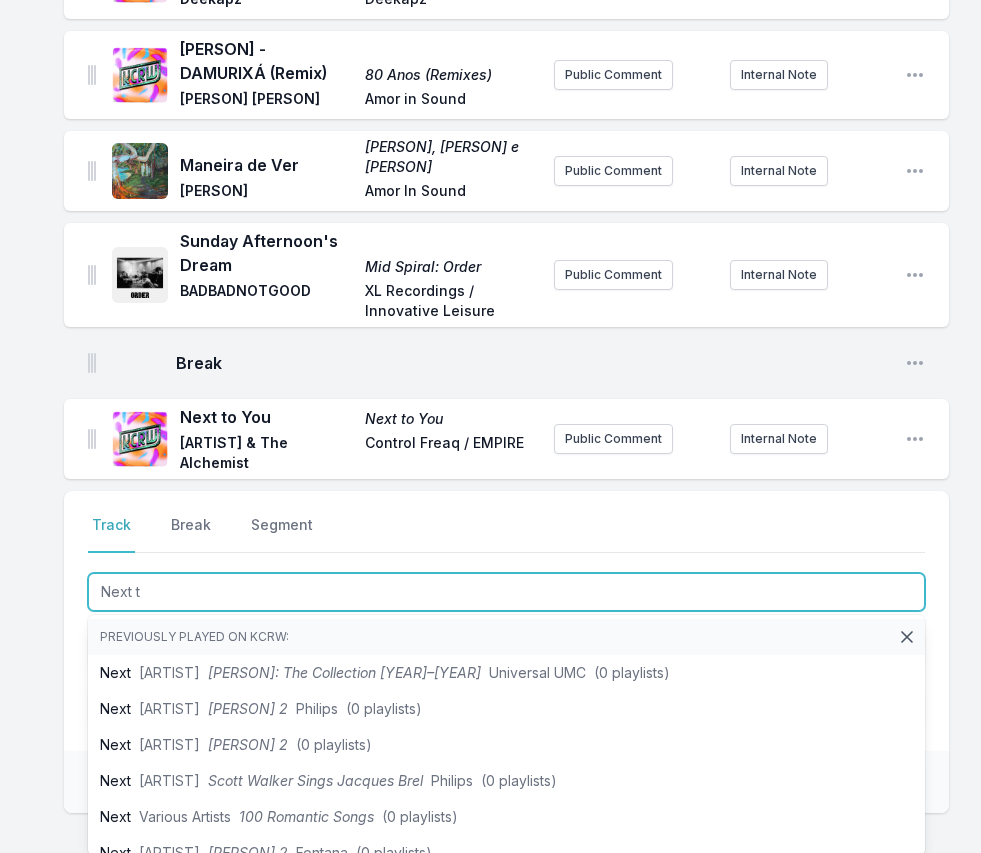 type on "Next to" 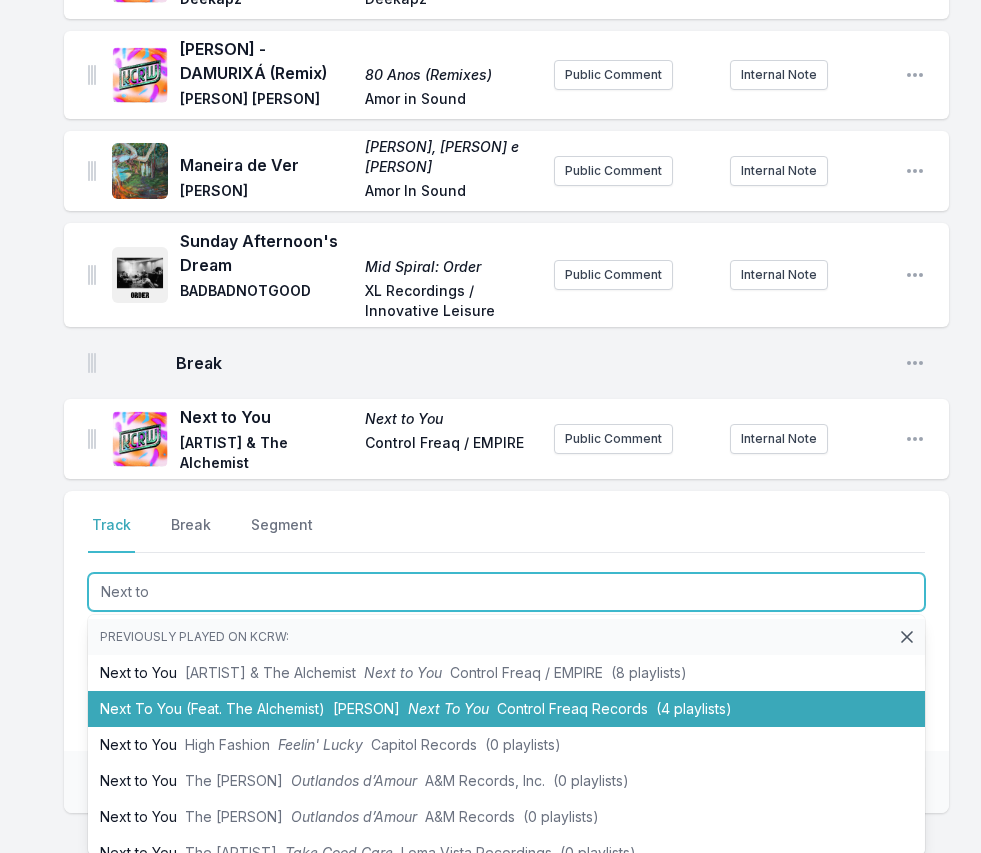 click on "Next To You (Feat. The Alchemist) [PERSON] Next To You Control Freaq Records (4 playlists)" at bounding box center [506, 709] 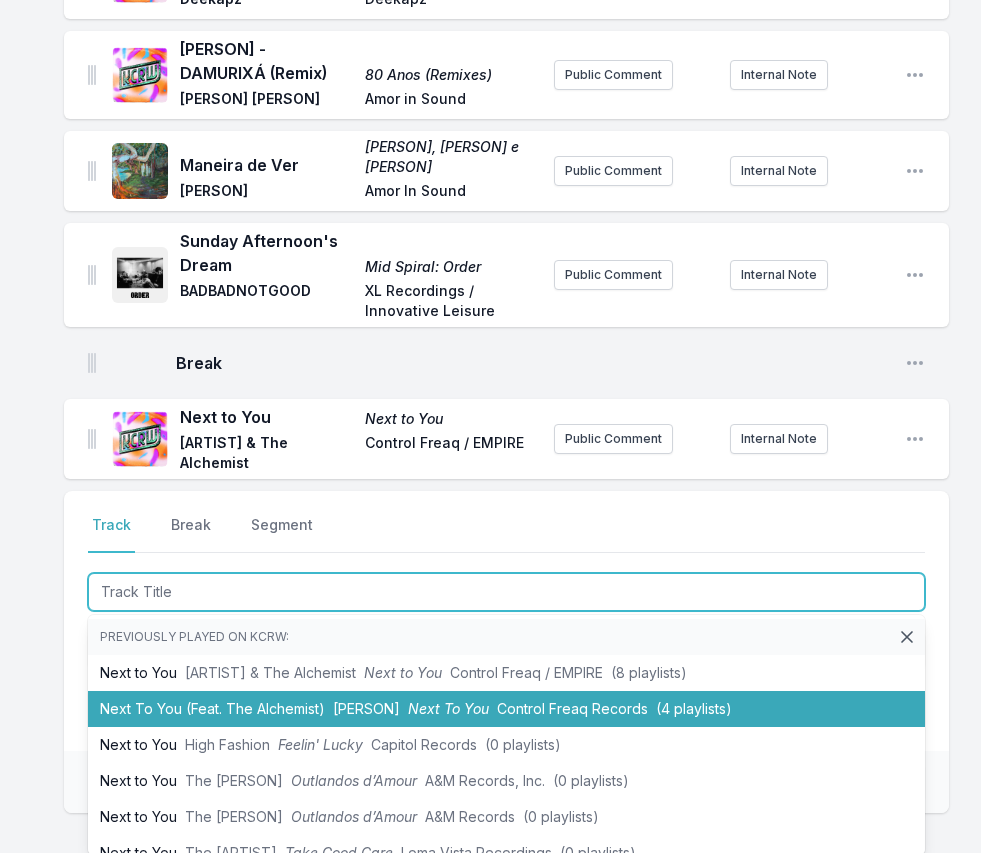 scroll, scrollTop: 3897, scrollLeft: 0, axis: vertical 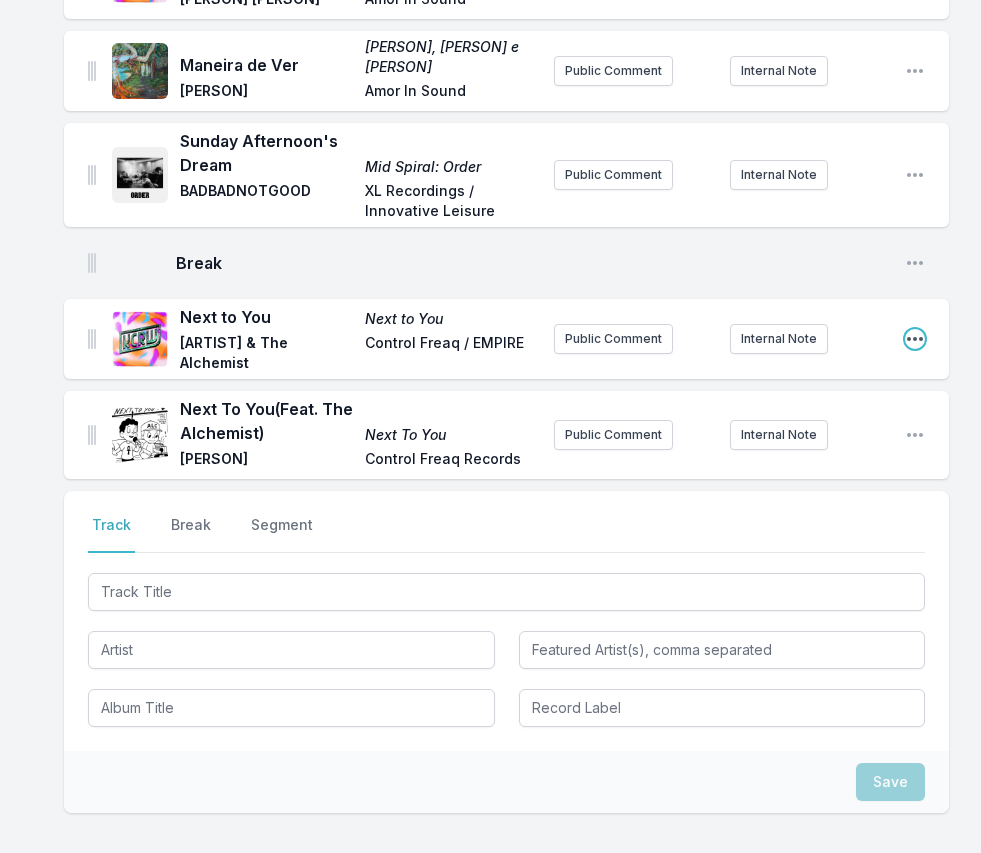 click 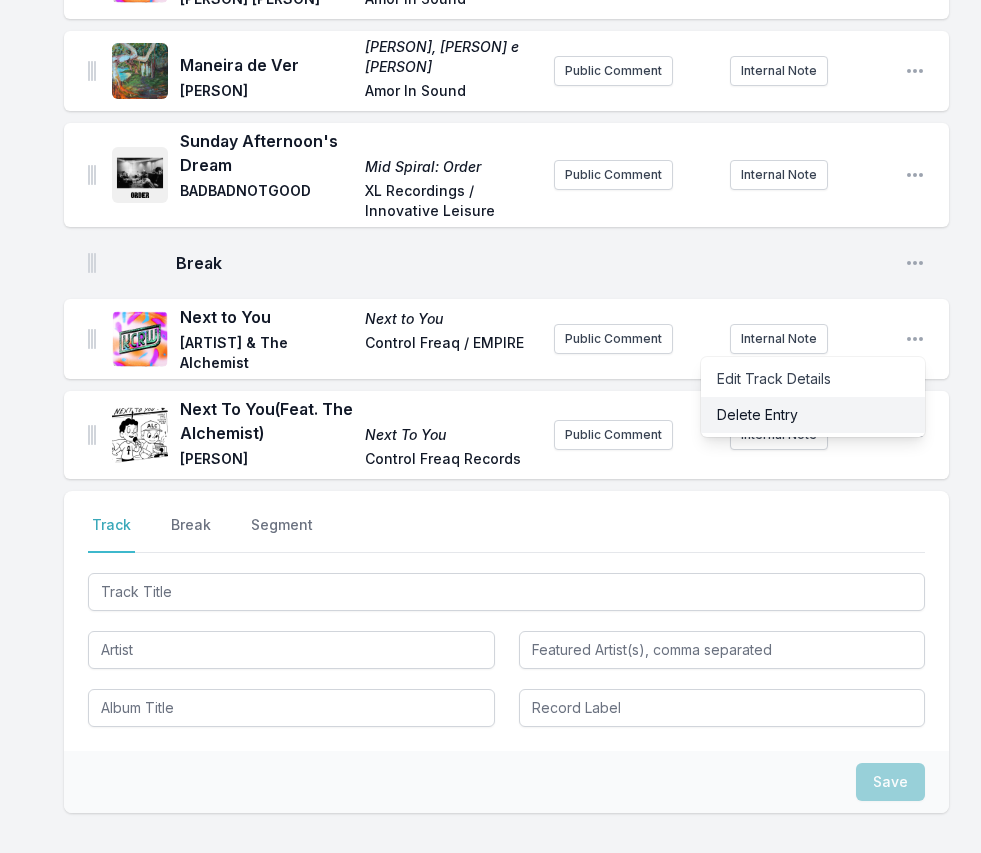 click on "Delete Entry" at bounding box center [813, 415] 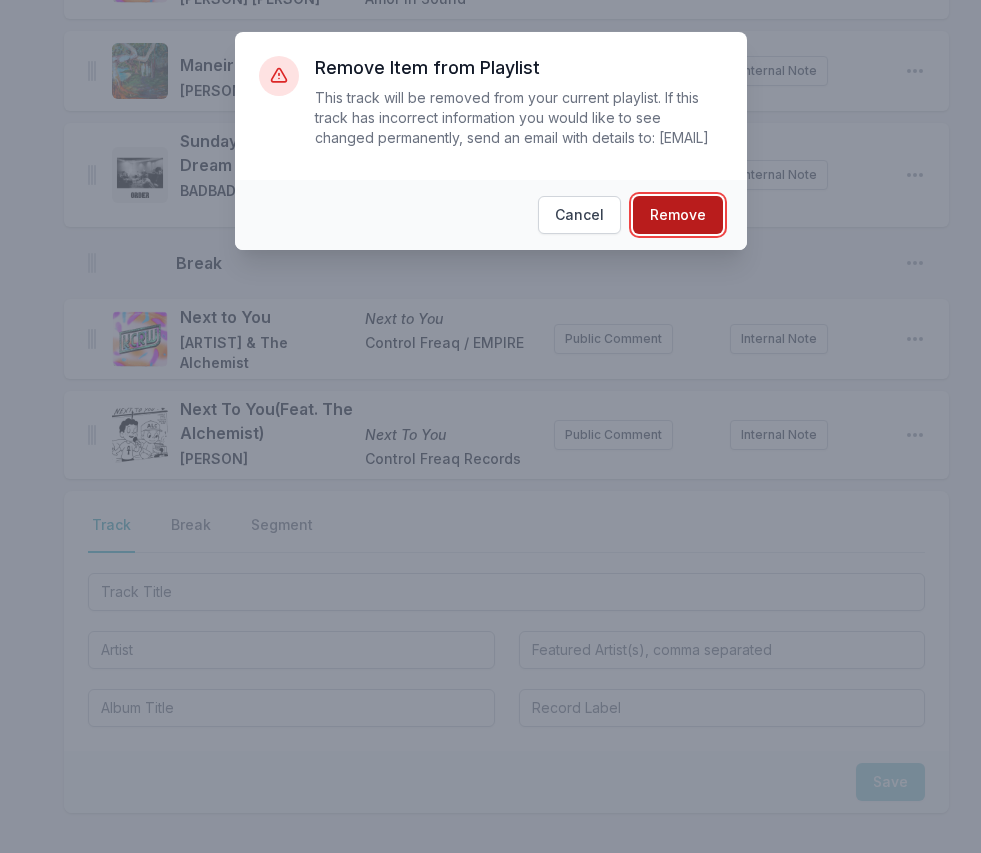 click on "Remove" at bounding box center (678, 215) 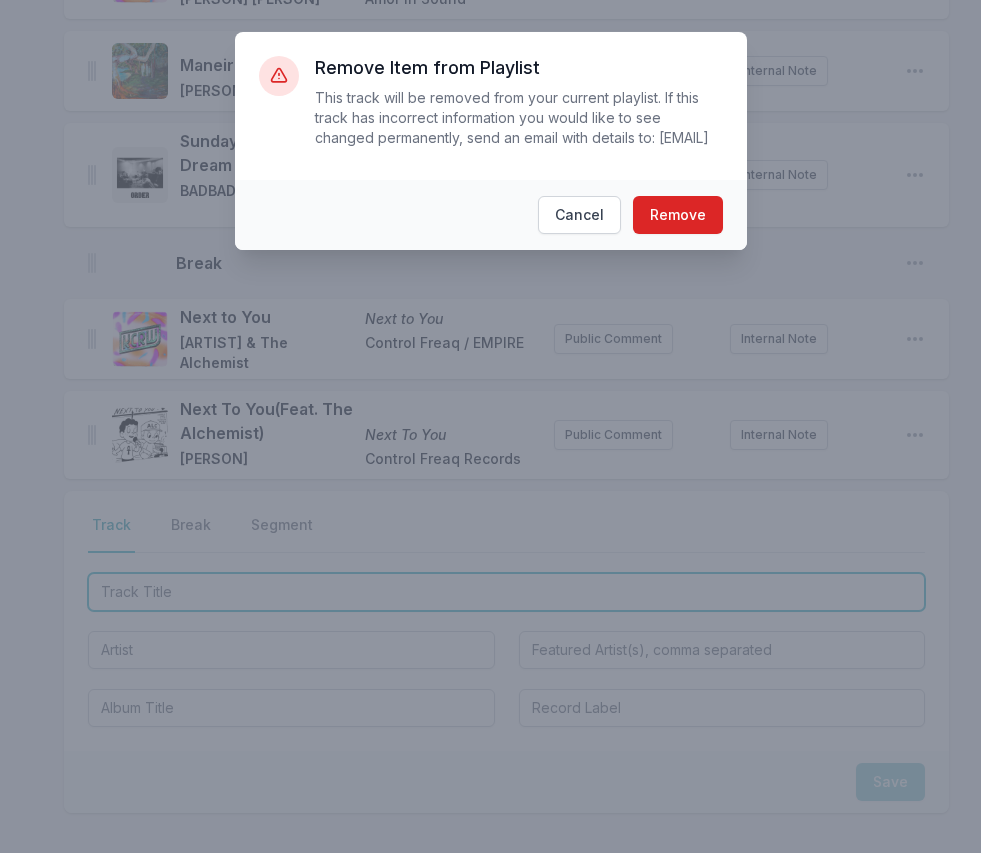 scroll, scrollTop: 3805, scrollLeft: 0, axis: vertical 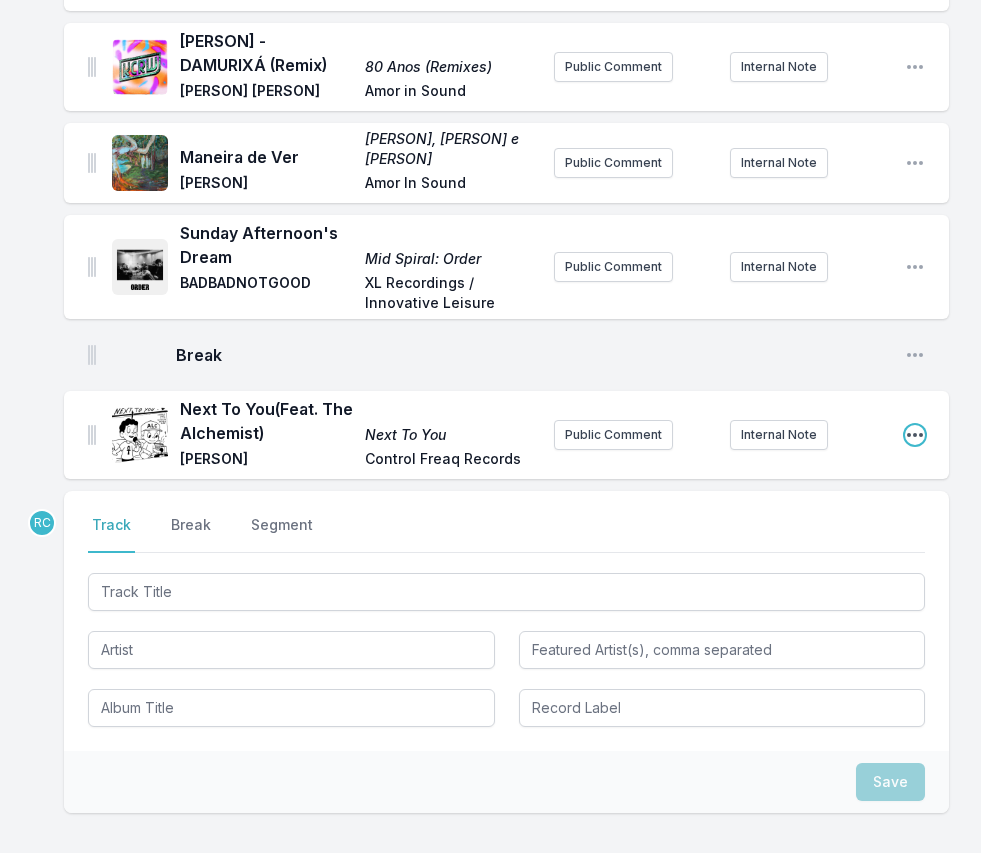 click 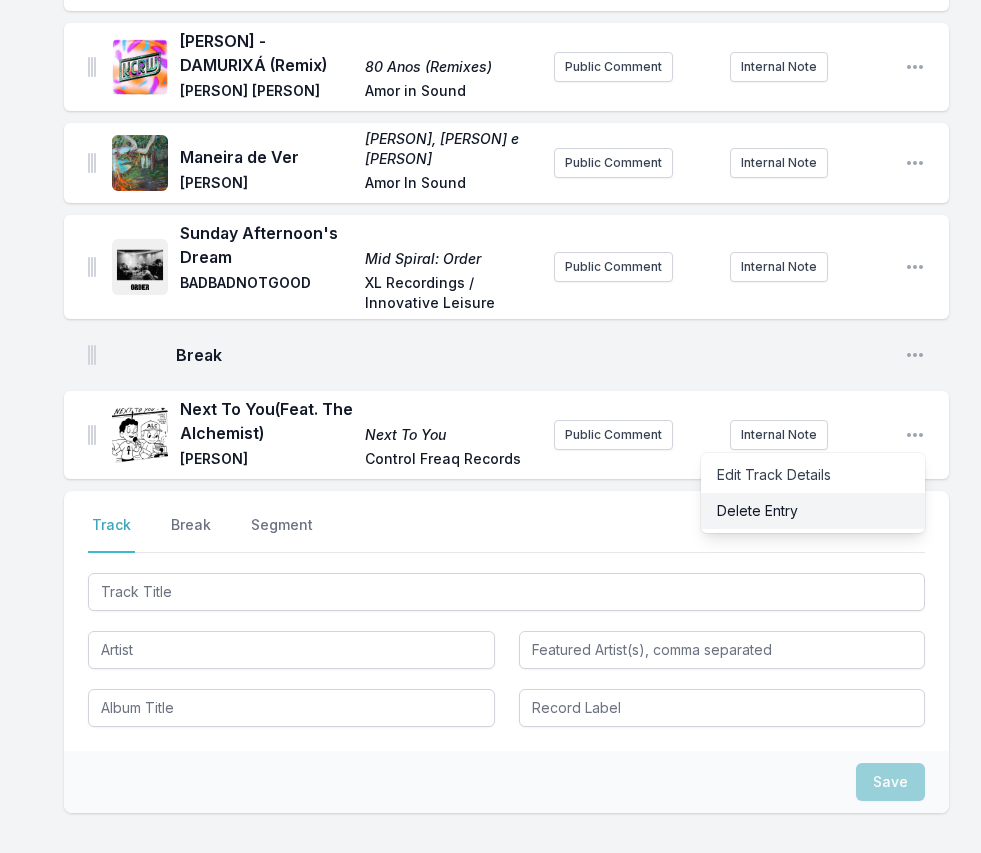click on "Delete Entry" at bounding box center [813, 511] 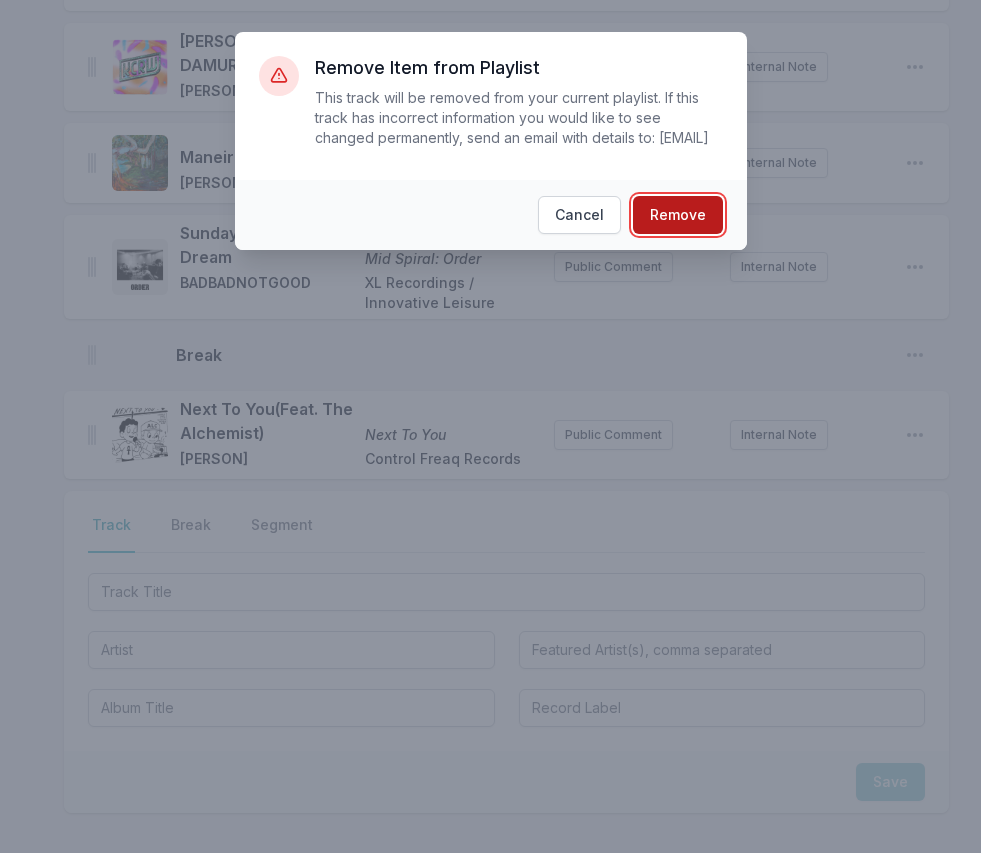 click on "Remove" at bounding box center [678, 215] 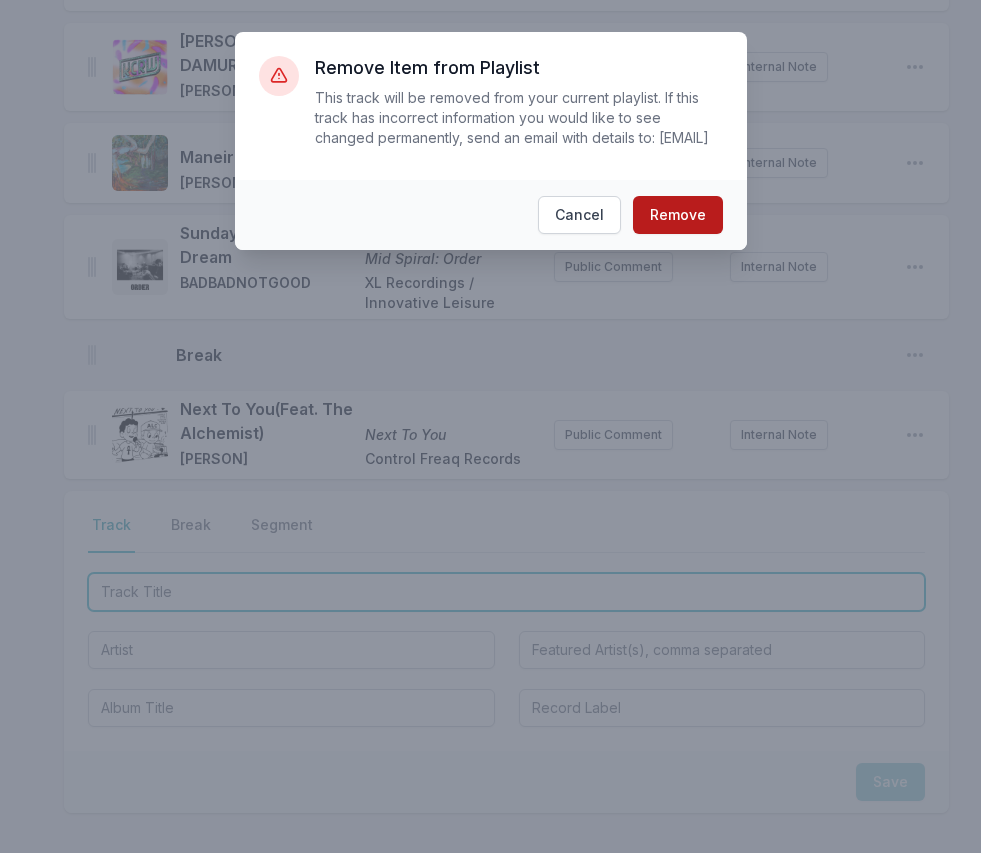 scroll, scrollTop: 3705, scrollLeft: 0, axis: vertical 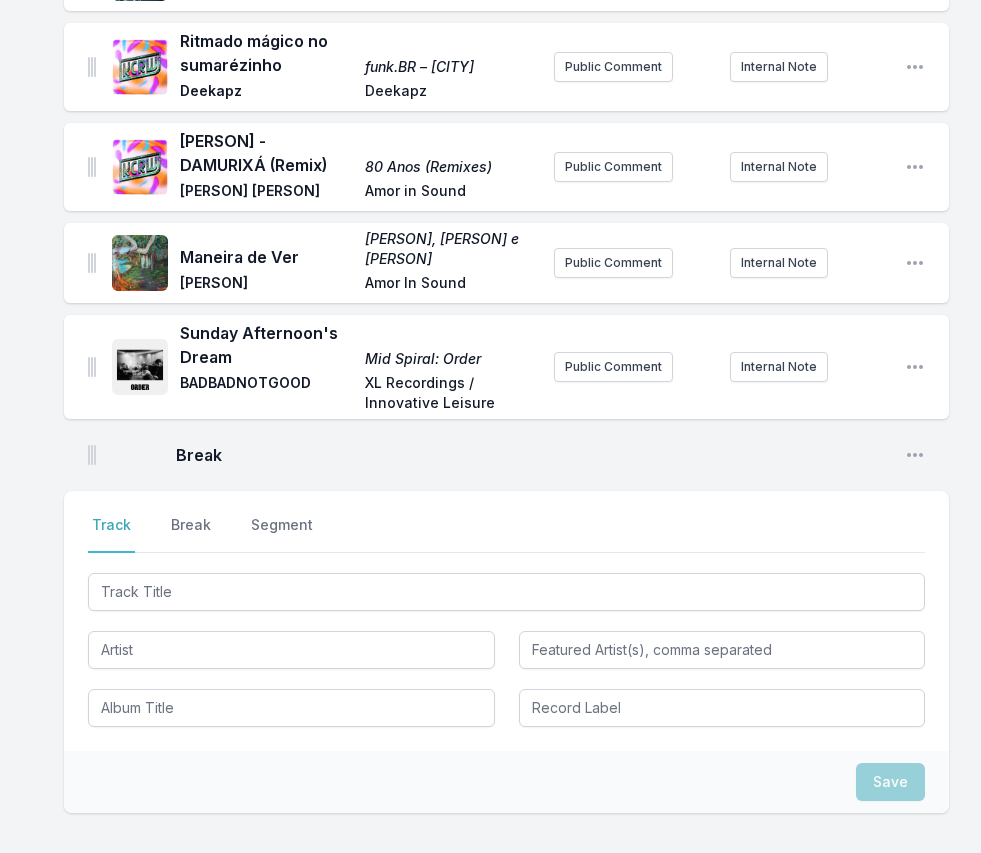 click on "[PERSON] - DAMURIXÁ (Remix)" at bounding box center [266, 153] 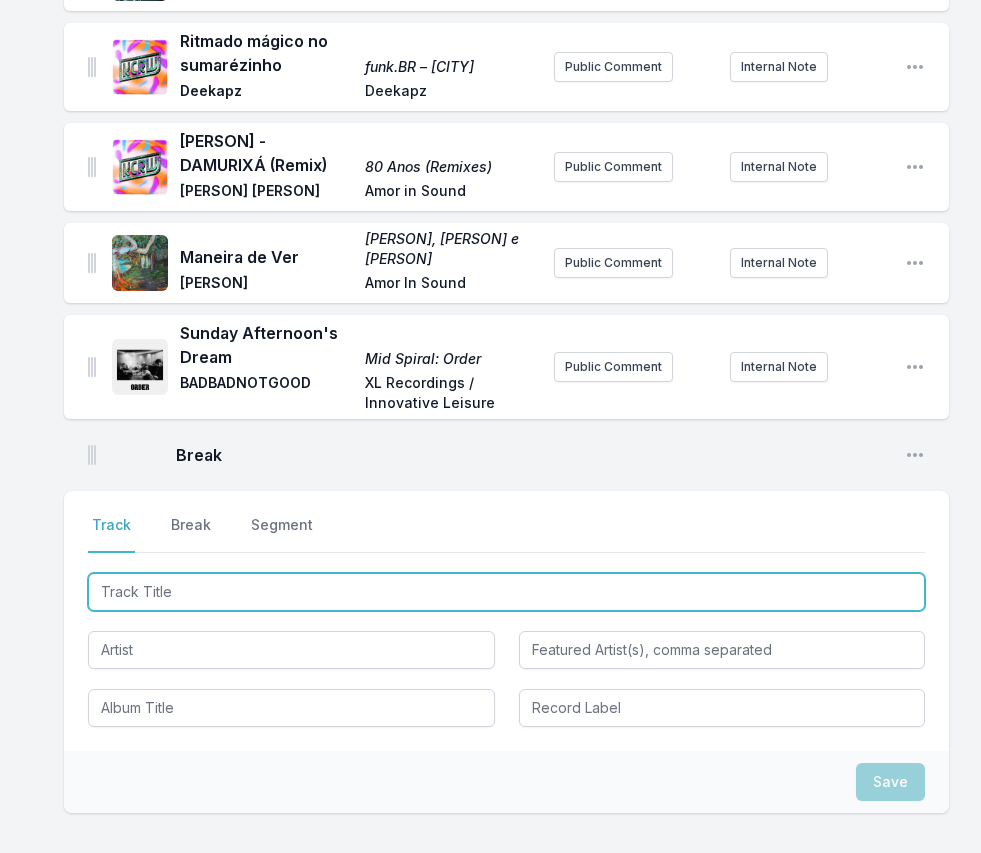 click at bounding box center [506, 592] 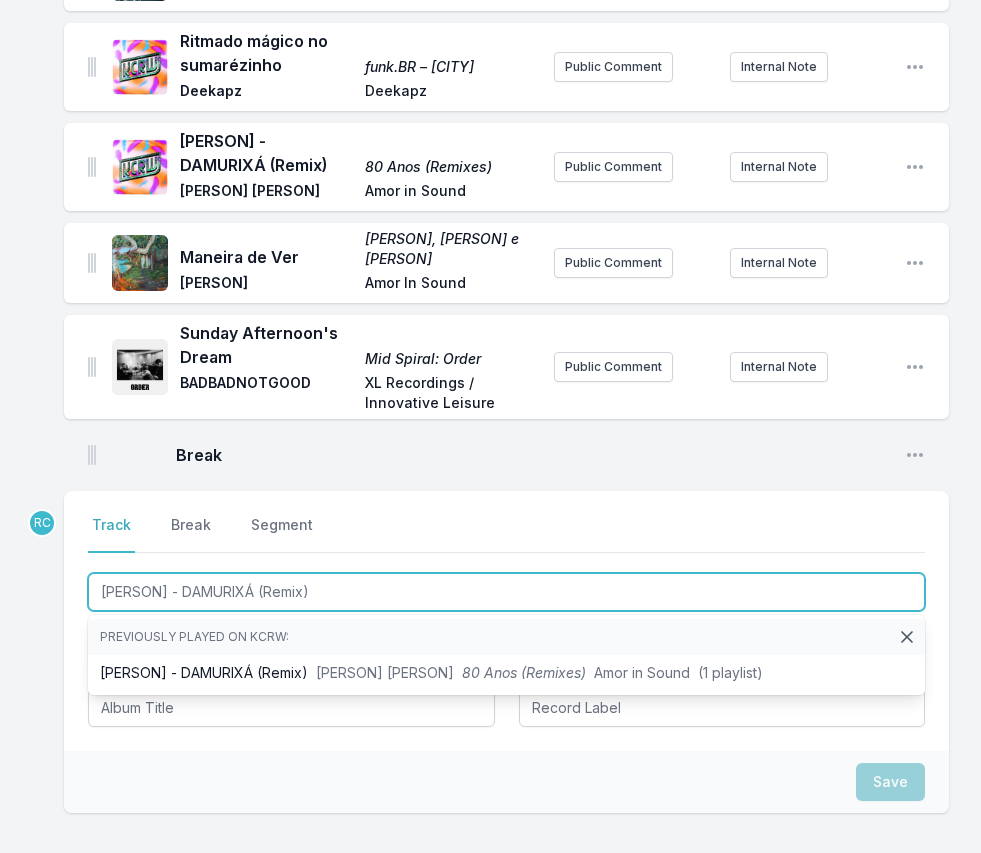 drag, startPoint x: 201, startPoint y: 540, endPoint x: 197, endPoint y: 507, distance: 33.24154 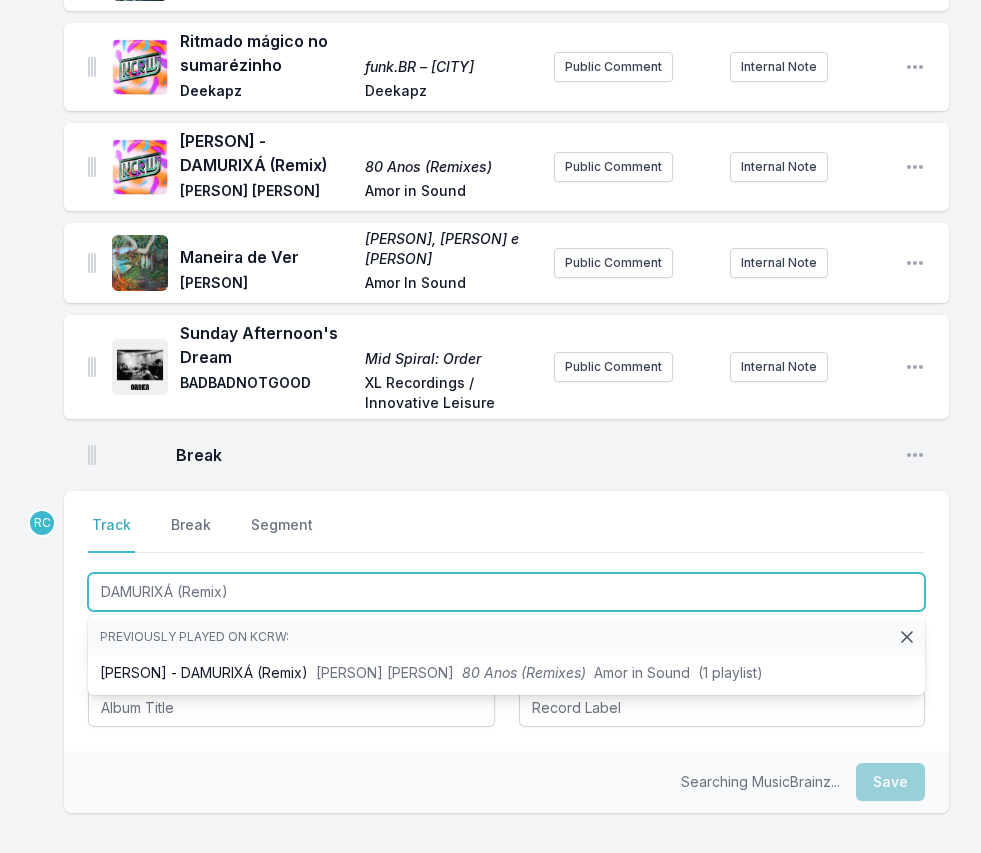 click on "DAMURIXÁ (Remix)" at bounding box center [506, 592] 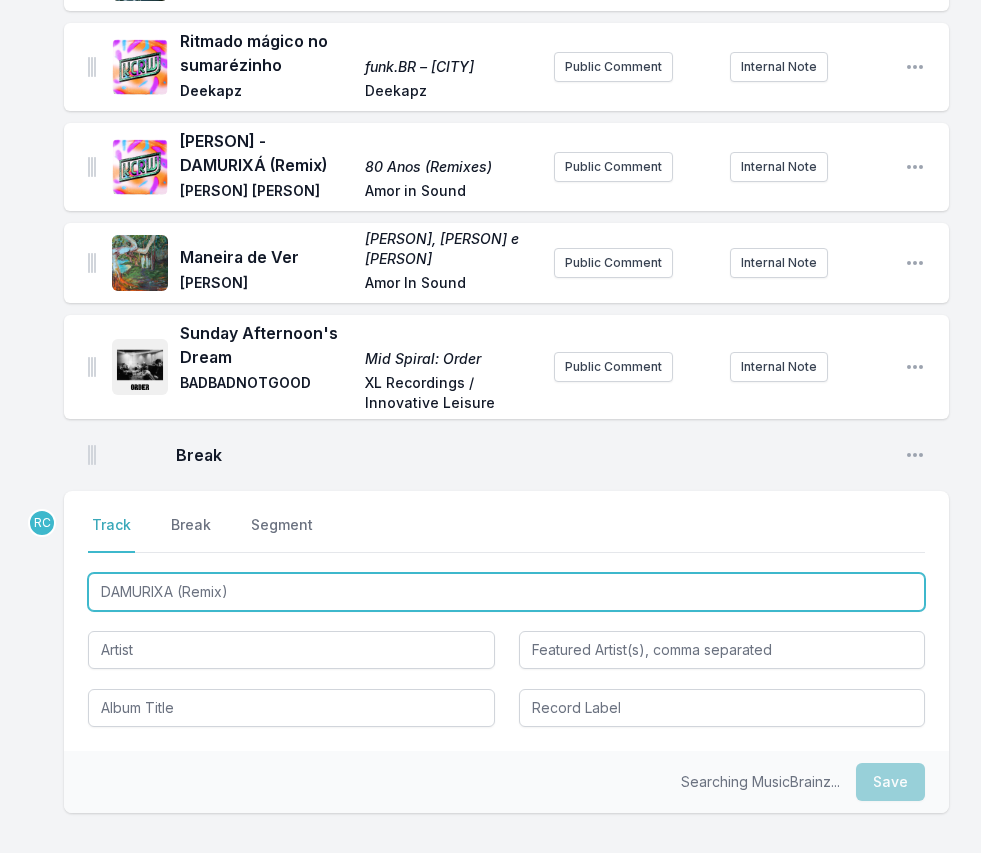 type on "DAMURIXA (Remix)" 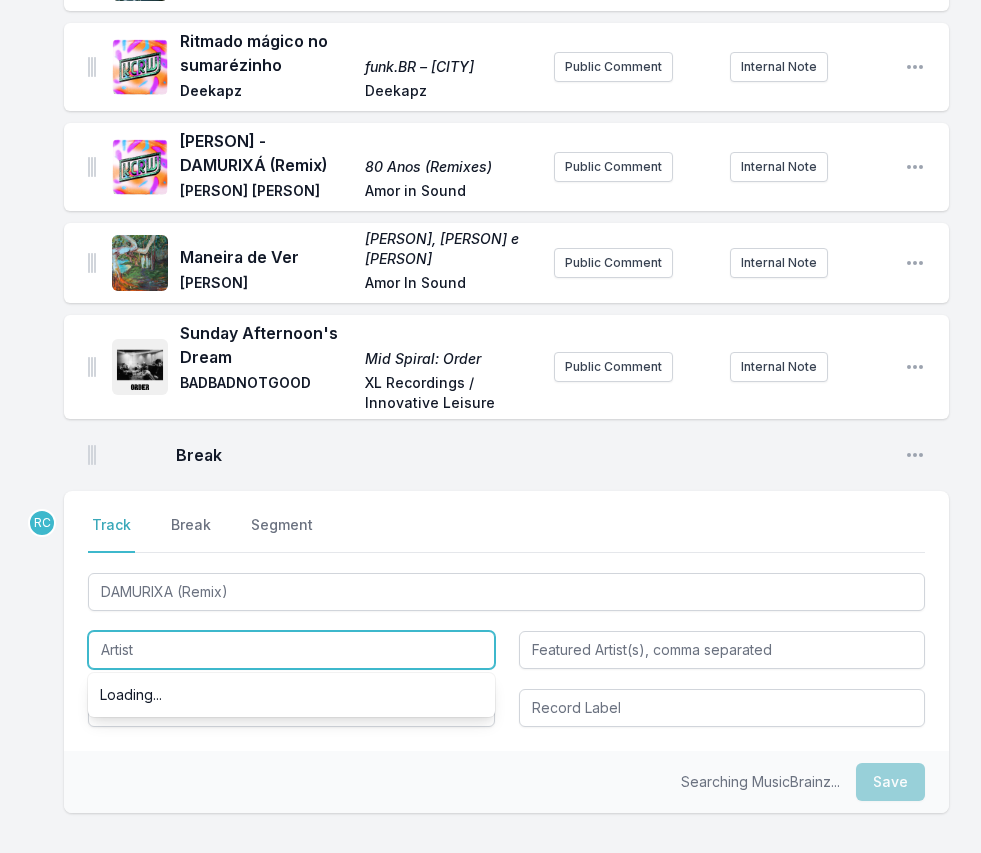 click at bounding box center [291, 650] 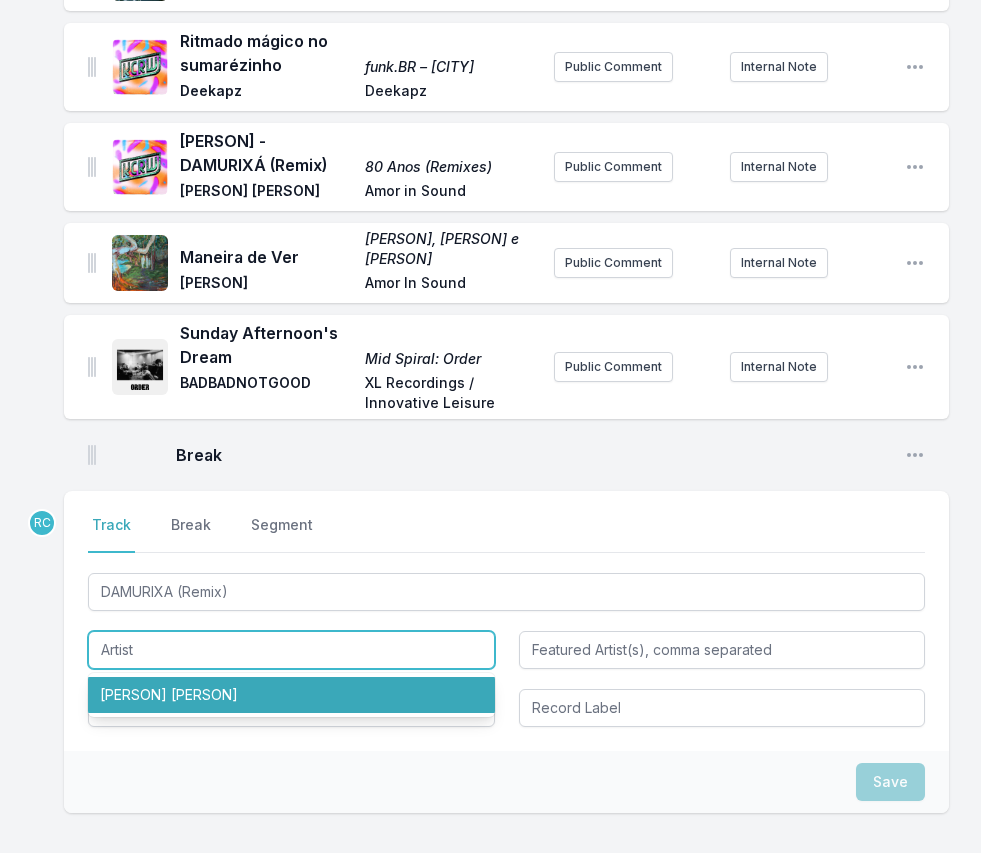 click on "[PERSON] [PERSON]" at bounding box center (291, 695) 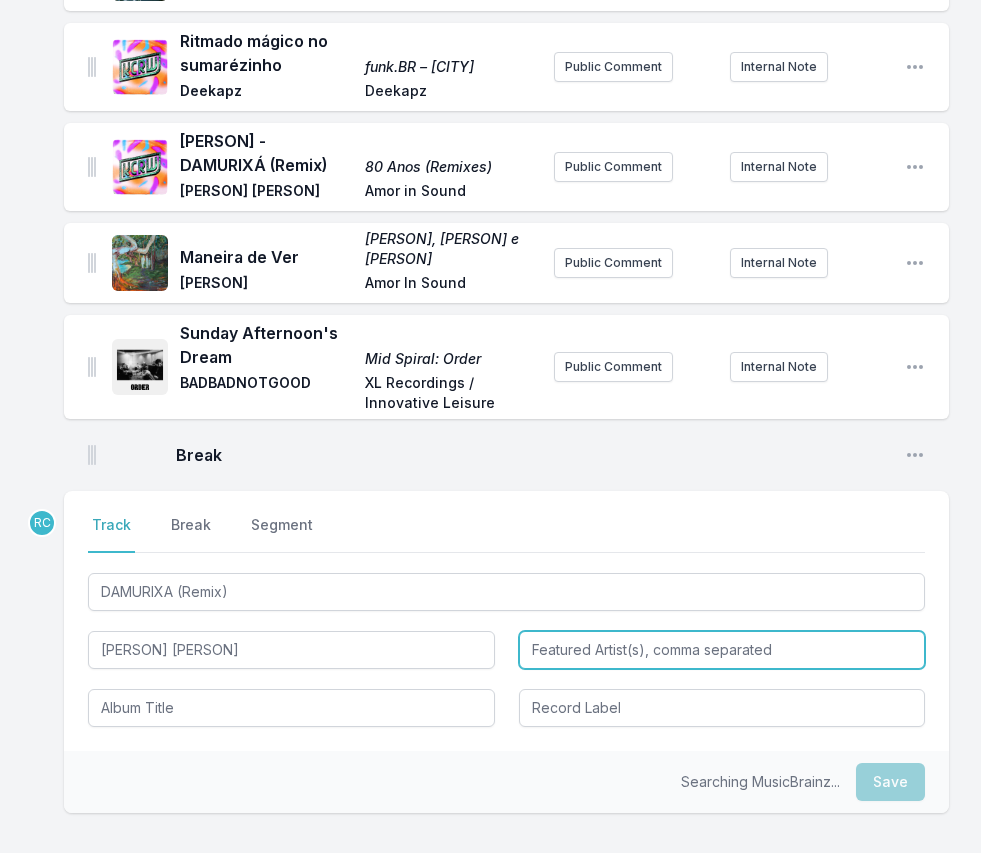 type on "[PERSON] [PERSON]" 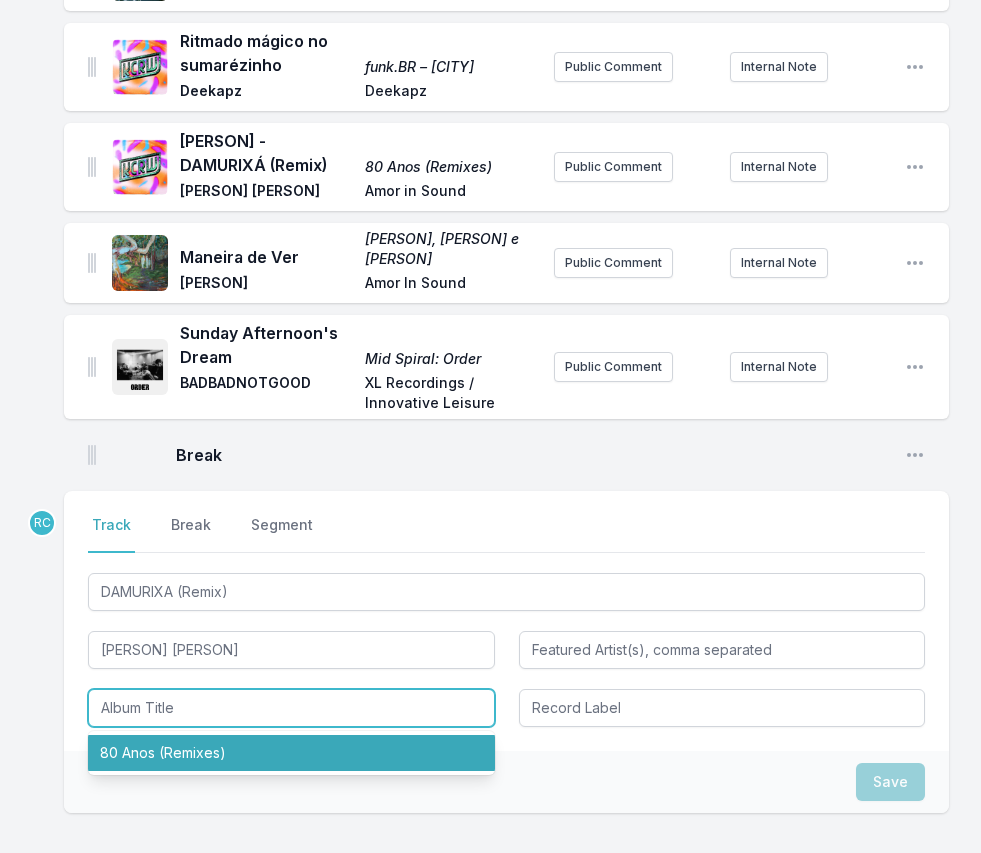 click on "80 Anos (Remixes)" at bounding box center (291, 753) 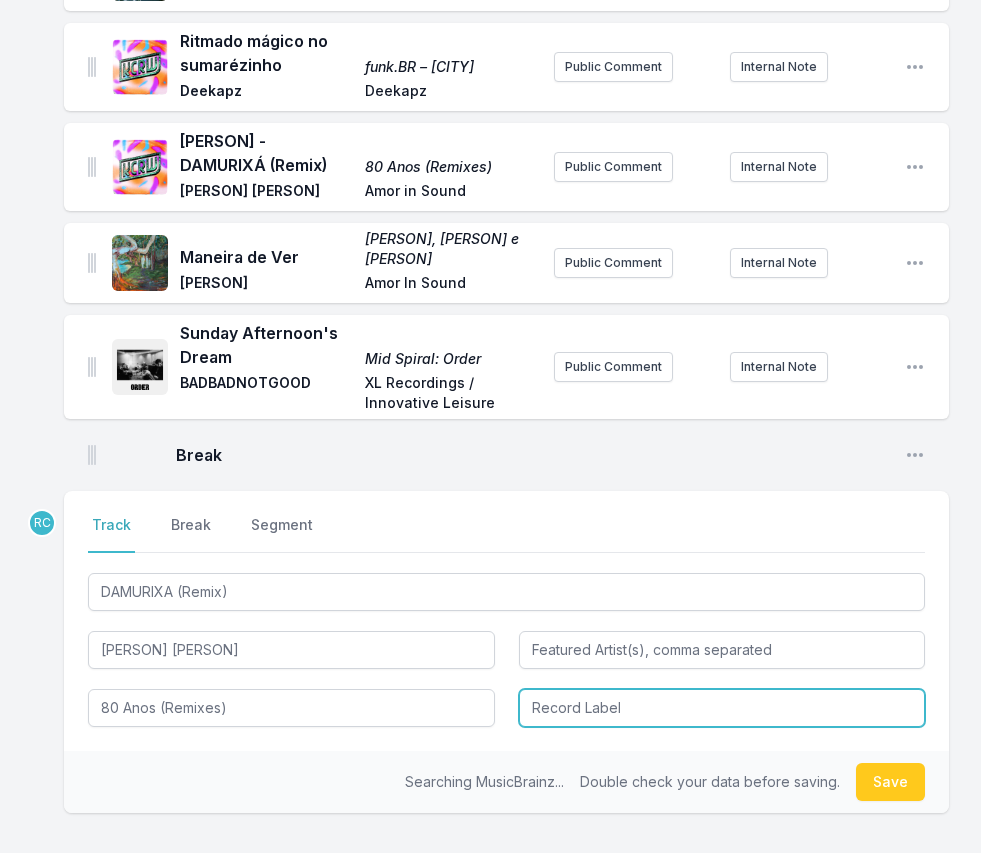 type on "80 Anos (Remixes)" 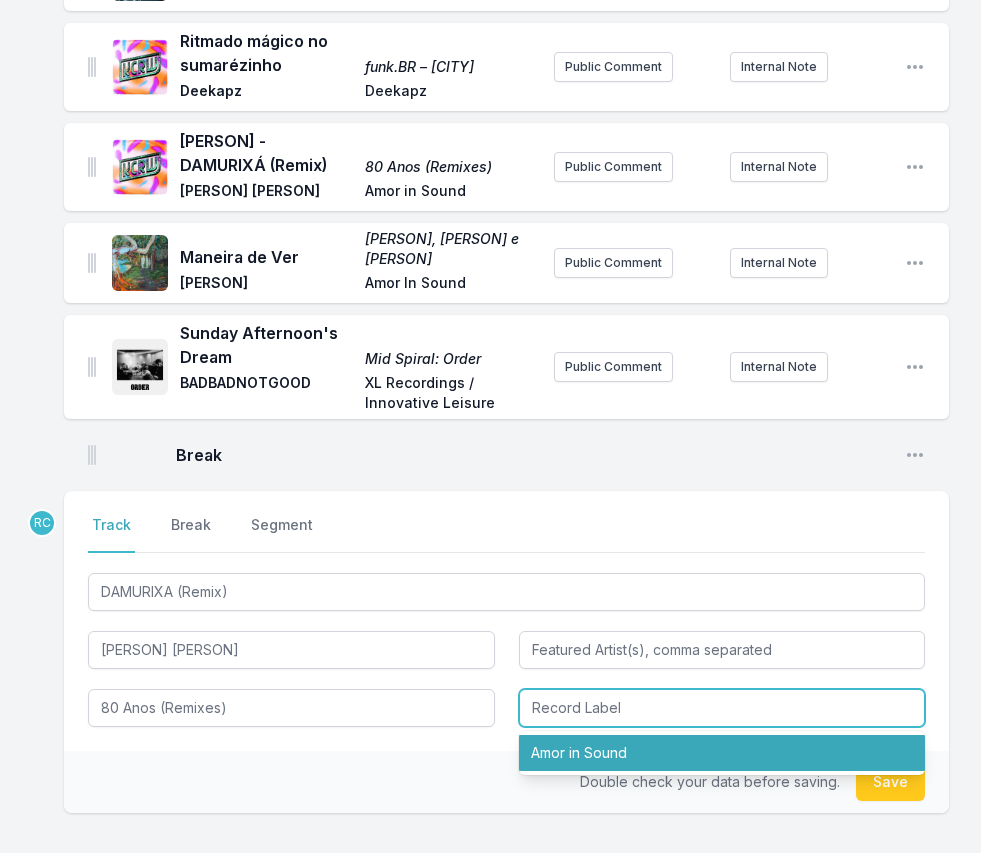 click on "Amor in Sound" at bounding box center (722, 753) 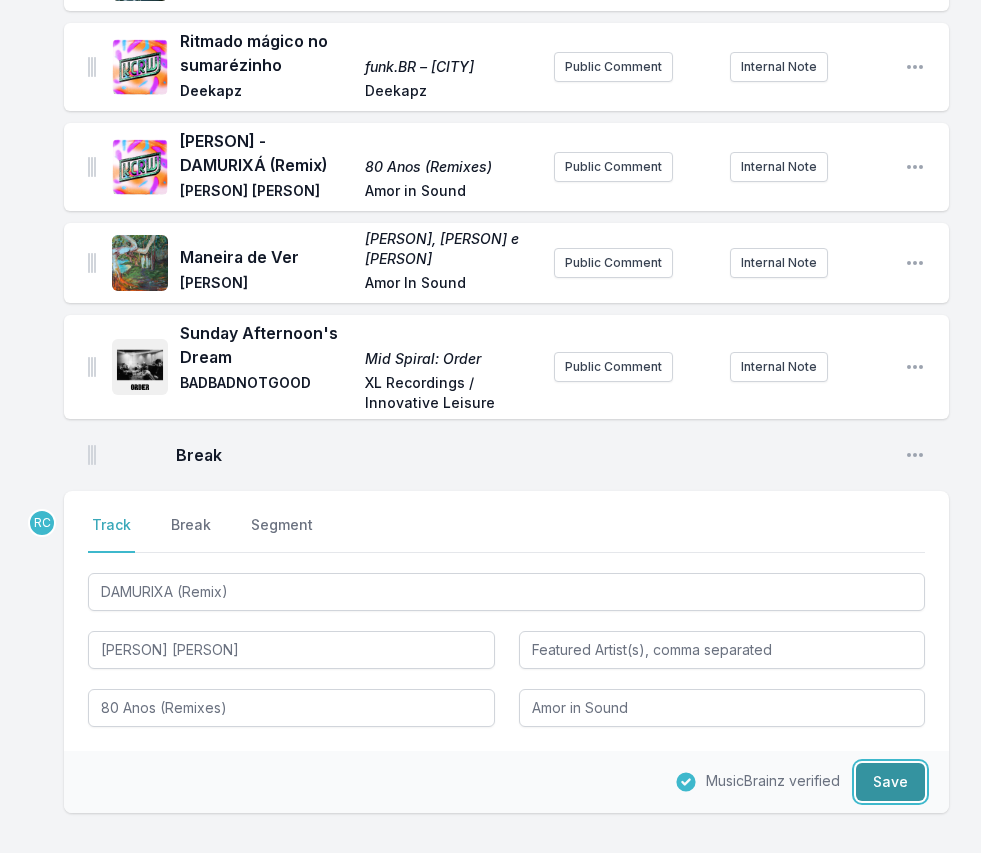 click on "Save" at bounding box center (890, 782) 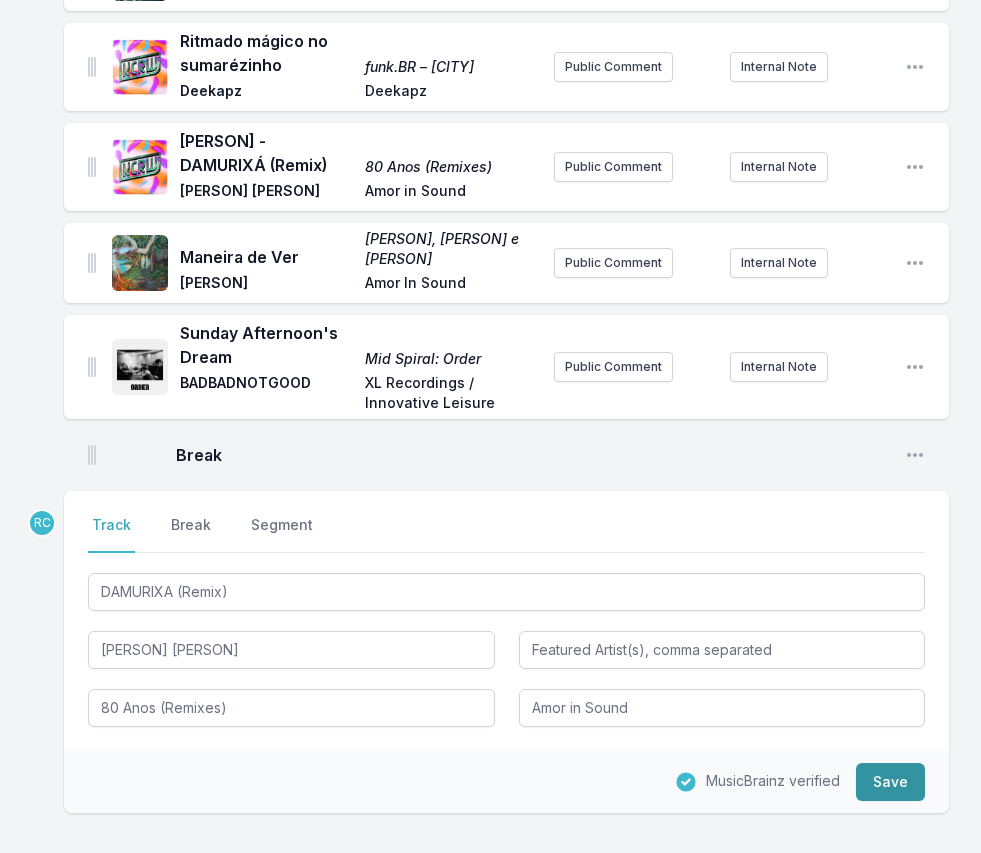 type 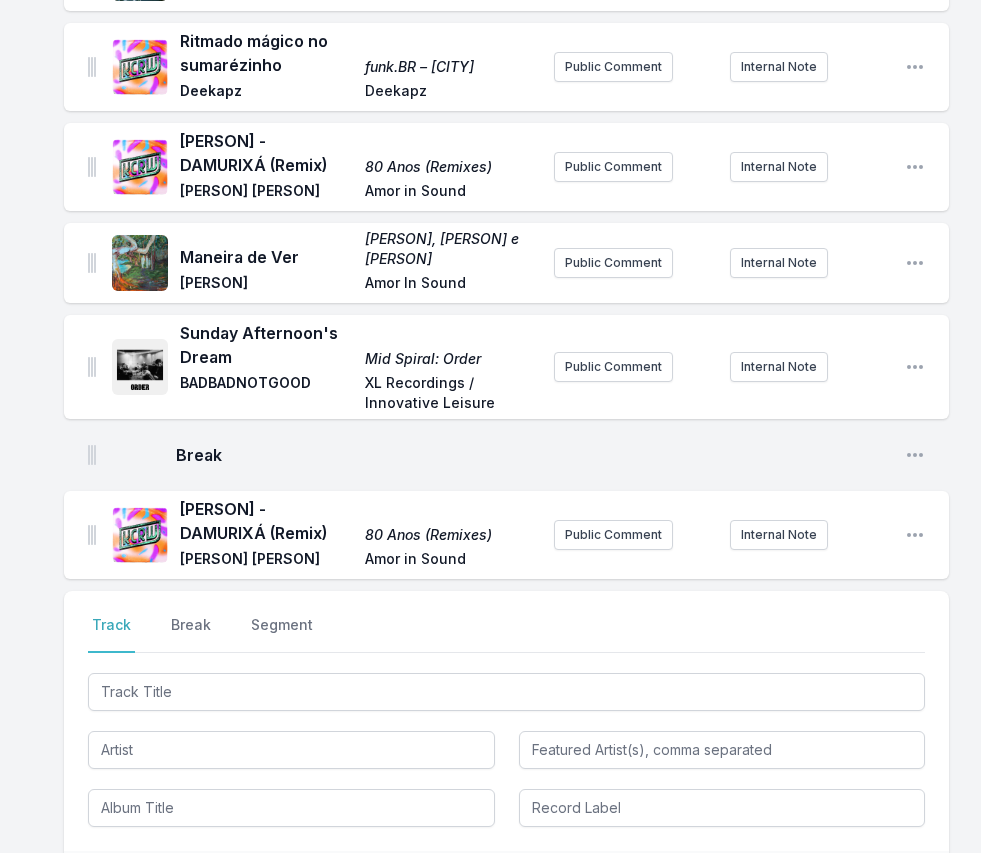 scroll, scrollTop: 3805, scrollLeft: 0, axis: vertical 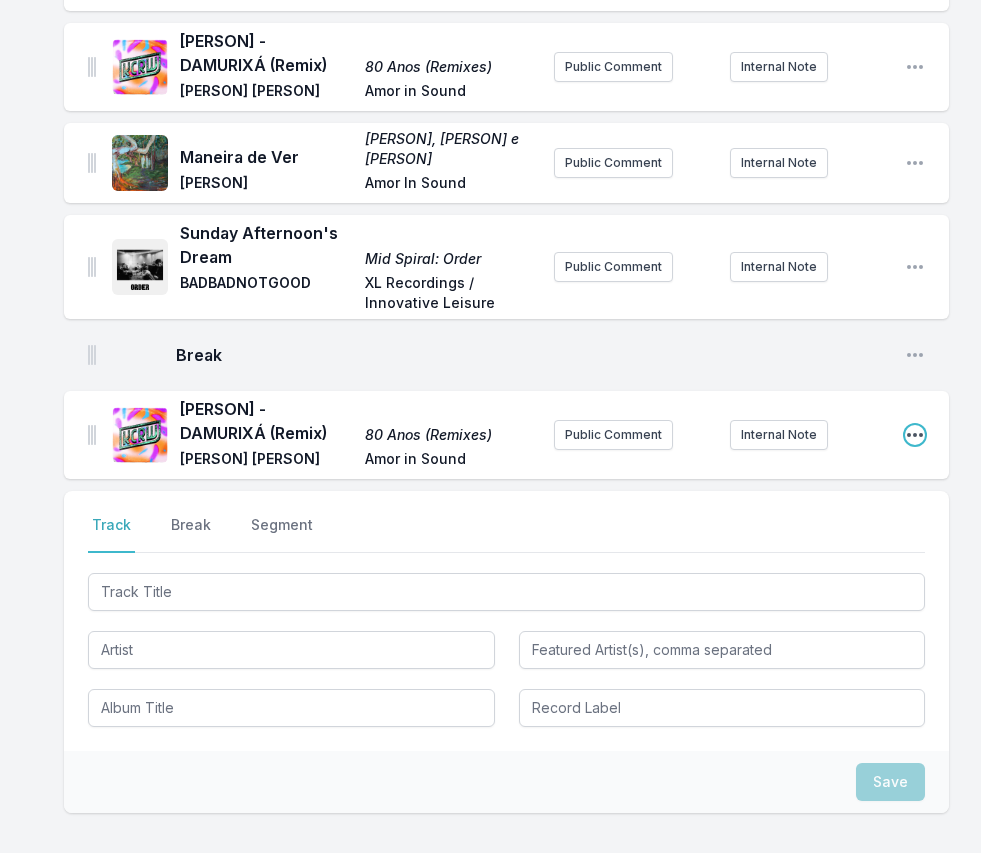 click 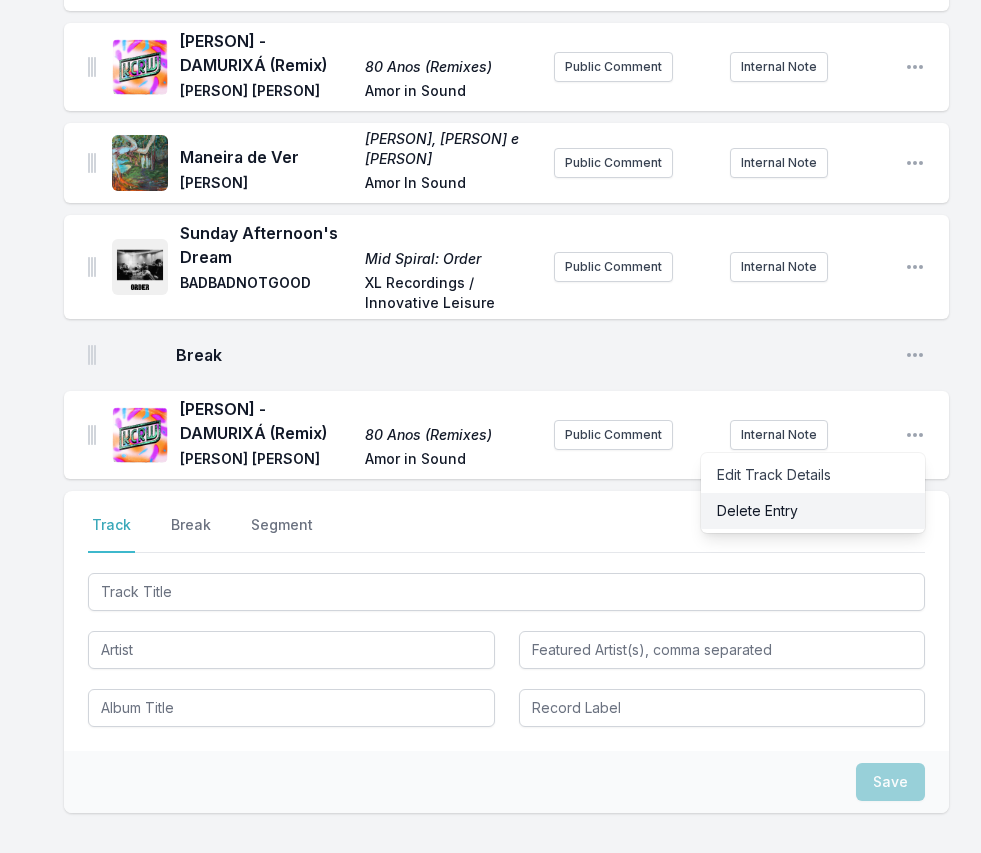 click on "Delete Entry" at bounding box center (813, 511) 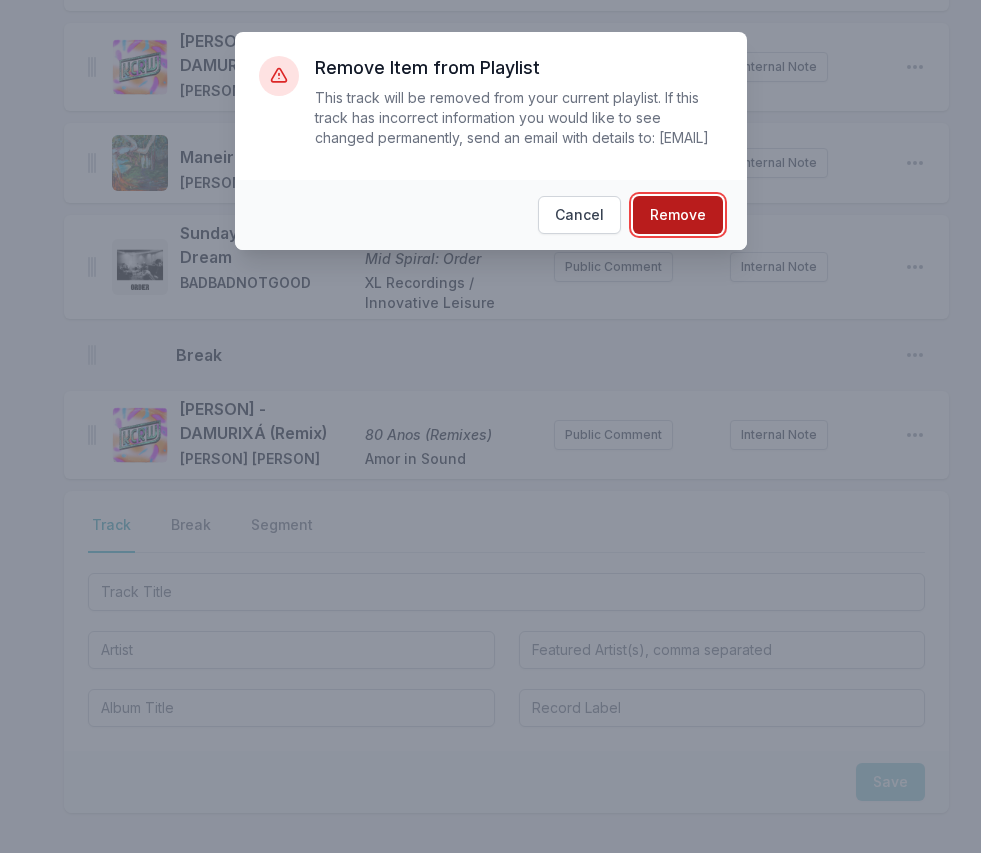 click on "Remove" at bounding box center [678, 215] 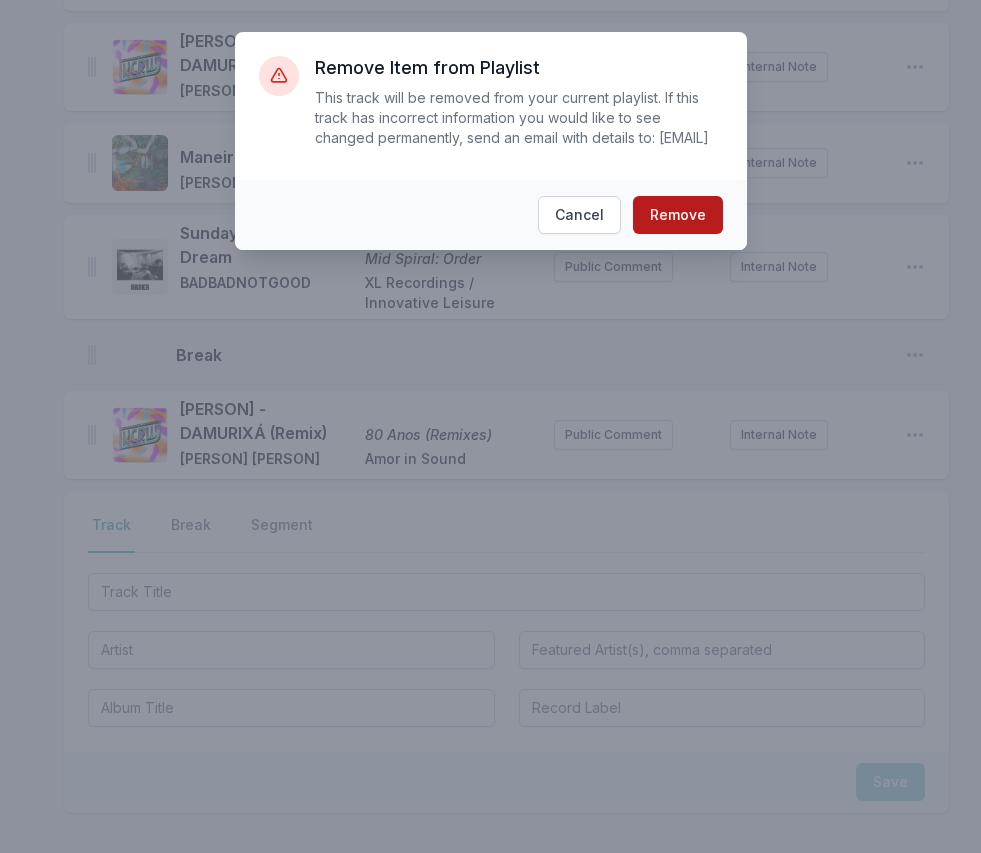 scroll, scrollTop: 3705, scrollLeft: 0, axis: vertical 